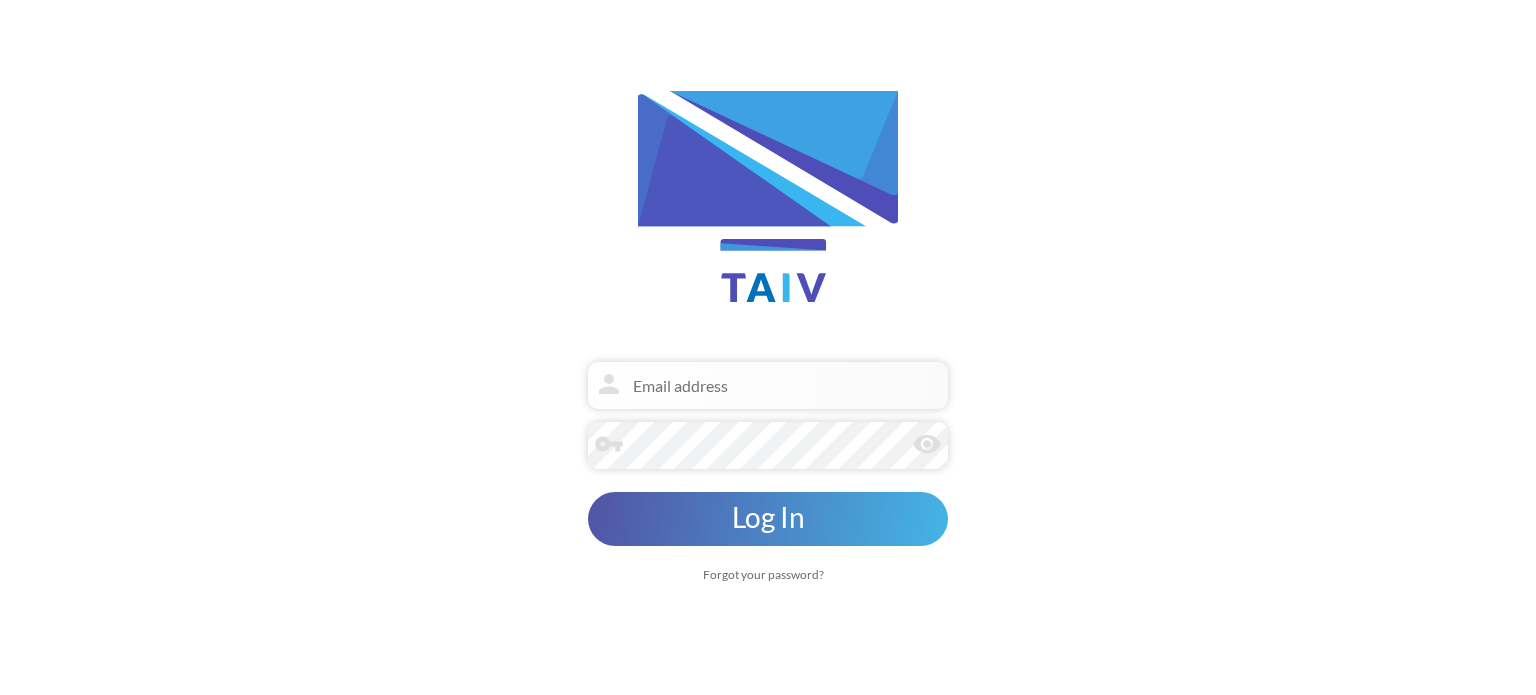 scroll, scrollTop: 0, scrollLeft: 0, axis: both 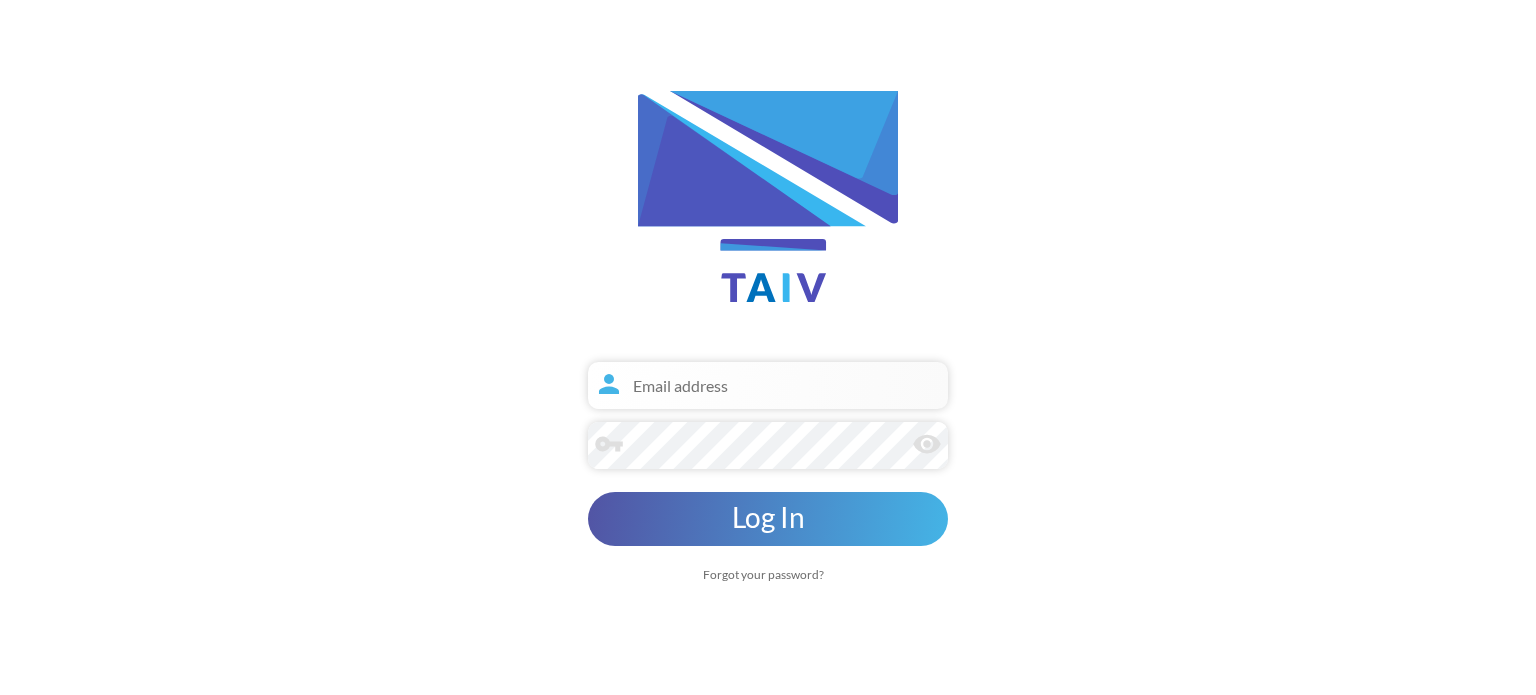 click at bounding box center (768, 385) 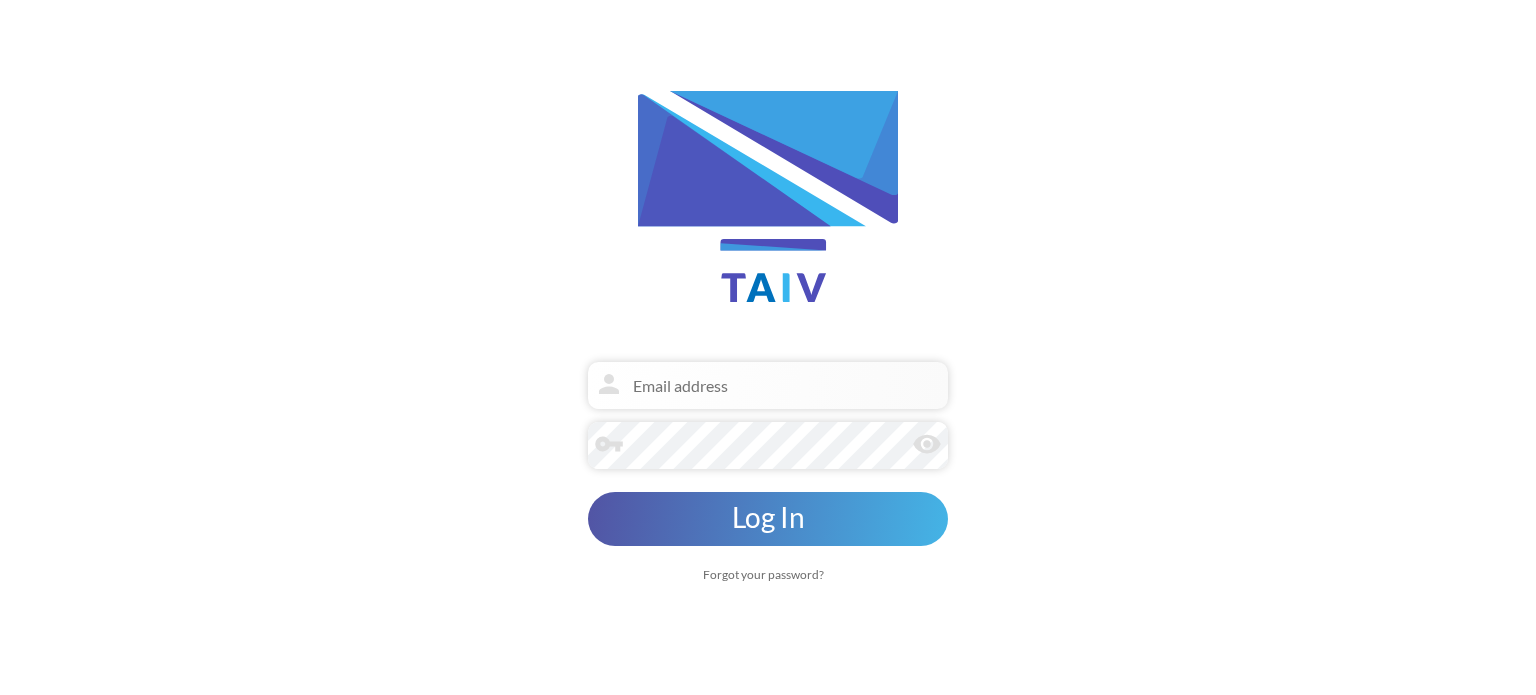 click on "Forgot your password?" at bounding box center [768, 574] 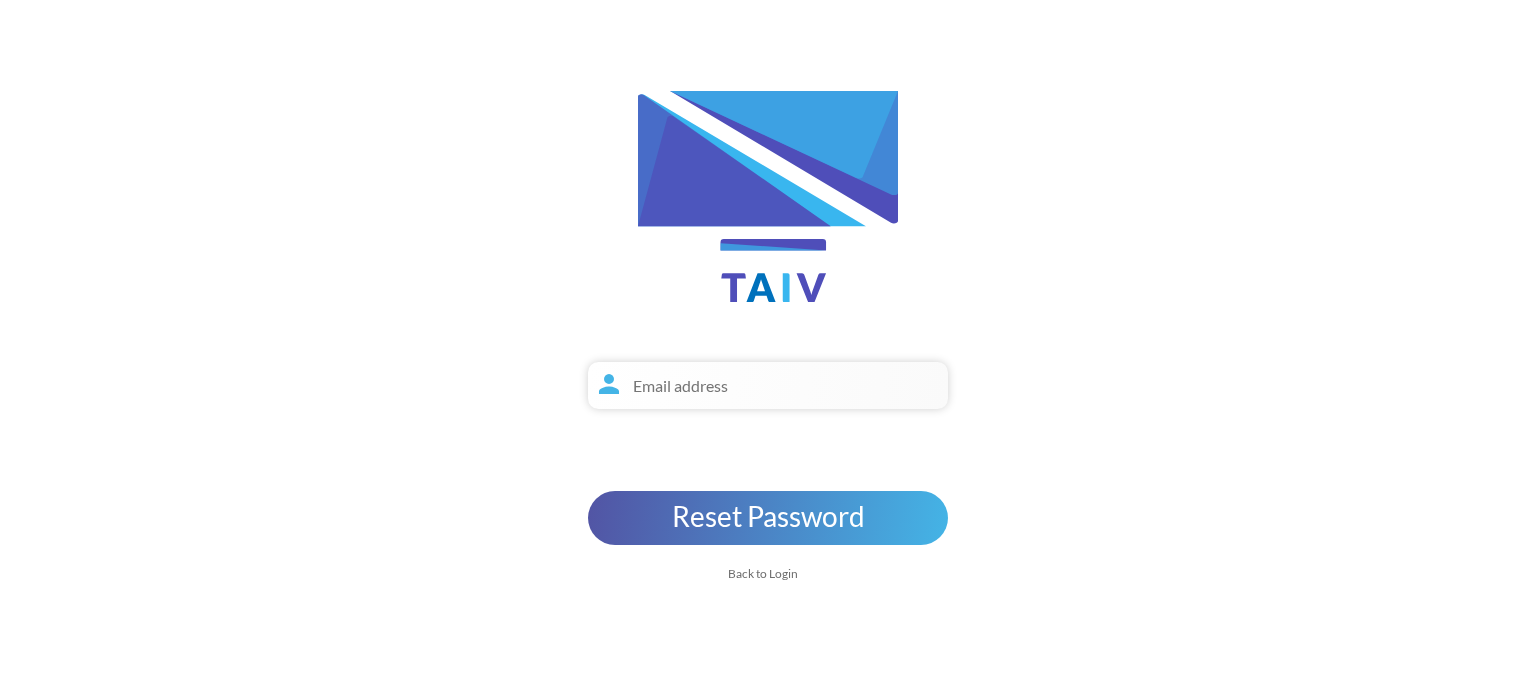 click at bounding box center (368, 385) 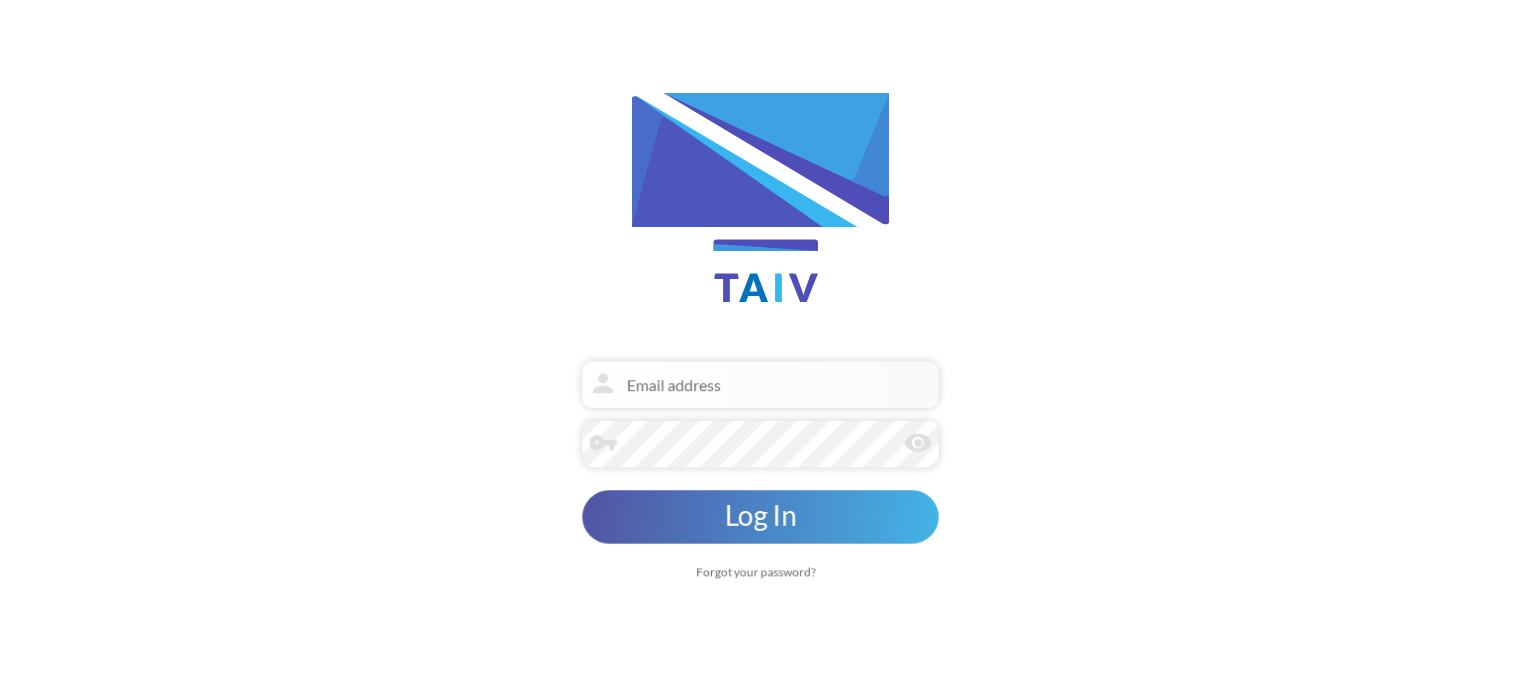 scroll, scrollTop: 0, scrollLeft: 0, axis: both 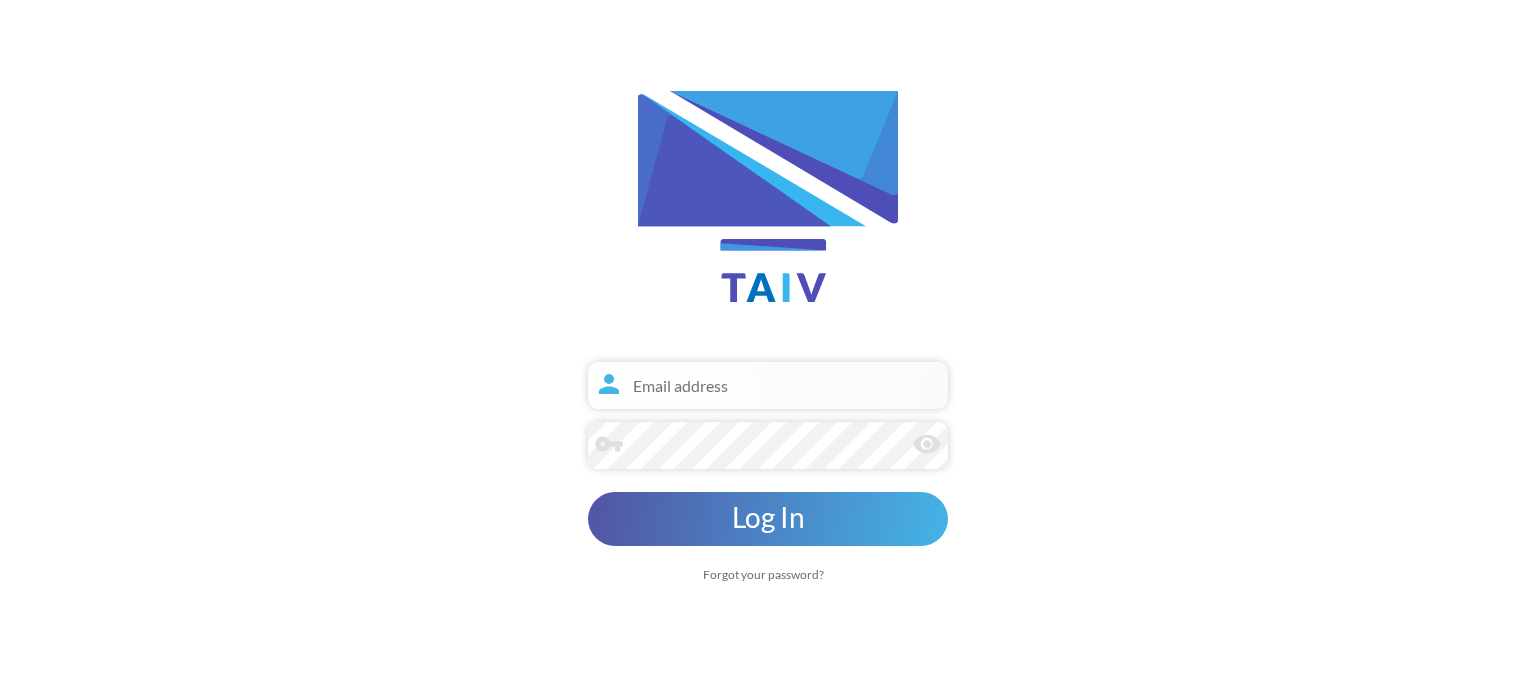 click at bounding box center [768, 385] 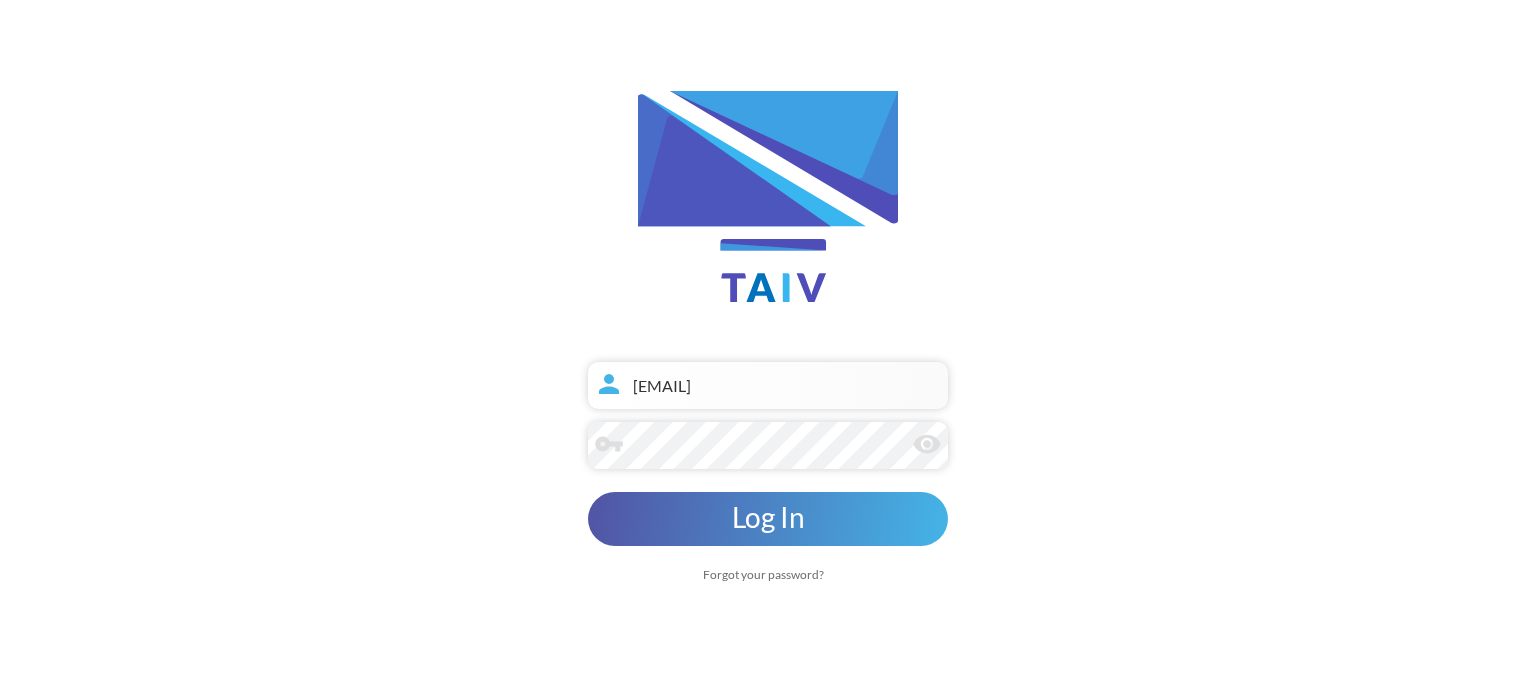 type on "[EMAIL]" 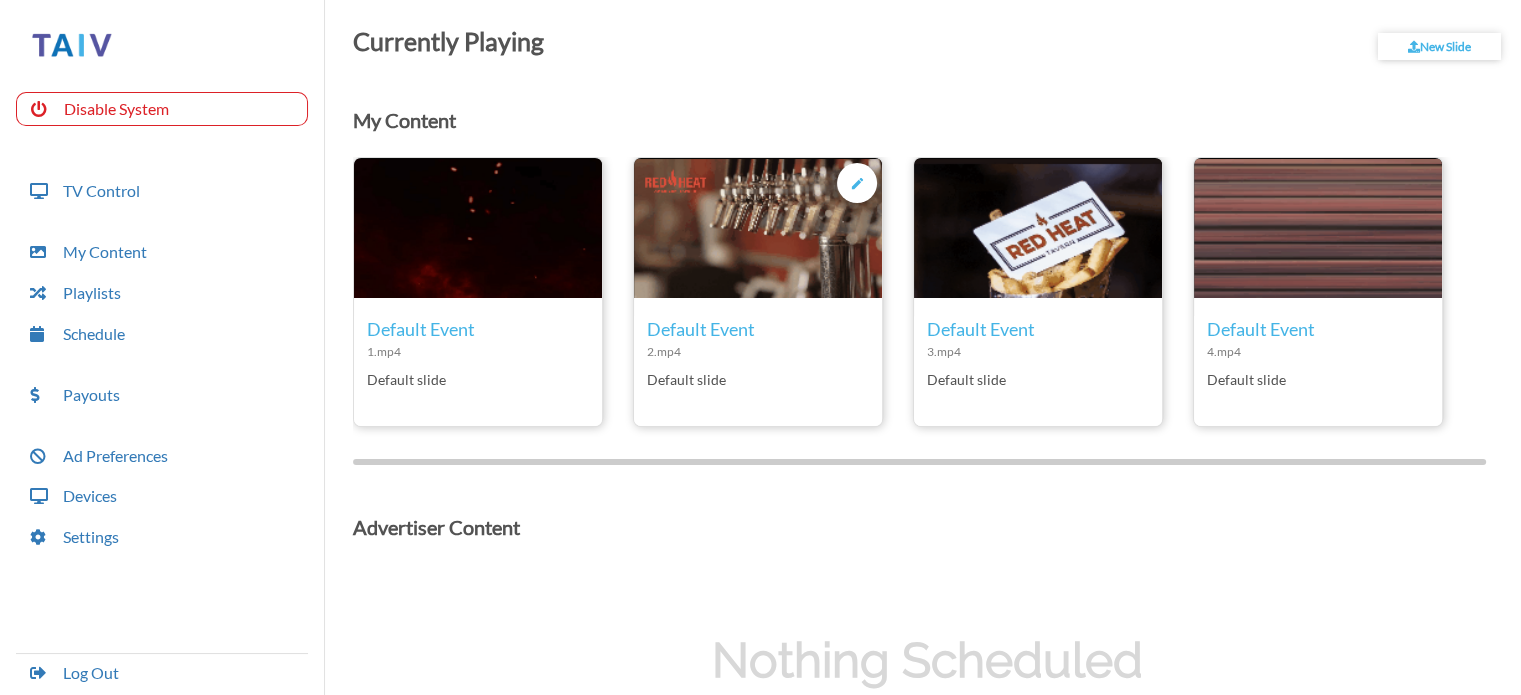 scroll, scrollTop: 100, scrollLeft: 0, axis: vertical 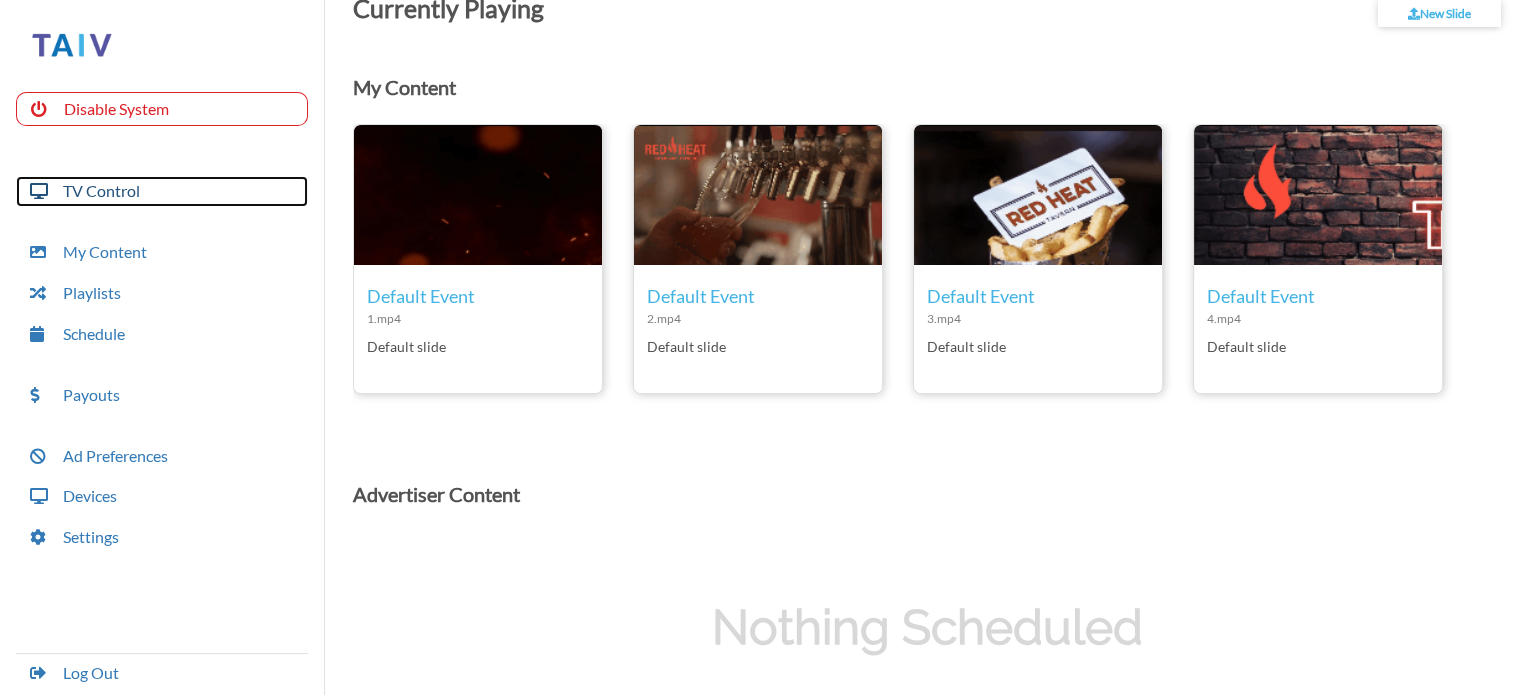 click on "TV Control" at bounding box center (162, 191) 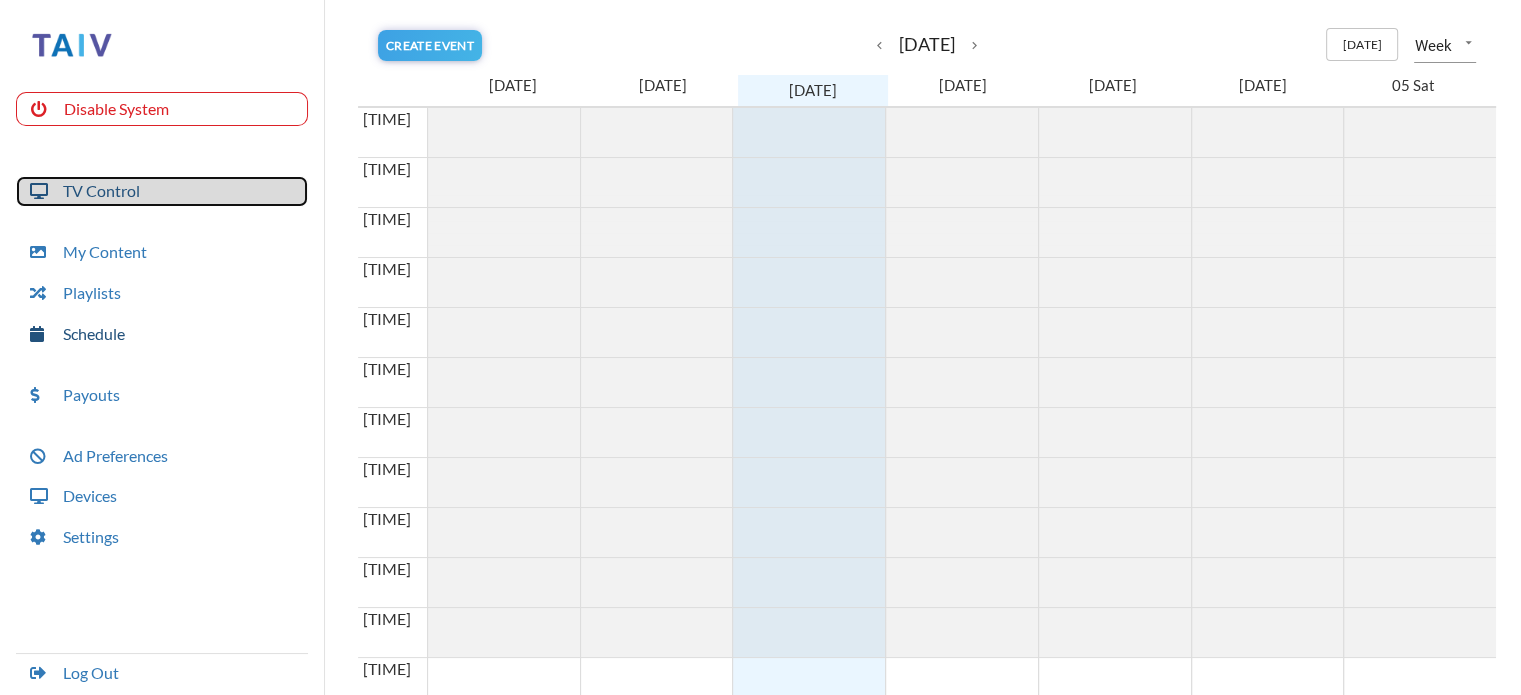 scroll, scrollTop: 0, scrollLeft: 0, axis: both 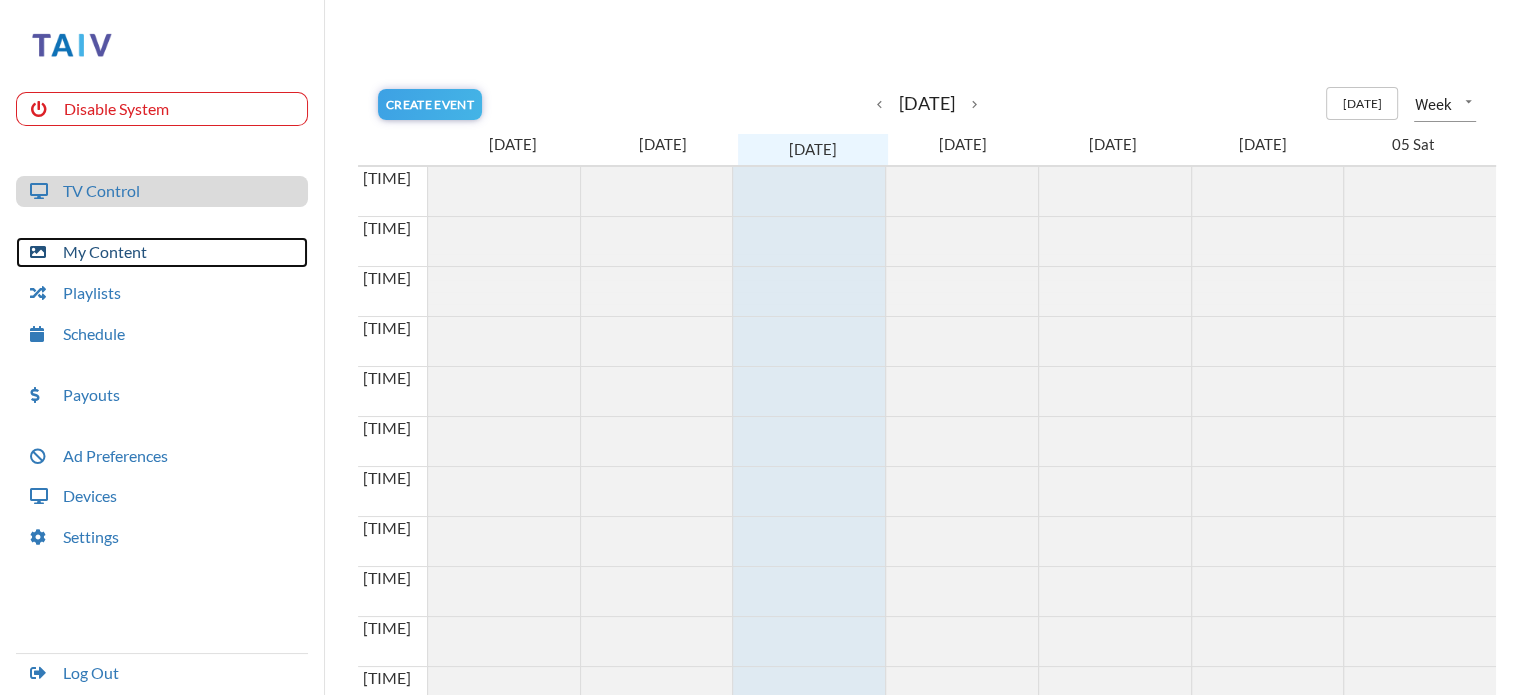 click on "My Content" at bounding box center (162, 252) 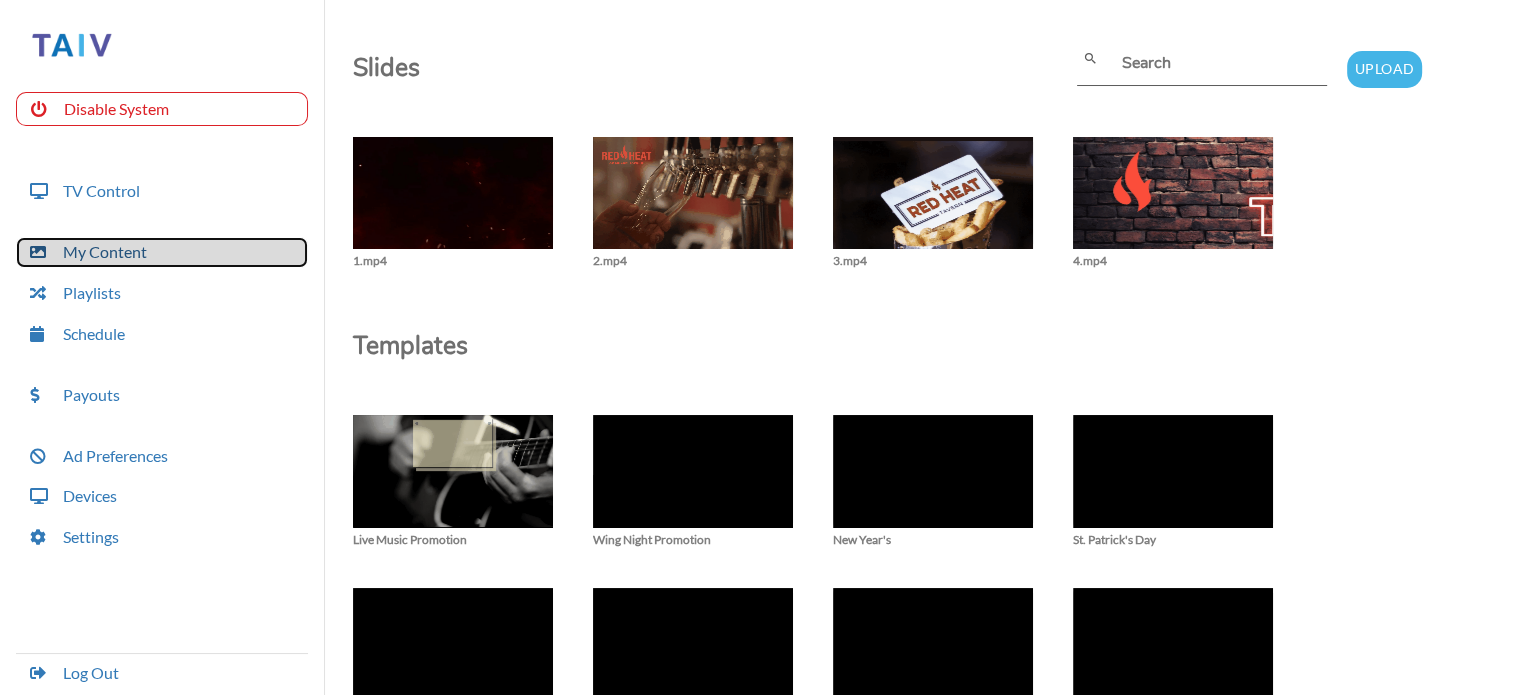 scroll, scrollTop: 0, scrollLeft: 0, axis: both 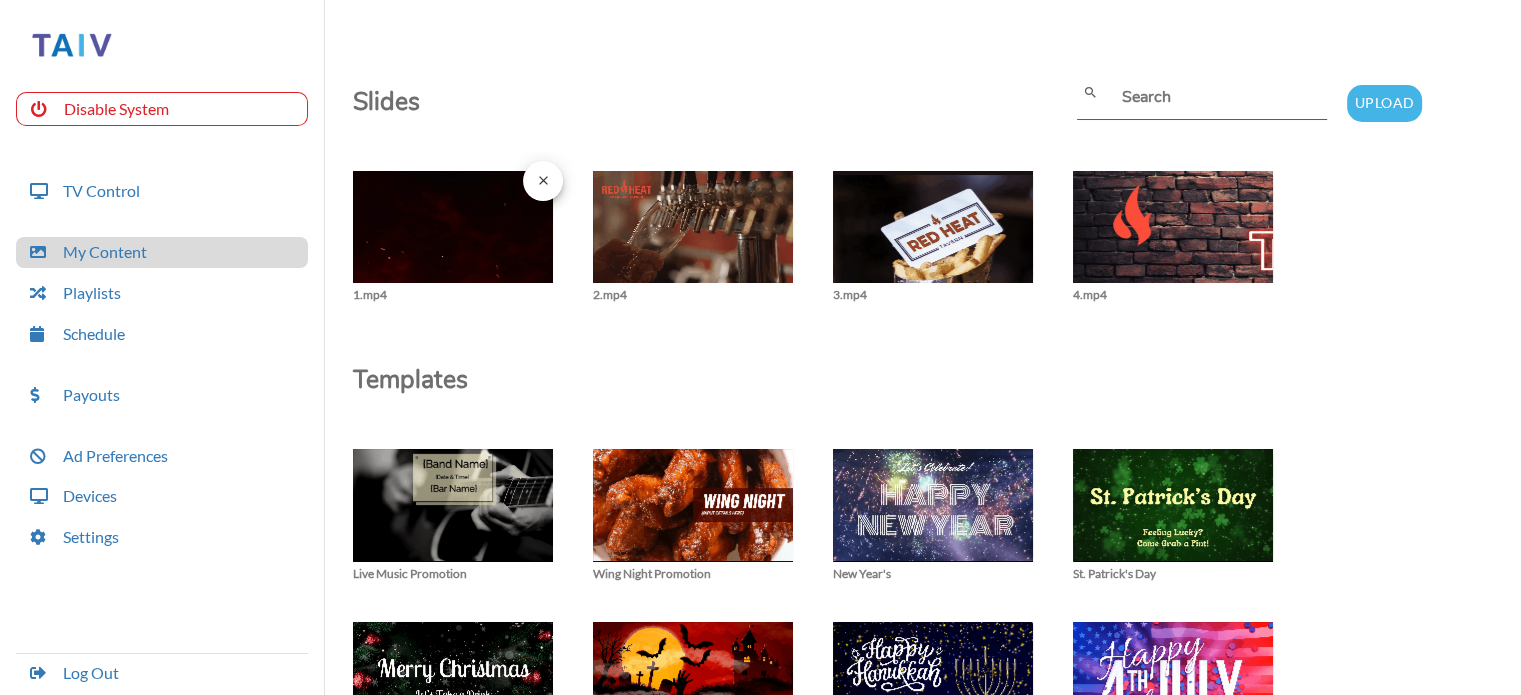 click at bounding box center [453, 237] 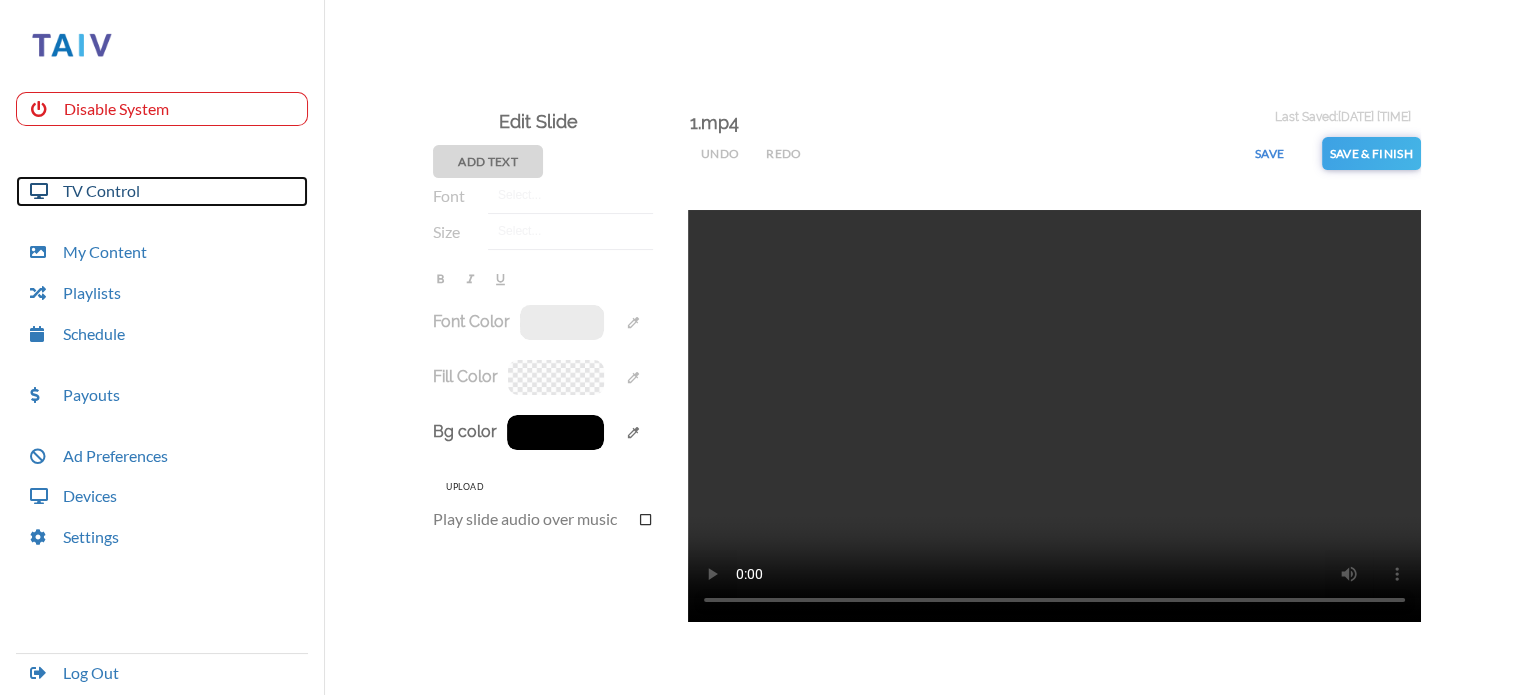 click on "TV Control" at bounding box center (162, 191) 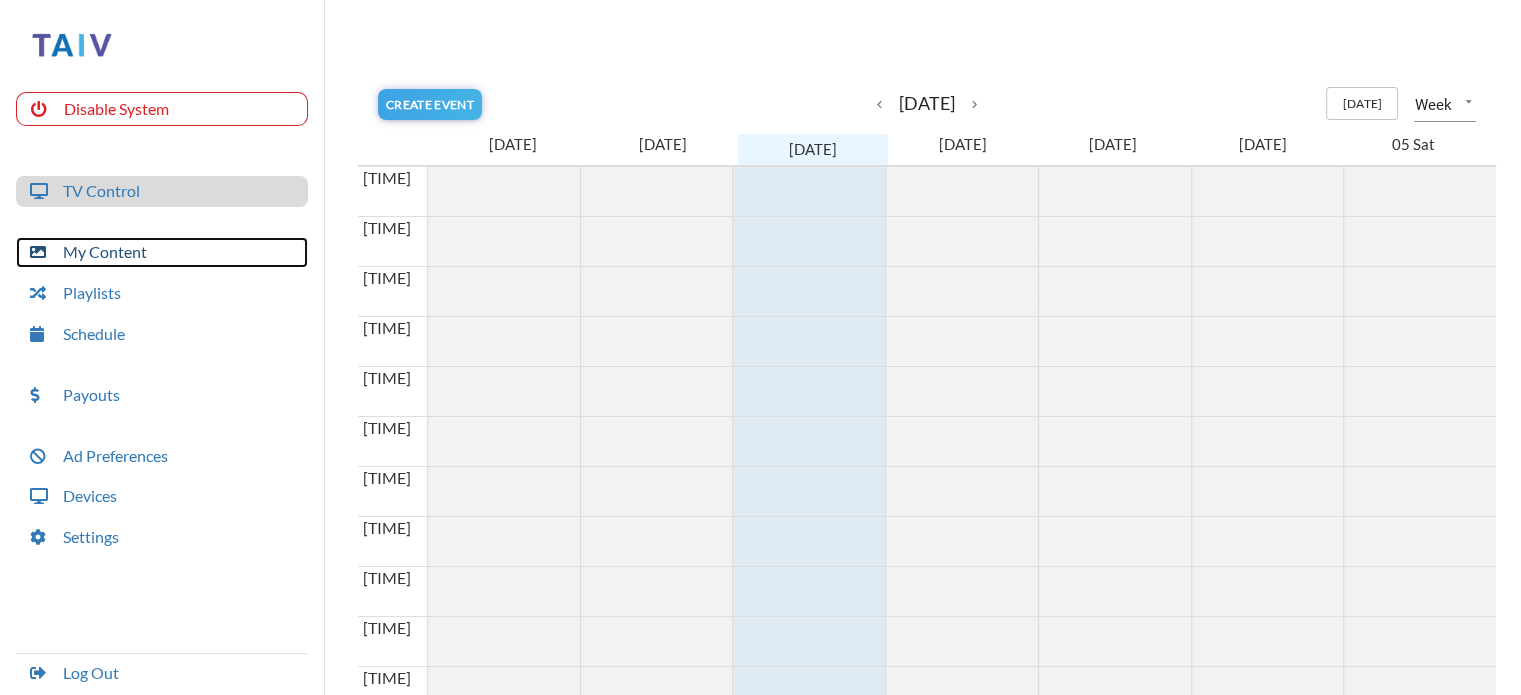 click on "My Content" at bounding box center [162, 252] 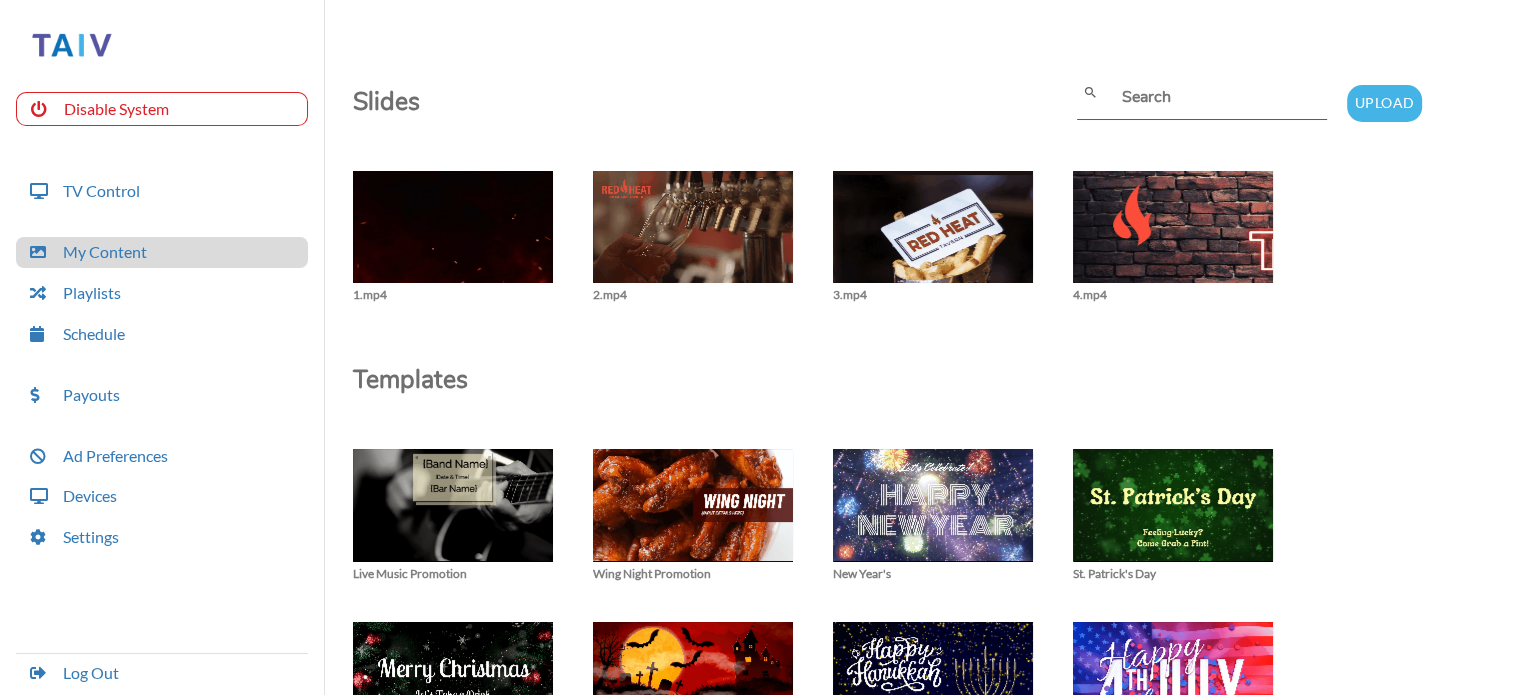click on "close 1.mp4 close 2.mp4 close 3.mp4 close 4.mp4" at bounding box center (927, 237) 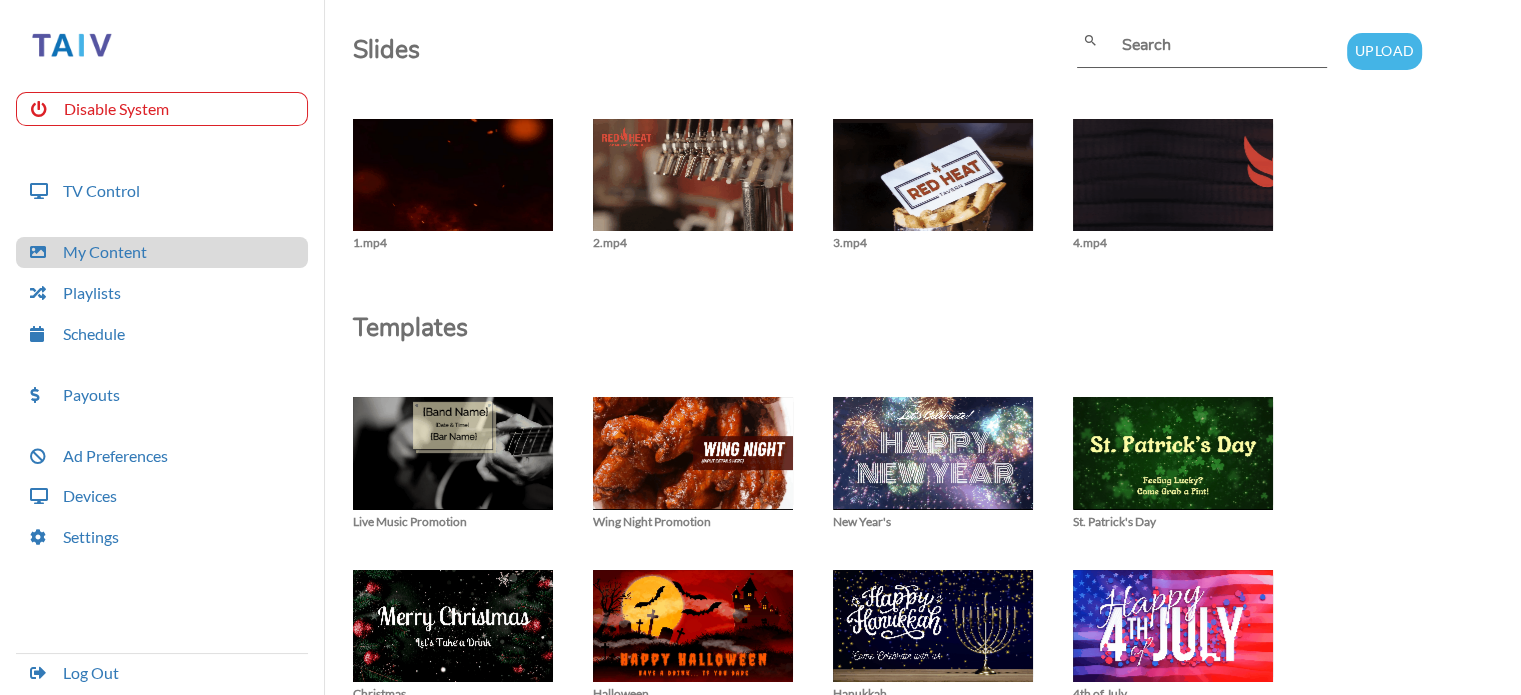 scroll, scrollTop: 100, scrollLeft: 0, axis: vertical 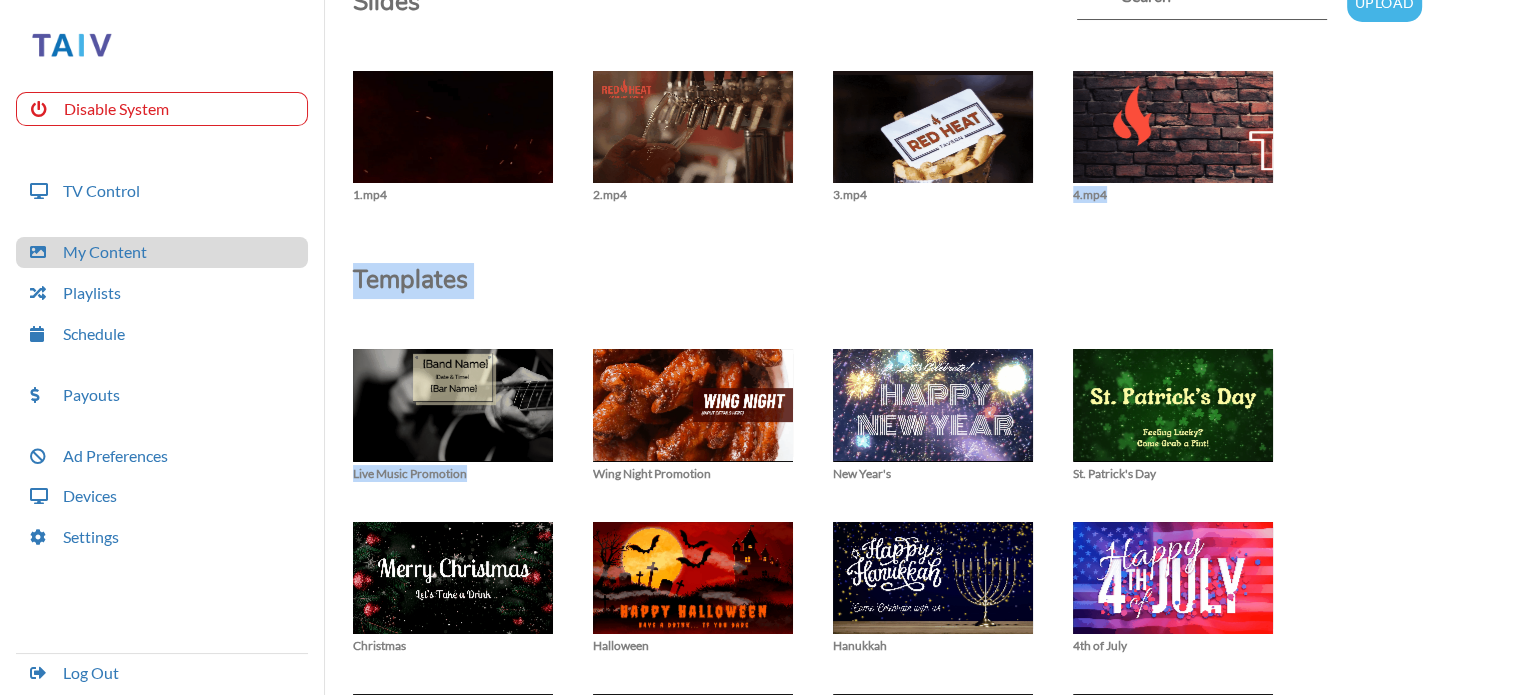 drag, startPoint x: 631, startPoint y: 405, endPoint x: 1432, endPoint y: 126, distance: 848.1993 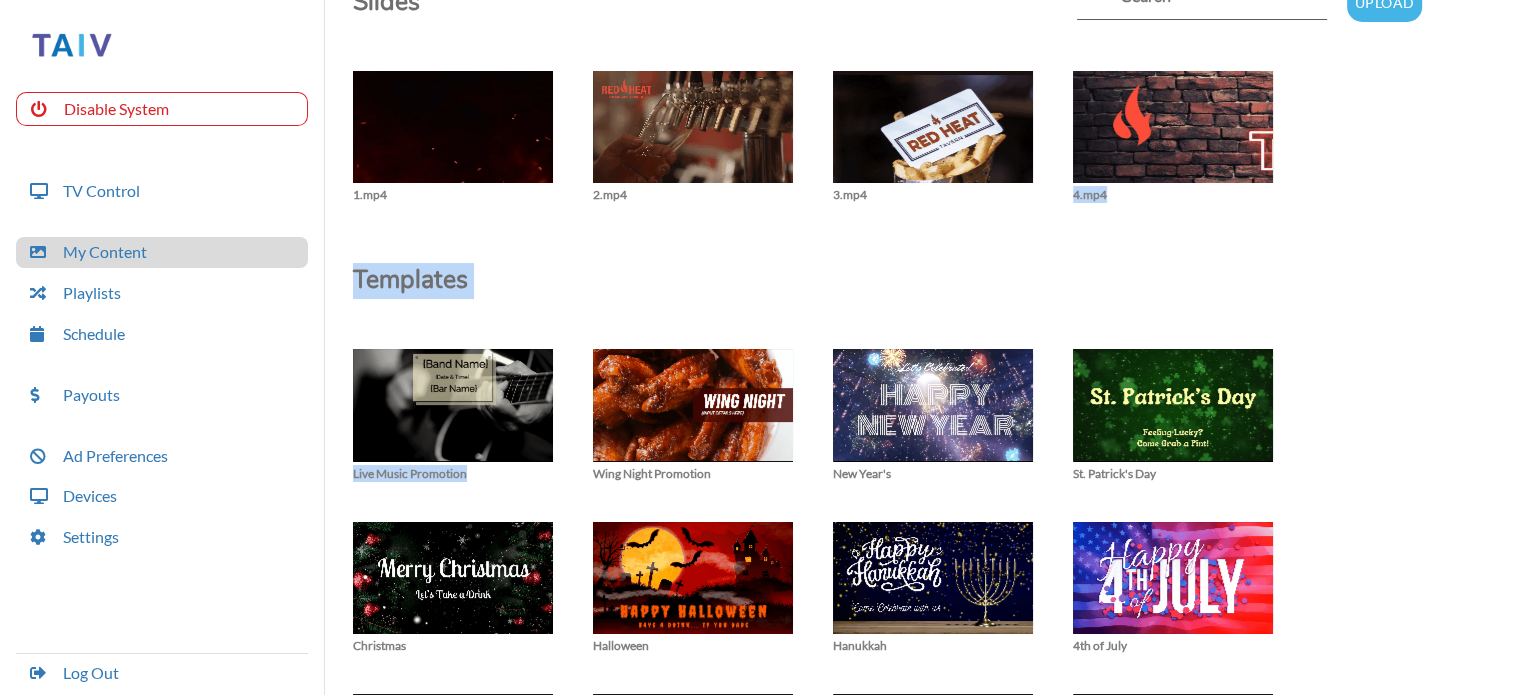 click on "Slides search Upload close 1.mp4 close 2.mp4 close 3.mp4 close 4.mp4 Templates Live Music Promotion Wing Night Promotion New Year's St. Patrick's Day Christmas Halloween Hanukkah 4th of July Last Call Cinco de Mayo Happy Hour Neon Sign Sorry We're Closed Karaoke 2 Karaoke 3 Wine time Beer Time Happy Hour 2 Tequila Thanksgiving Karaoke 1 Labor Day Mardi Gras Memorial Day Football Promo with Text Football Promo no text New Year's Eve March Madness Margarita Monday Taco Tuesday Taco Tuesday Wine Wednesday Wing Night with Text Wing Wednesday Wing Wednesday with Text Wing Wednesday no Text Football Game Promo Basketball Game Promo Baseball Game Promo Hockey Game Promo I Pity the Fool Meme Happy Hour Meme Pedro Pascal Meme Steve Carrel Meme Dog Meme 1 Shots Meme Song Meme homer meme Lebron Taco Tuesday Meme Squirtle Saxophone Meme Social Anxiety Meme Money Meme Silly Memes Meme Best Friends Meme Butterfly Meme Close Tab Meme Drunken Horse Meme Friday Meme Give me Tips Meme Happy Hour Meme Harry Potter Meme" at bounding box center [927, 1701] 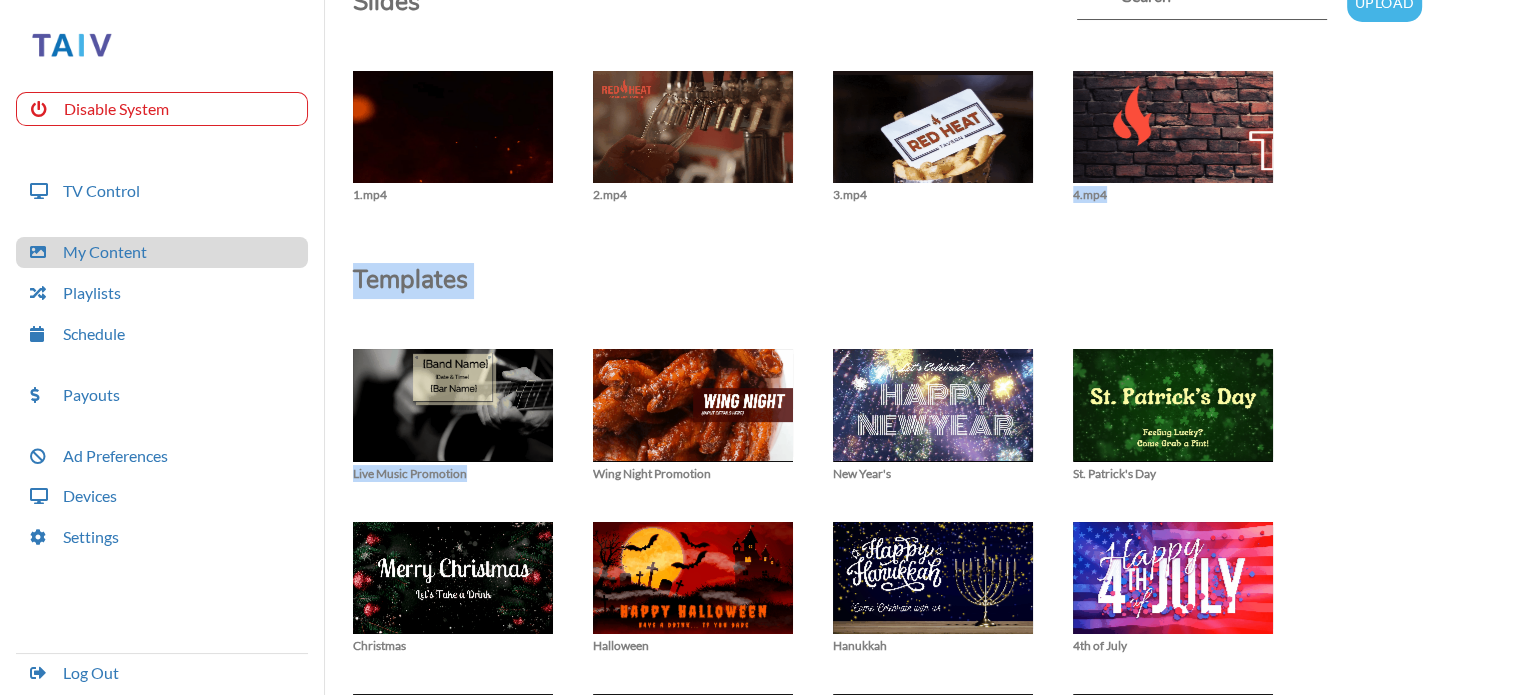 click on "Slides search Upload close 1.mp4 close 2.mp4 close 3.mp4 close 4.mp4 Templates Live Music Promotion Wing Night Promotion New Year's St. Patrick's Day Christmas Halloween Hanukkah 4th of July Last Call Cinco de Mayo Happy Hour Neon Sign Sorry We're Closed Karaoke 2 Karaoke 3 Wine time Beer Time Happy Hour 2 Tequila Thanksgiving Karaoke 1 Labor Day Mardi Gras Memorial Day Football Promo with Text Football Promo no text New Year's Eve March Madness Margarita Monday Taco Tuesday Taco Tuesday Wine Wednesday Wing Night with Text Wing Wednesday Wing Wednesday with Text Wing Wednesday no Text Football Game Promo Basketball Game Promo Baseball Game Promo Hockey Game Promo I Pity the Fool Meme Happy Hour Meme Pedro Pascal Meme Steve Carrel Meme Dog Meme 1 Shots Meme Song Meme homer meme Lebron Taco Tuesday Meme Squirtle Saxophone Meme Social Anxiety Meme Money Meme Silly Memes Meme Best Friends Meme Butterfly Meme Close Tab Meme Drunken Horse Meme Friday Meme Give me Tips Meme Happy Hour Meme Harry Potter Meme" at bounding box center [927, 1701] 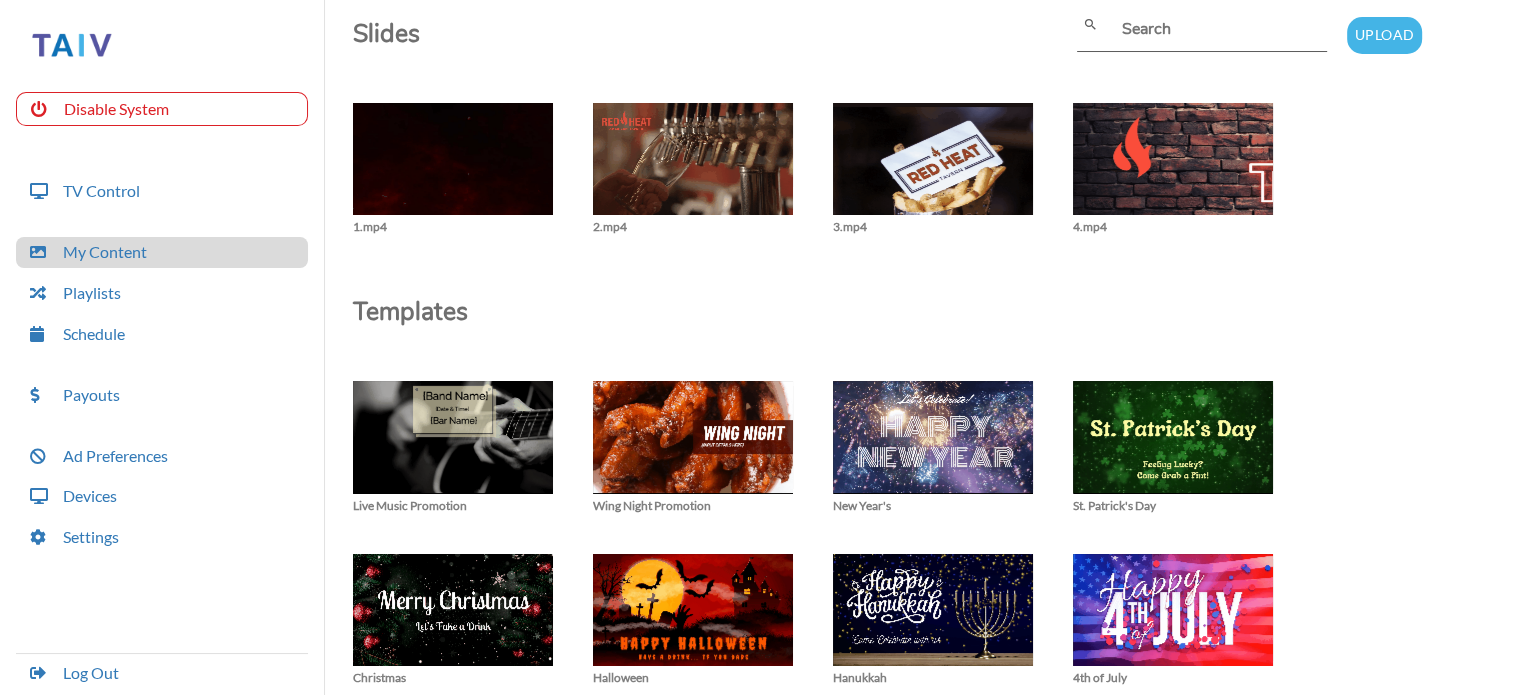 scroll, scrollTop: 0, scrollLeft: 0, axis: both 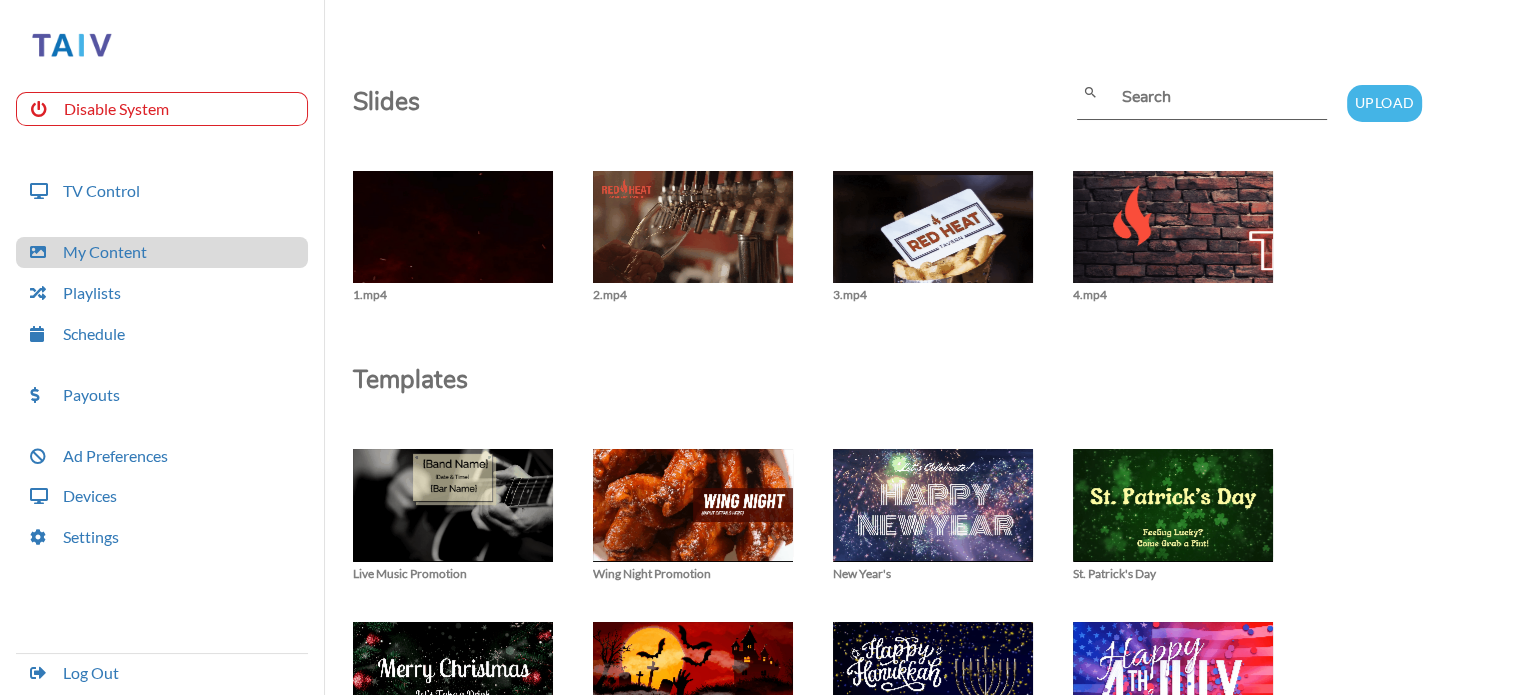click on "close 1.mp4 close 2.mp4 close 3.mp4 close 4.mp4" at bounding box center (813, 237) 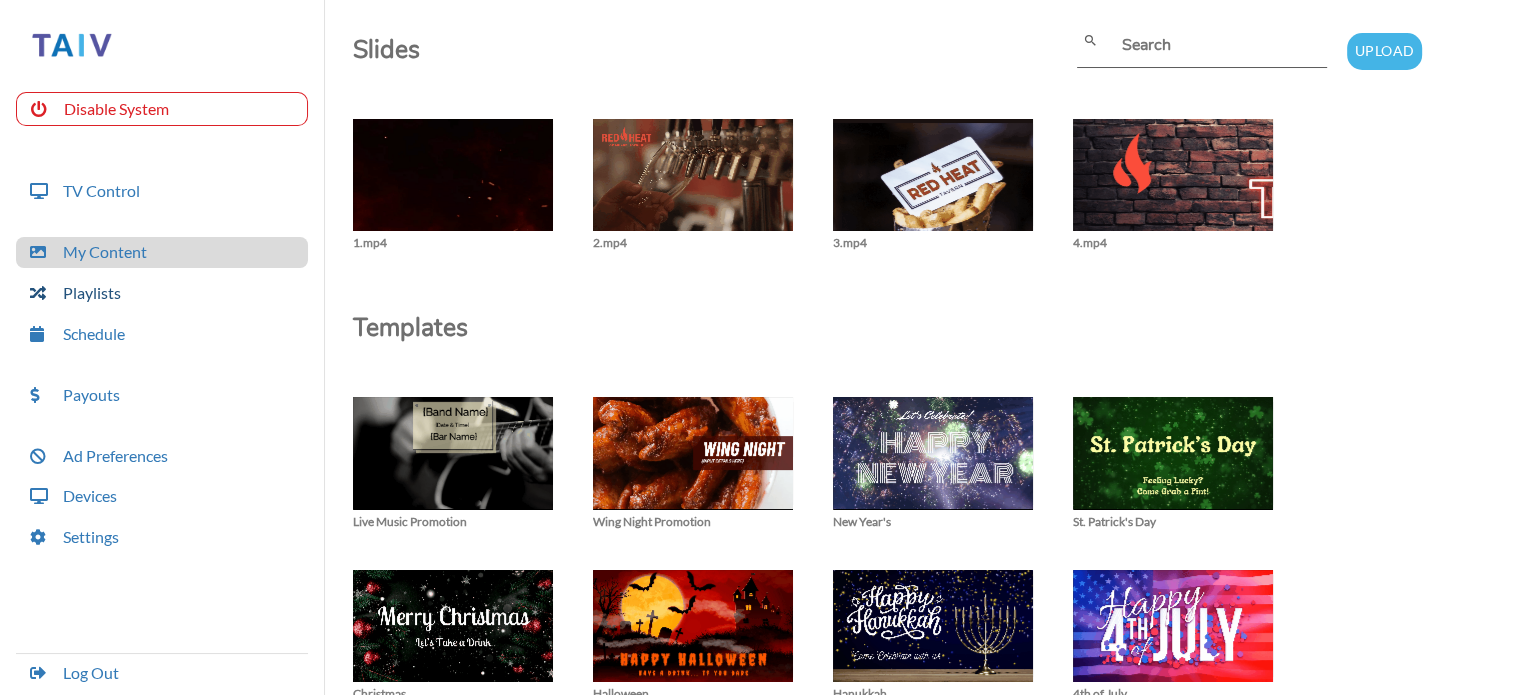 scroll, scrollTop: 100, scrollLeft: 0, axis: vertical 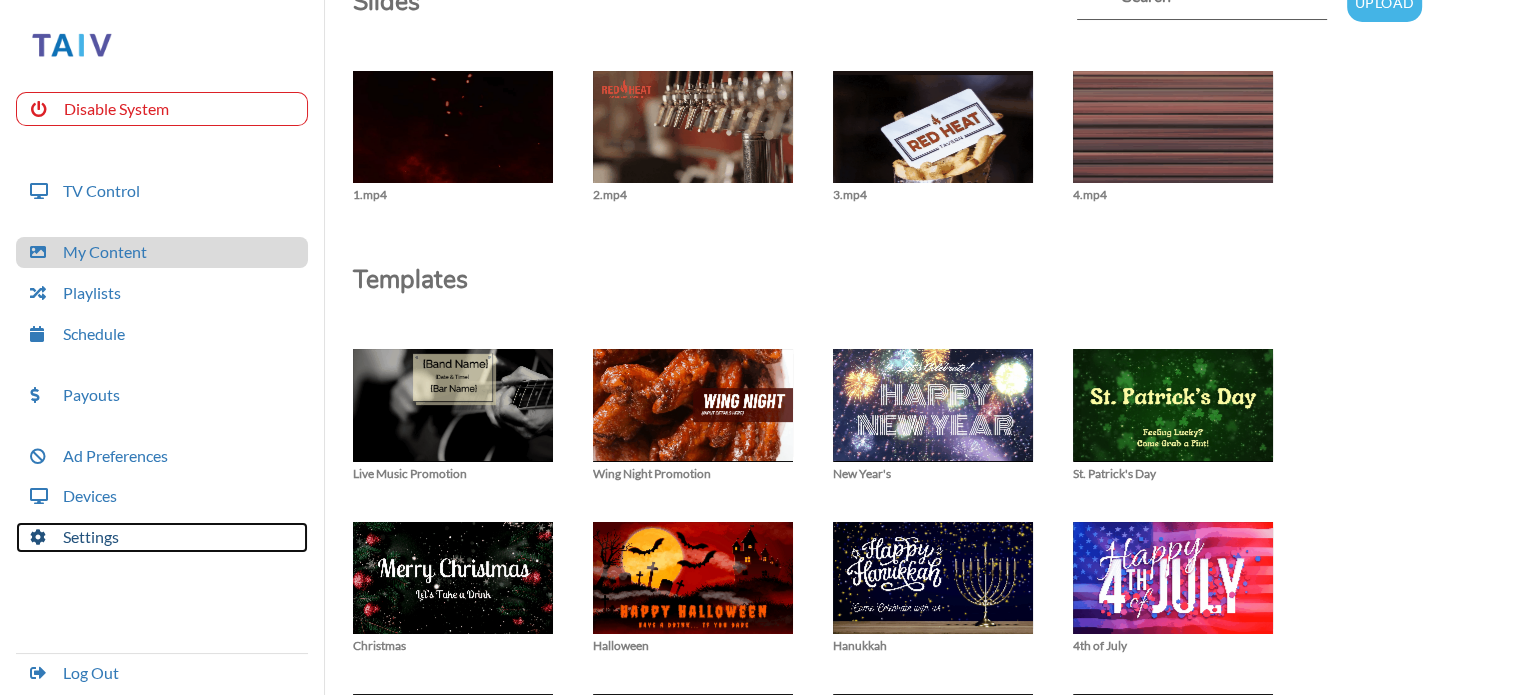 click on "Settings" at bounding box center [162, 537] 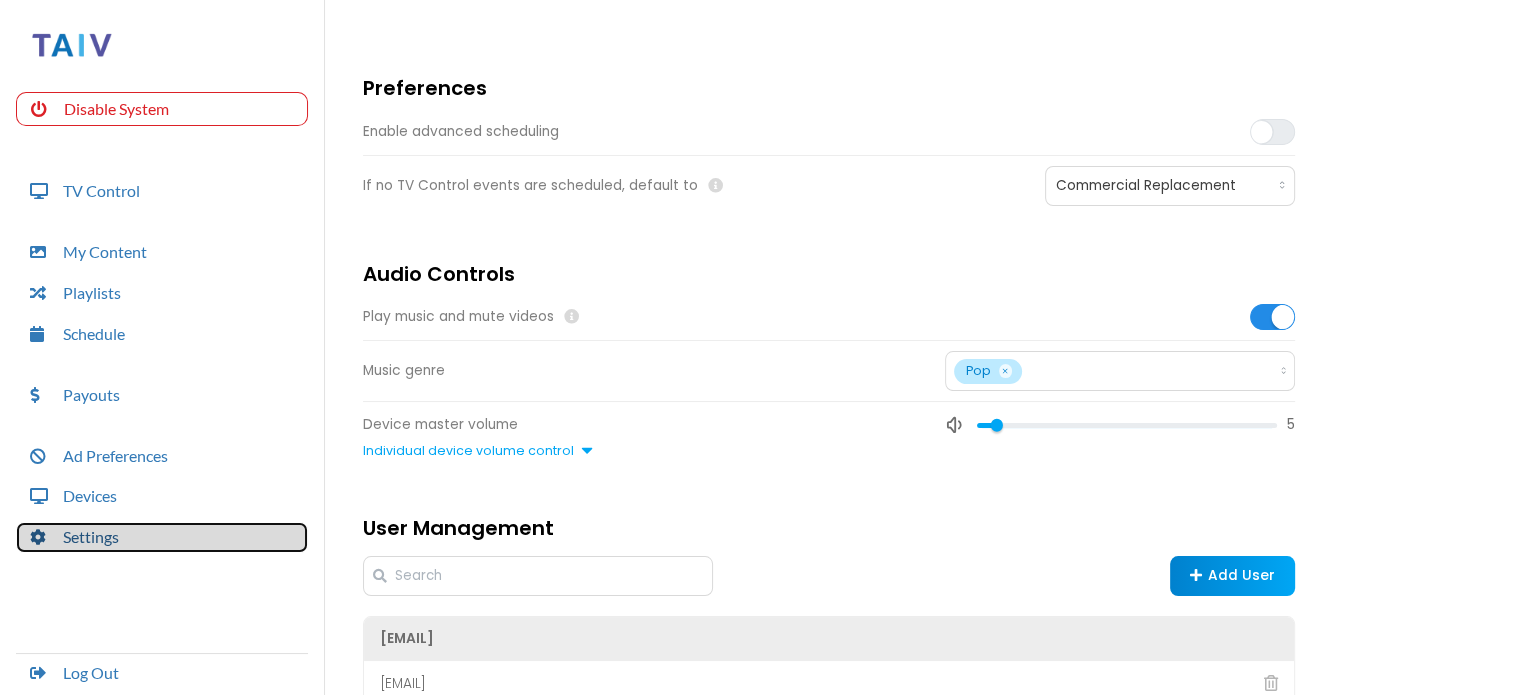 scroll, scrollTop: 0, scrollLeft: 0, axis: both 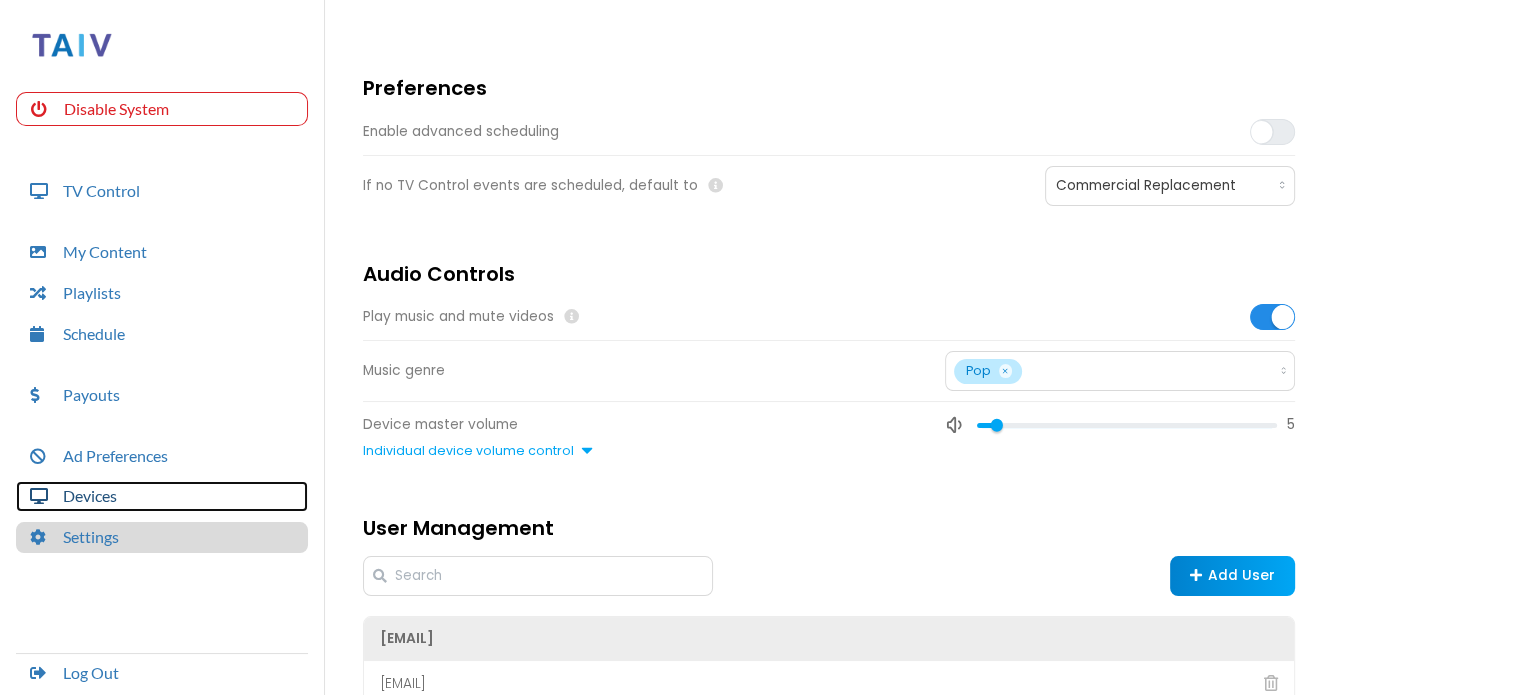 click on "Devices" at bounding box center [162, 496] 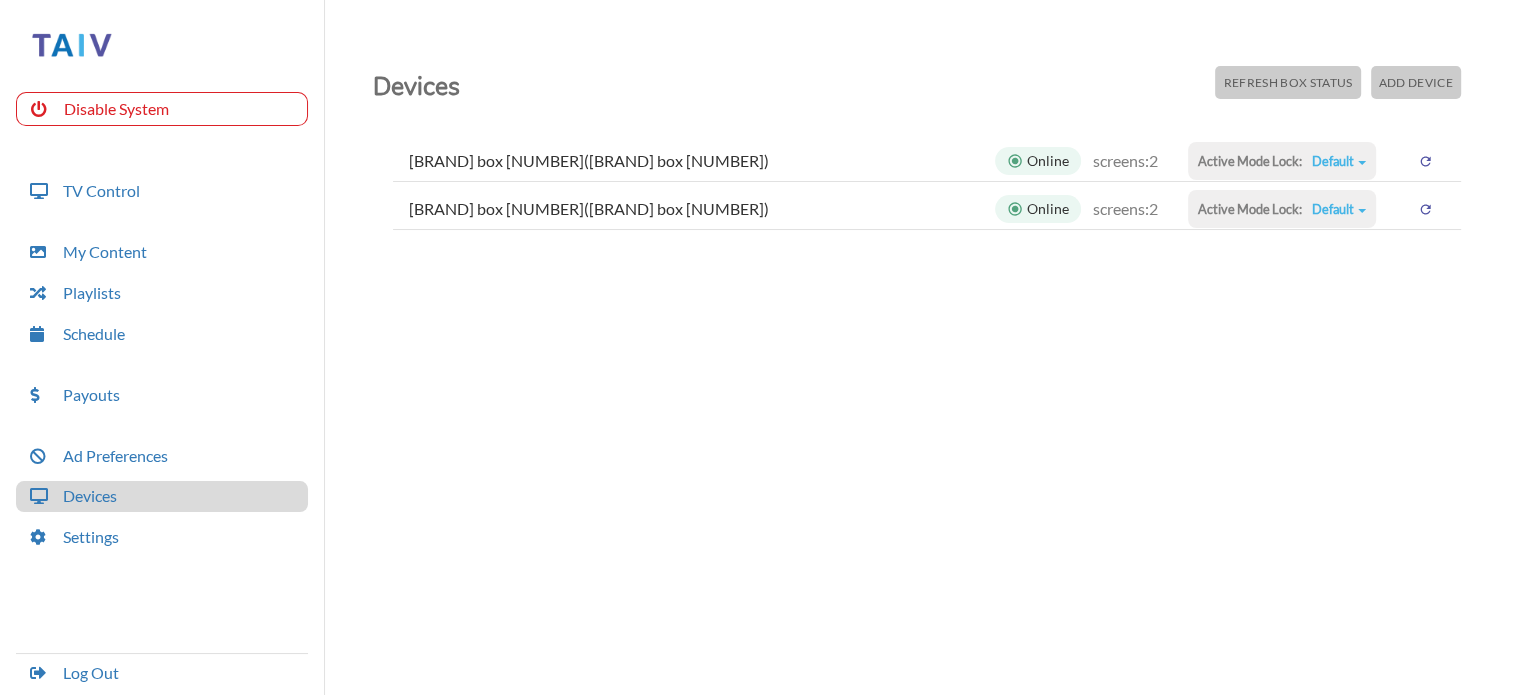 click at bounding box center (1362, 163) 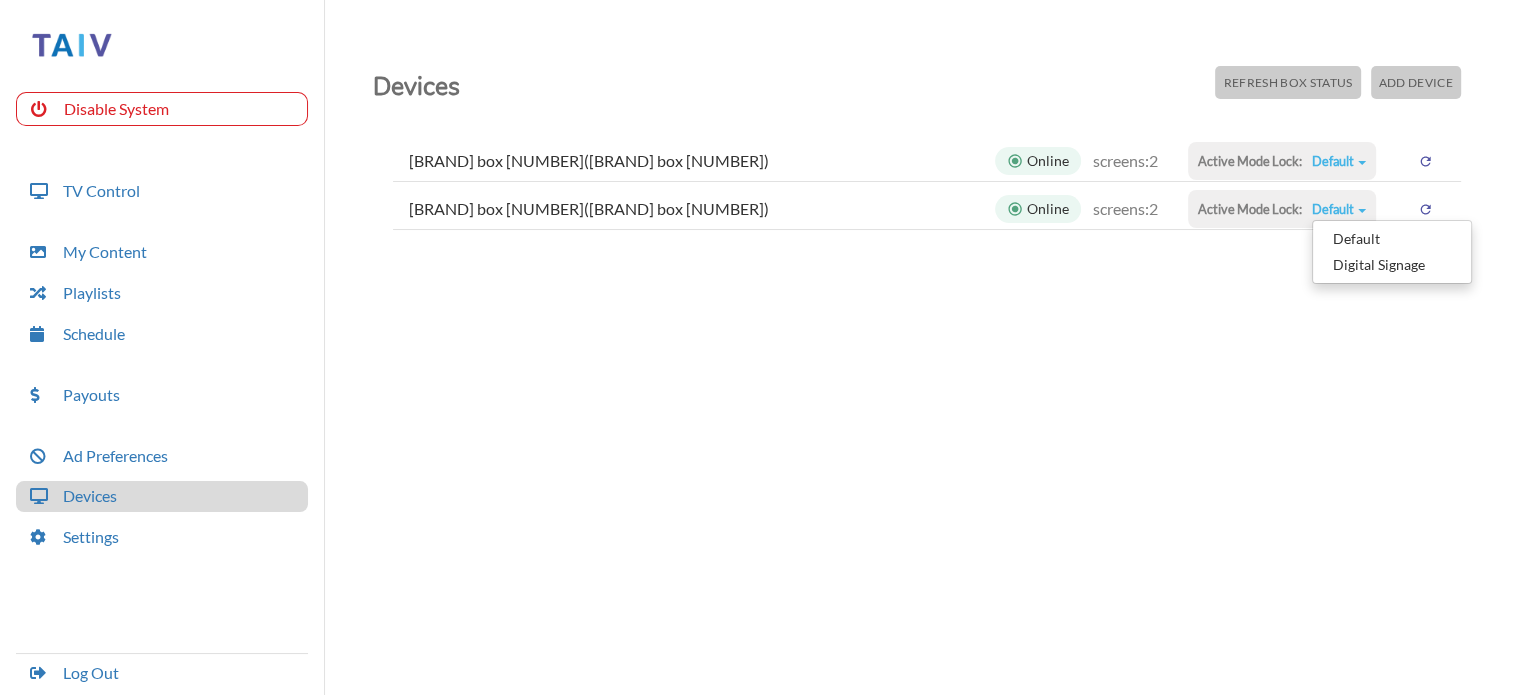 click on "Devices Refresh Box Status Add Device [BRAND] box [NUMBER]([BRAND] box [NUMBER]) Online screens:  2 Active Mode Lock:  Default   Default Digital Signage [BRAND] box [NUMBER]([BRAND] box [NUMBER]) Online screens:  2 Active Mode Lock:  Default   Default Digital Signage" at bounding box center [927, 397] 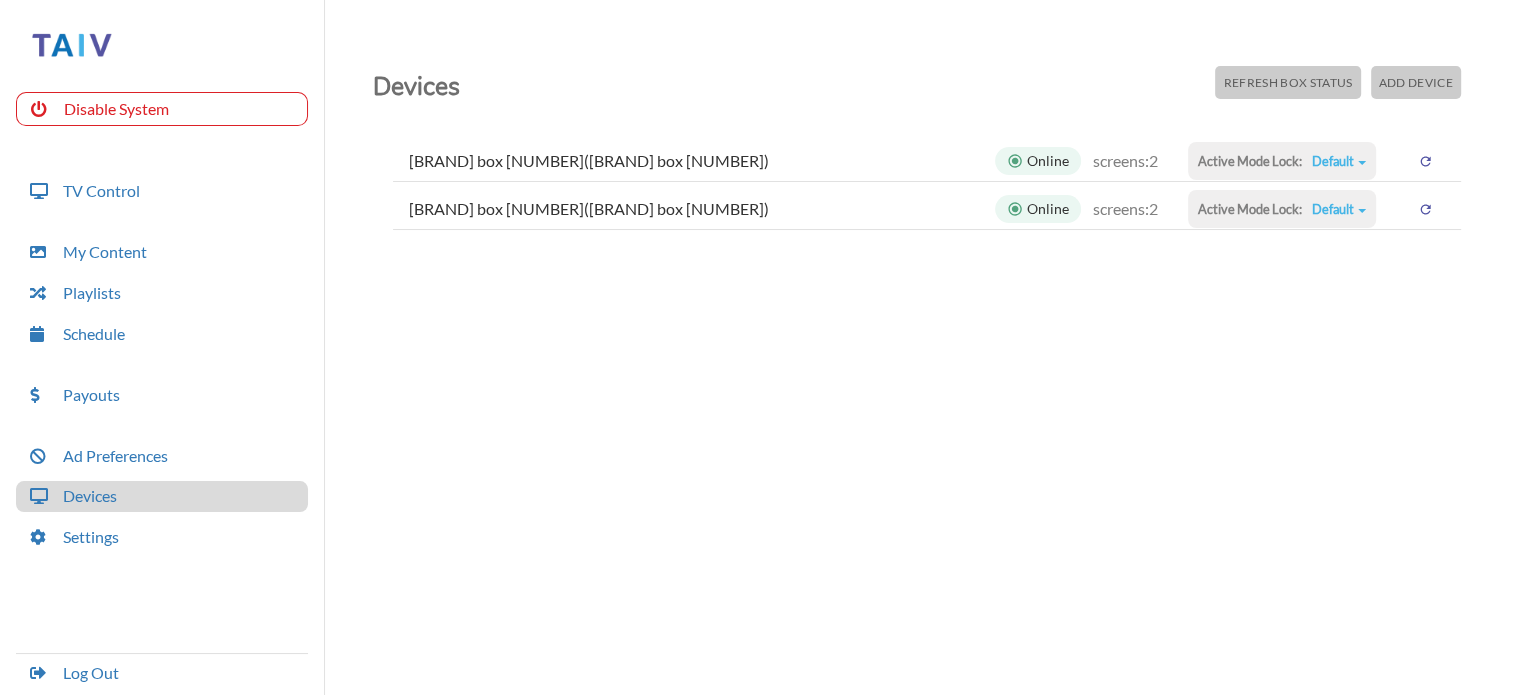 click on "Default" at bounding box center (1339, 161) 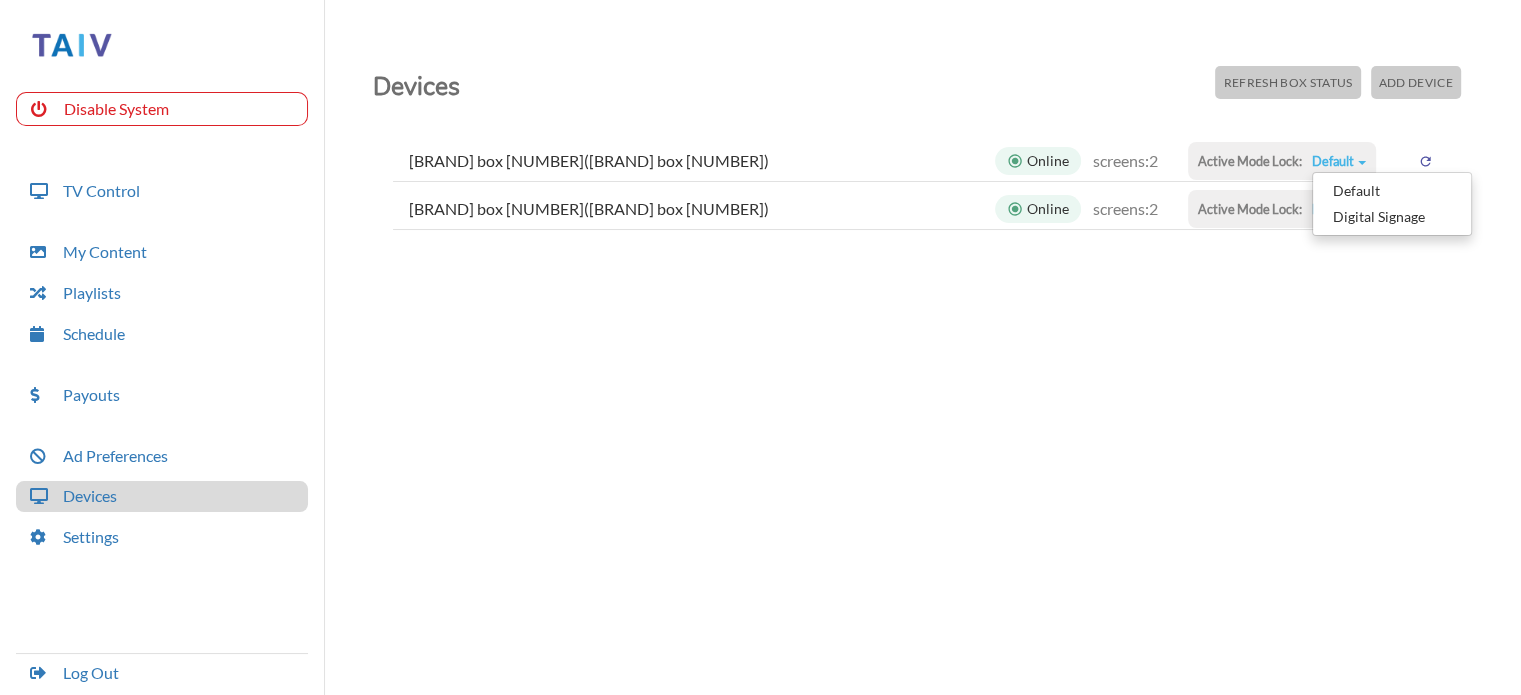 click on "Devices Refresh Box Status Add Device [BRAND] box [NUMBER]([BRAND] box [NUMBER]) Online screens:  2 Active Mode Lock:  Default   Default Digital Signage [BRAND] box [NUMBER]([BRAND] box [NUMBER]) Online screens:  2 Active Mode Lock:  Default   Default Digital Signage" at bounding box center [927, 397] 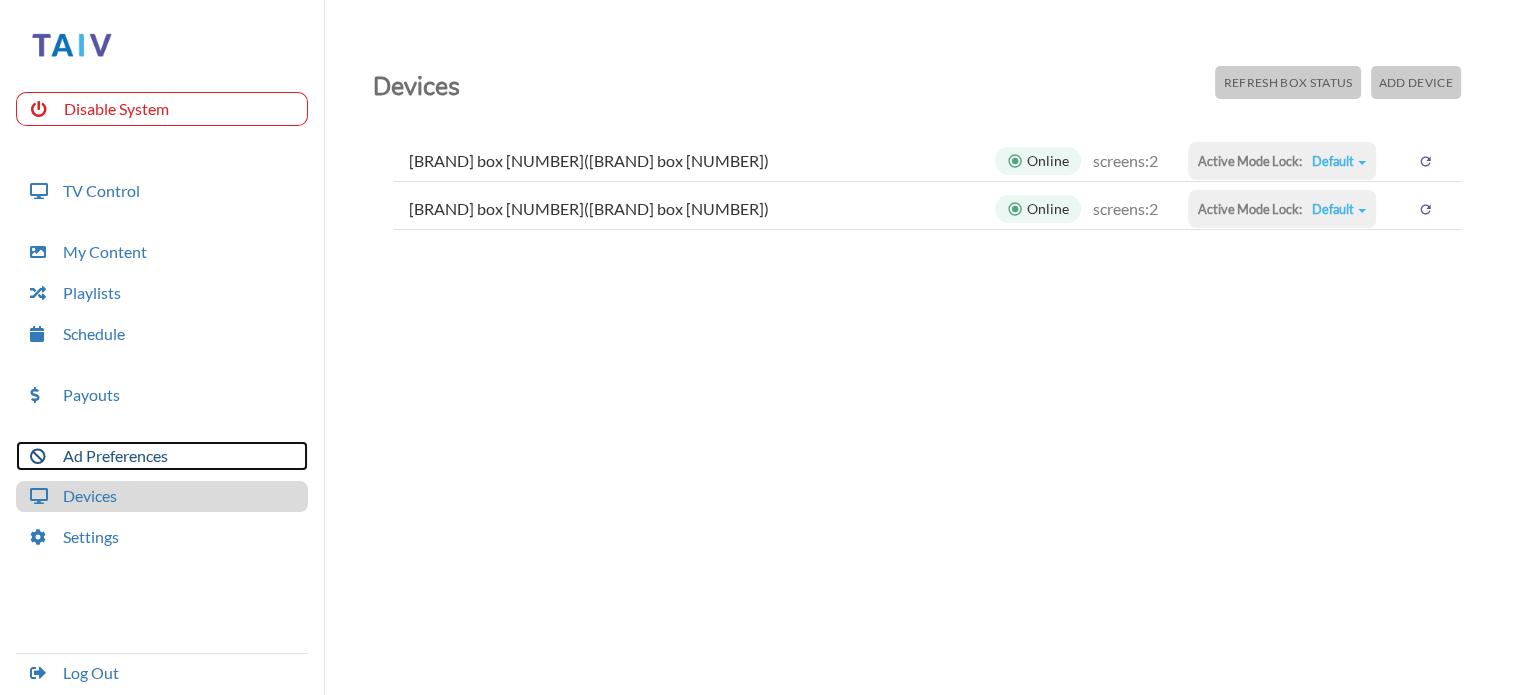 click on "Ad Preferences" at bounding box center (162, 456) 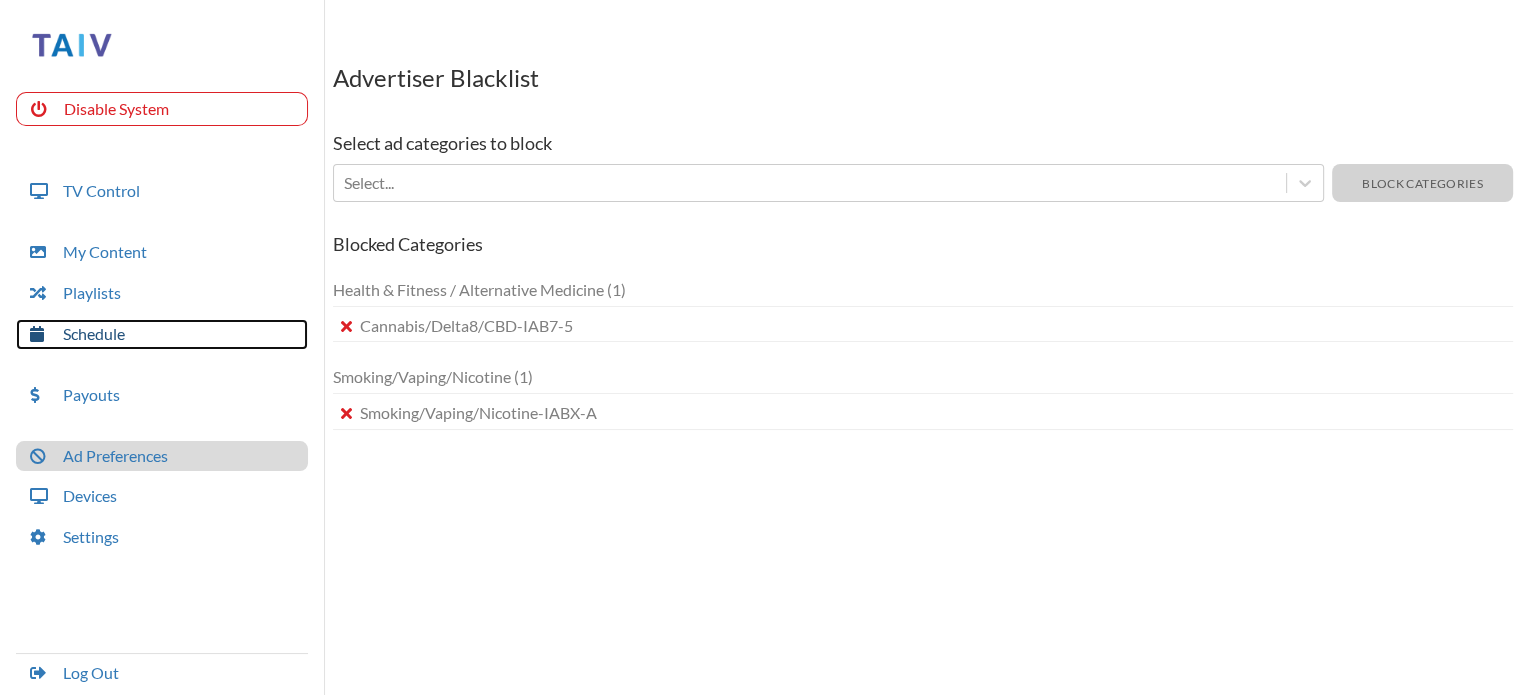 click on "Schedule" at bounding box center (162, 334) 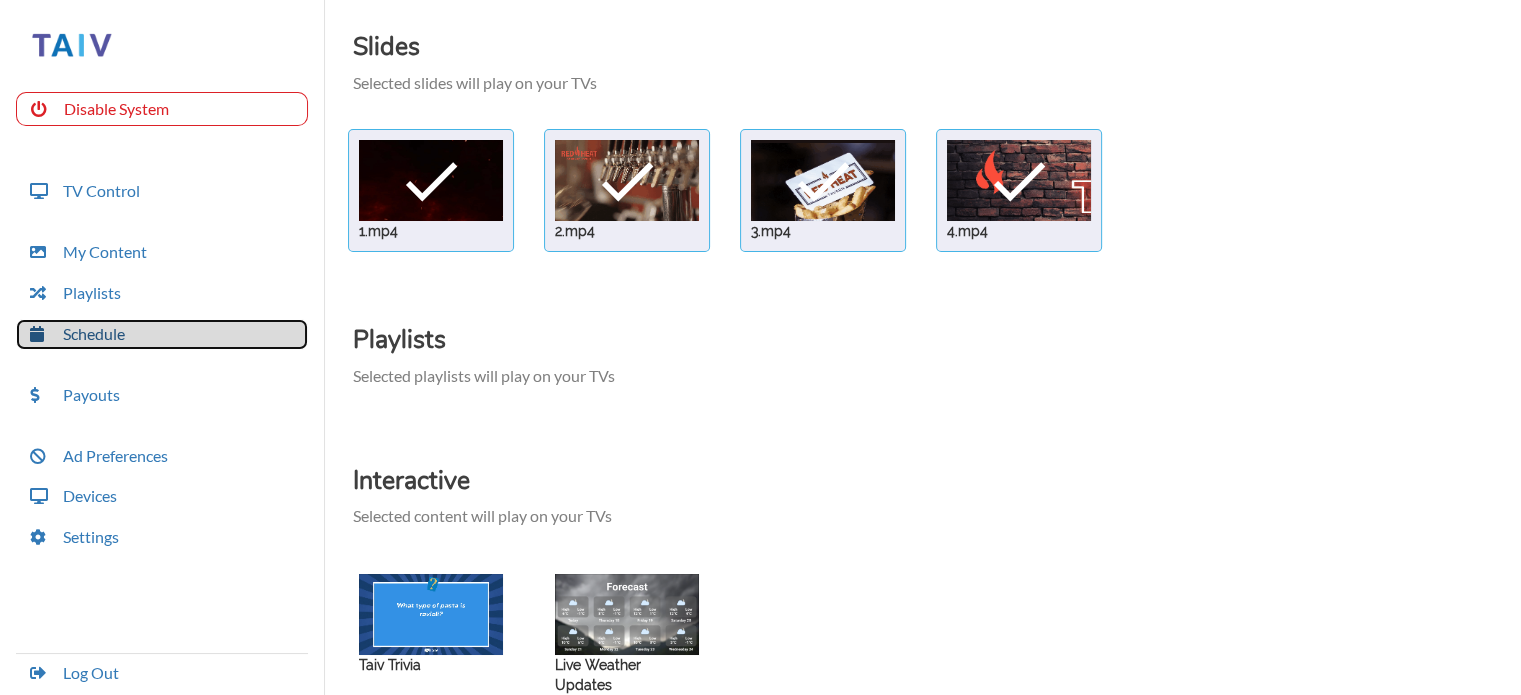 scroll, scrollTop: 0, scrollLeft: 0, axis: both 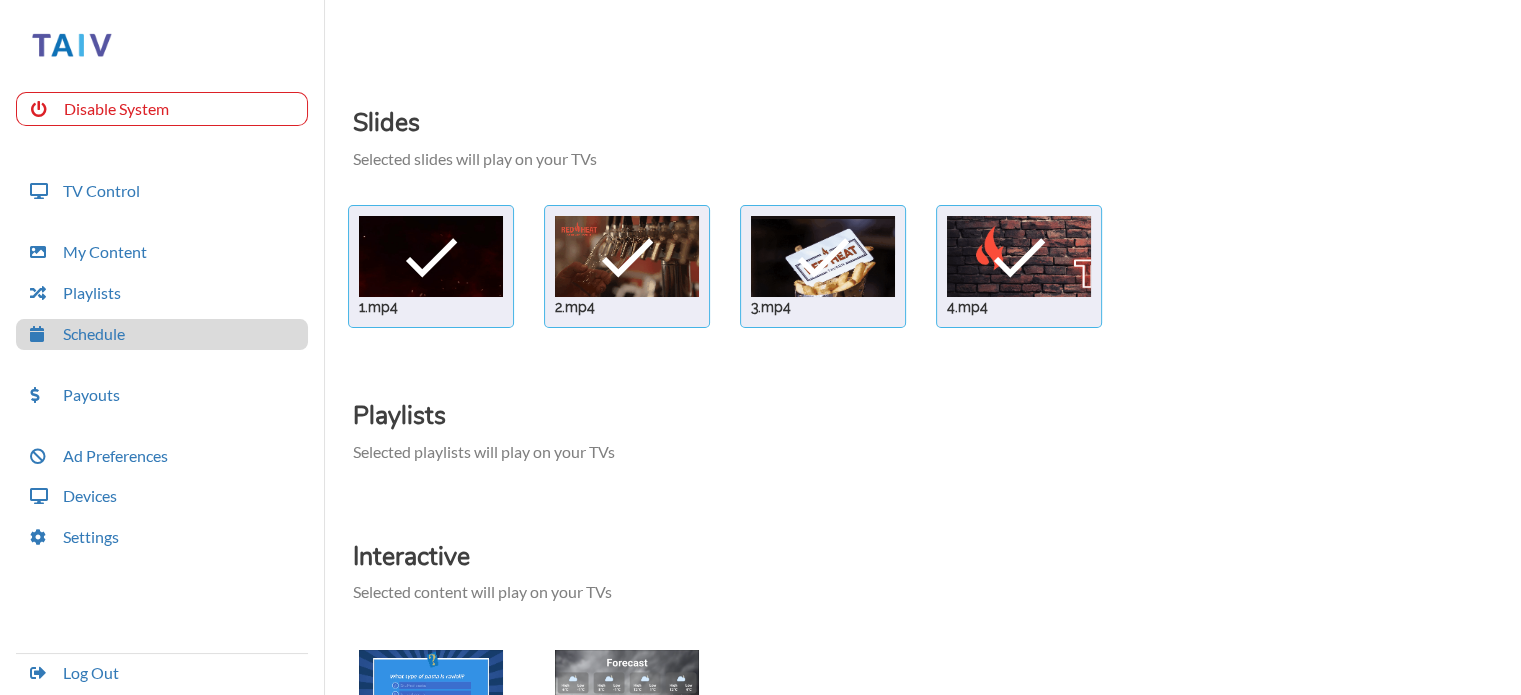 click on "check 1.mp4 check 2.mp4 check 3.mp4 check 4.mp4" at bounding box center (927, 266) 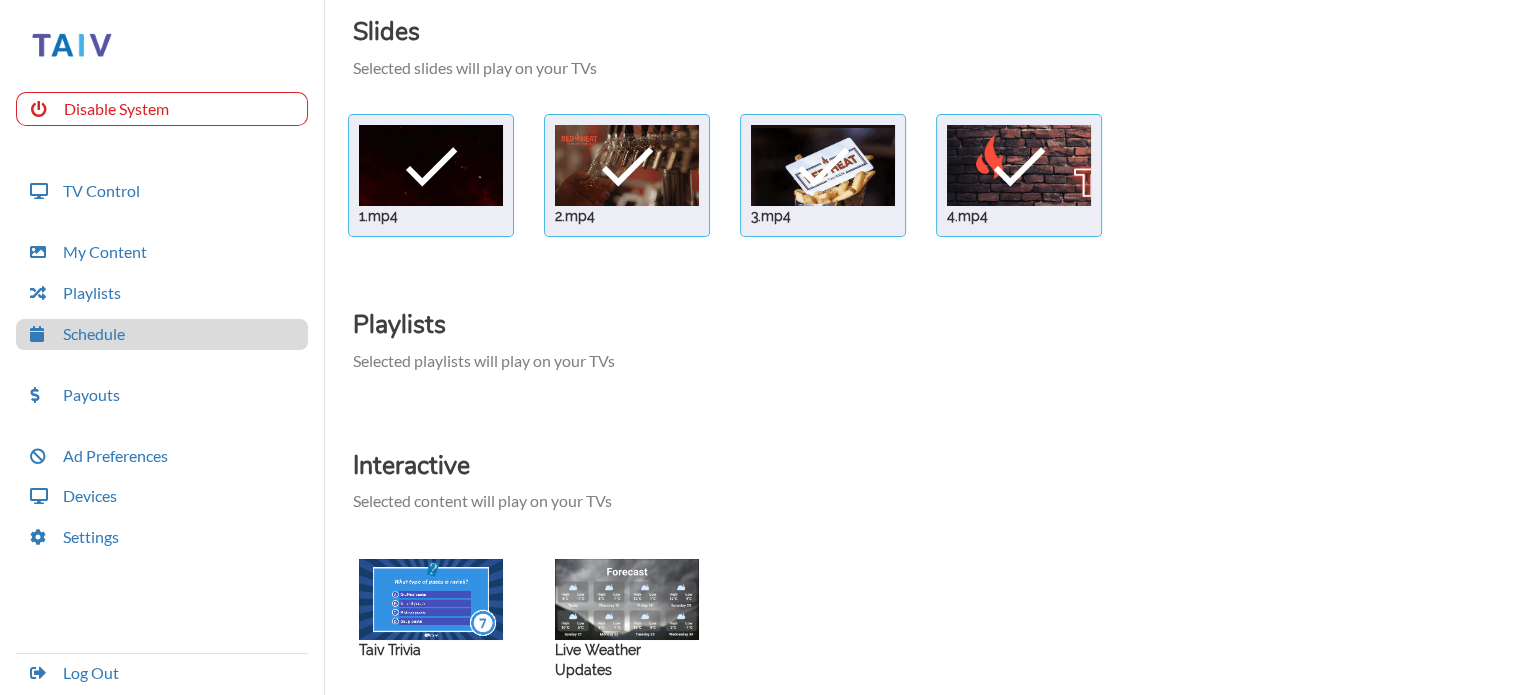 scroll, scrollTop: 212, scrollLeft: 0, axis: vertical 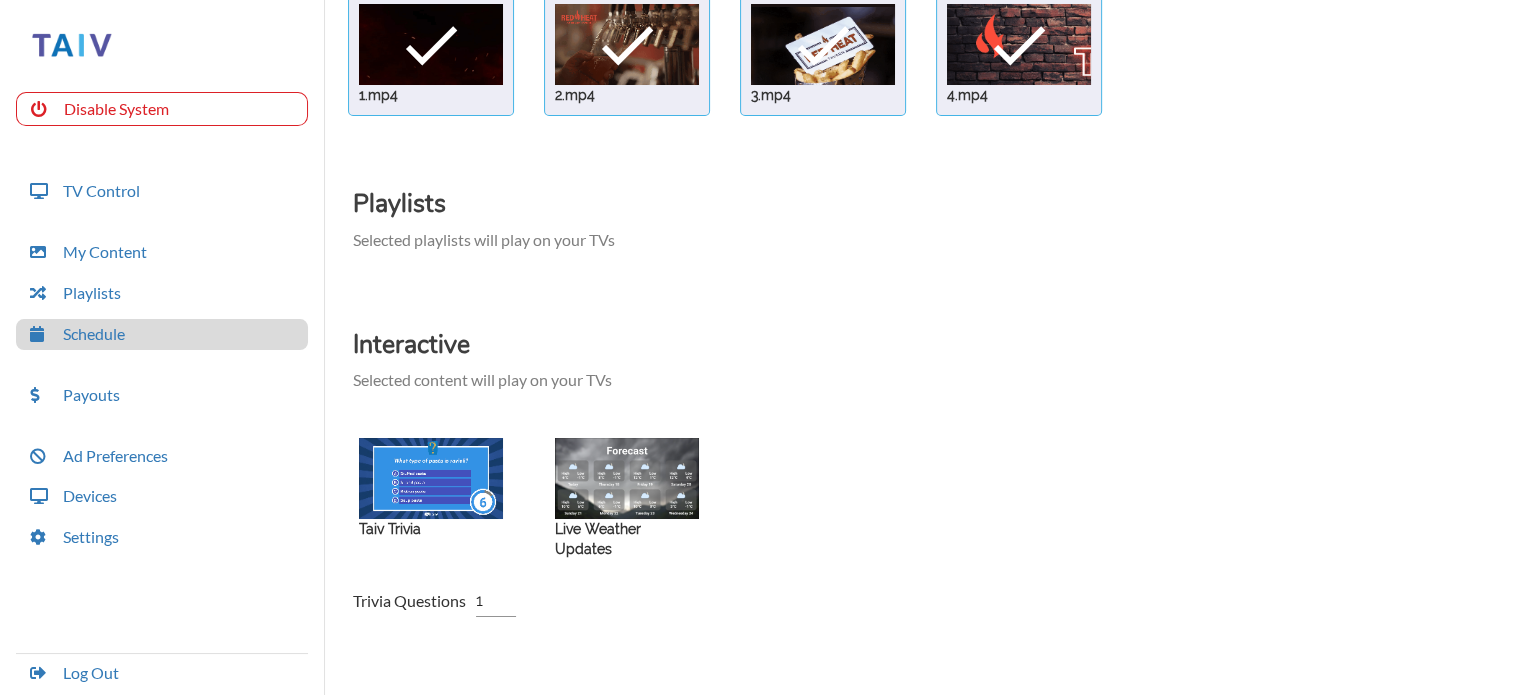 drag, startPoint x: 656, startPoint y: 494, endPoint x: 1078, endPoint y: 296, distance: 466.1416 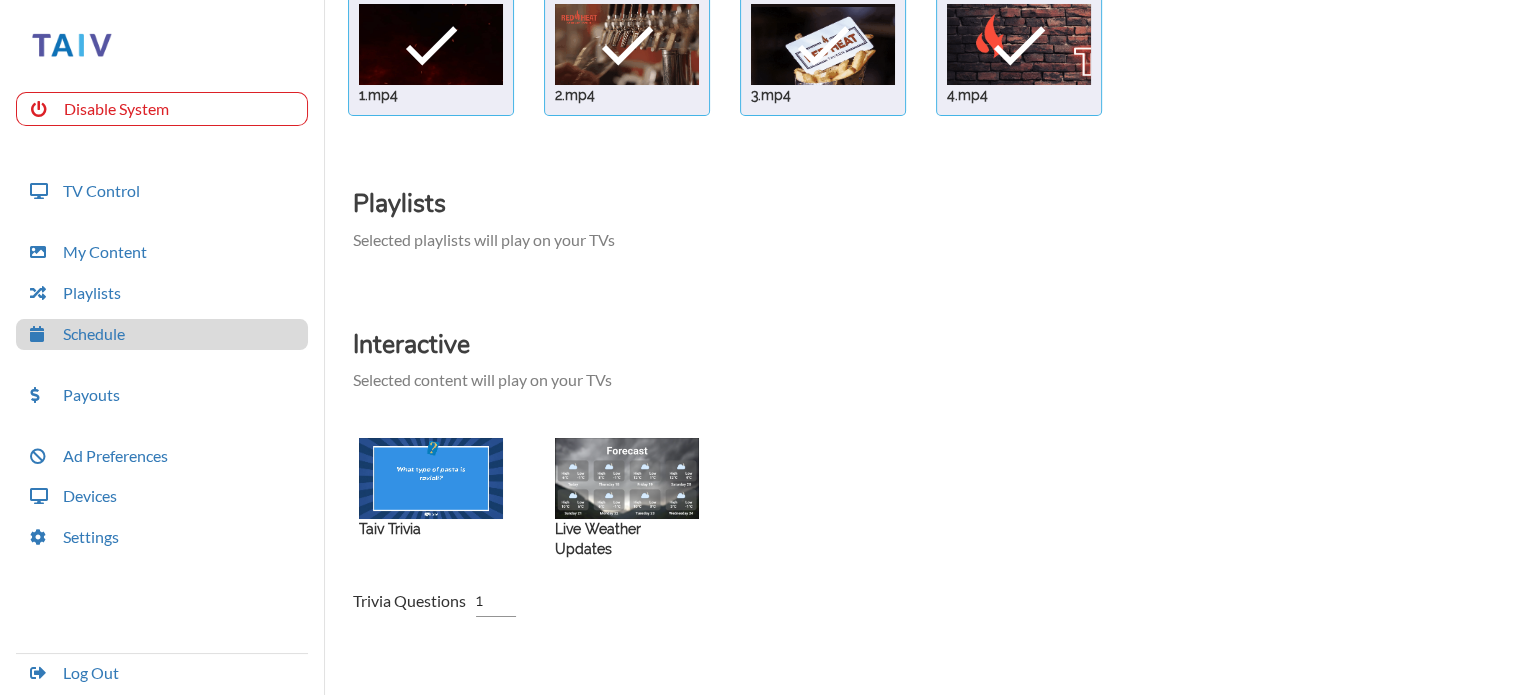 click on "Slides Selected slides will play on your TVs check 1.mp4 check 2.mp4 check 3.mp4 check 4.mp4 Playlists Selected playlists will play on your TVs Interactive Selected content will play on your TVs Taiv Trivia Live Weather Updates Trivia Questions 1" at bounding box center (927, 277) 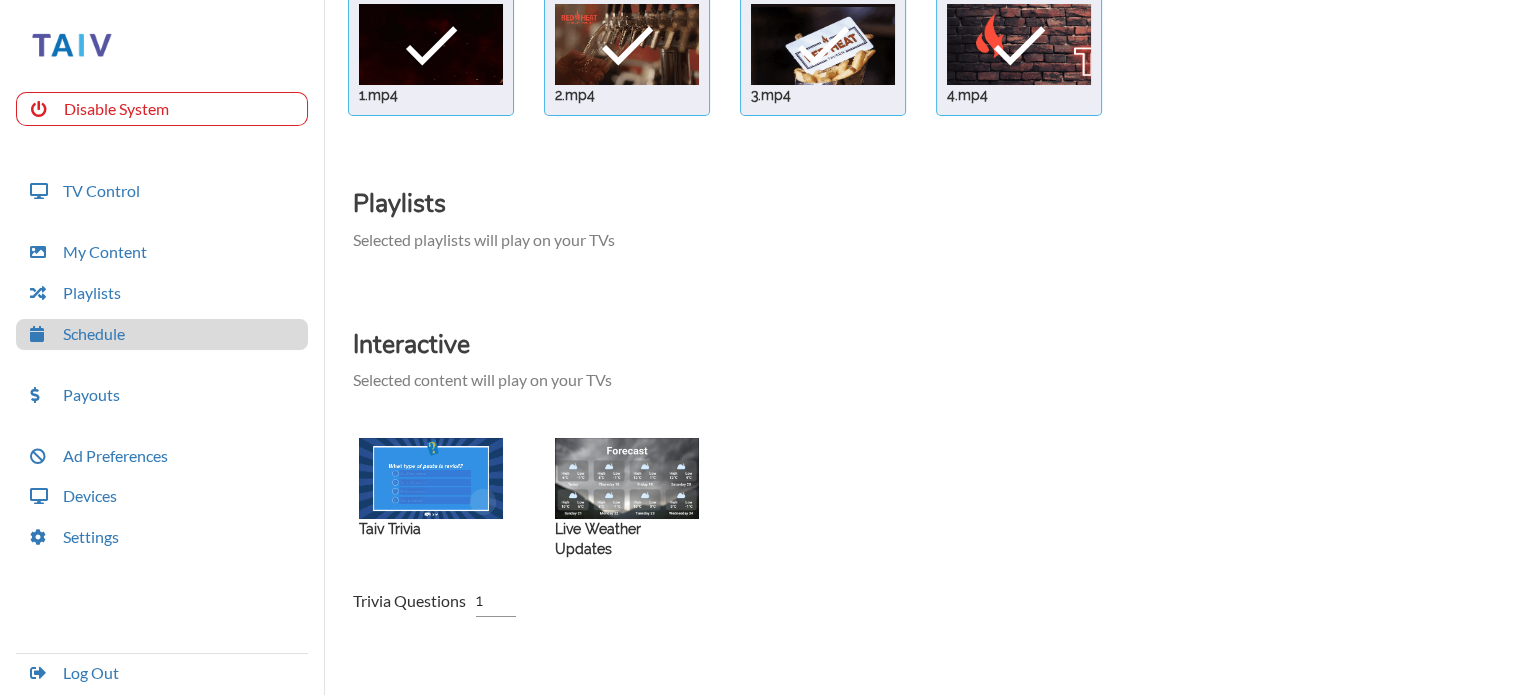 click at bounding box center [431, 44] 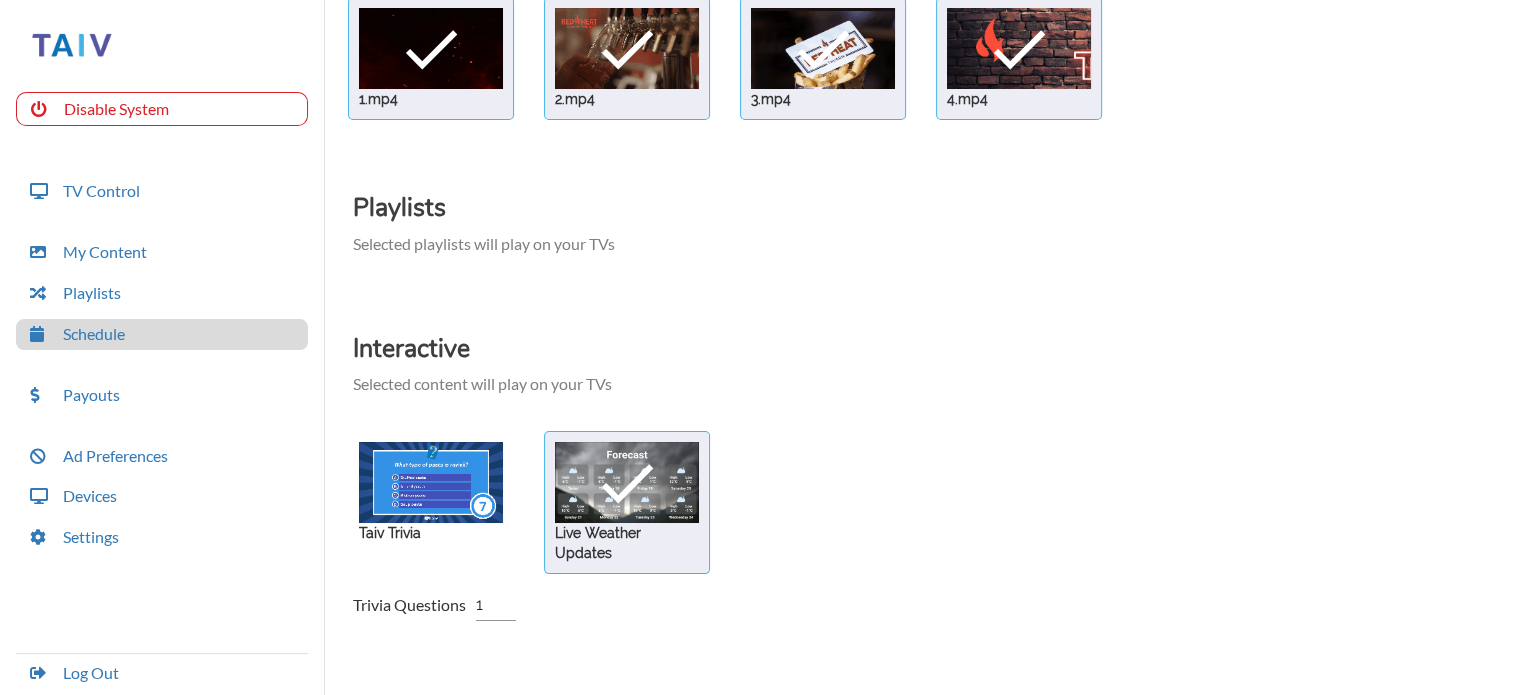 scroll, scrollTop: 212, scrollLeft: 0, axis: vertical 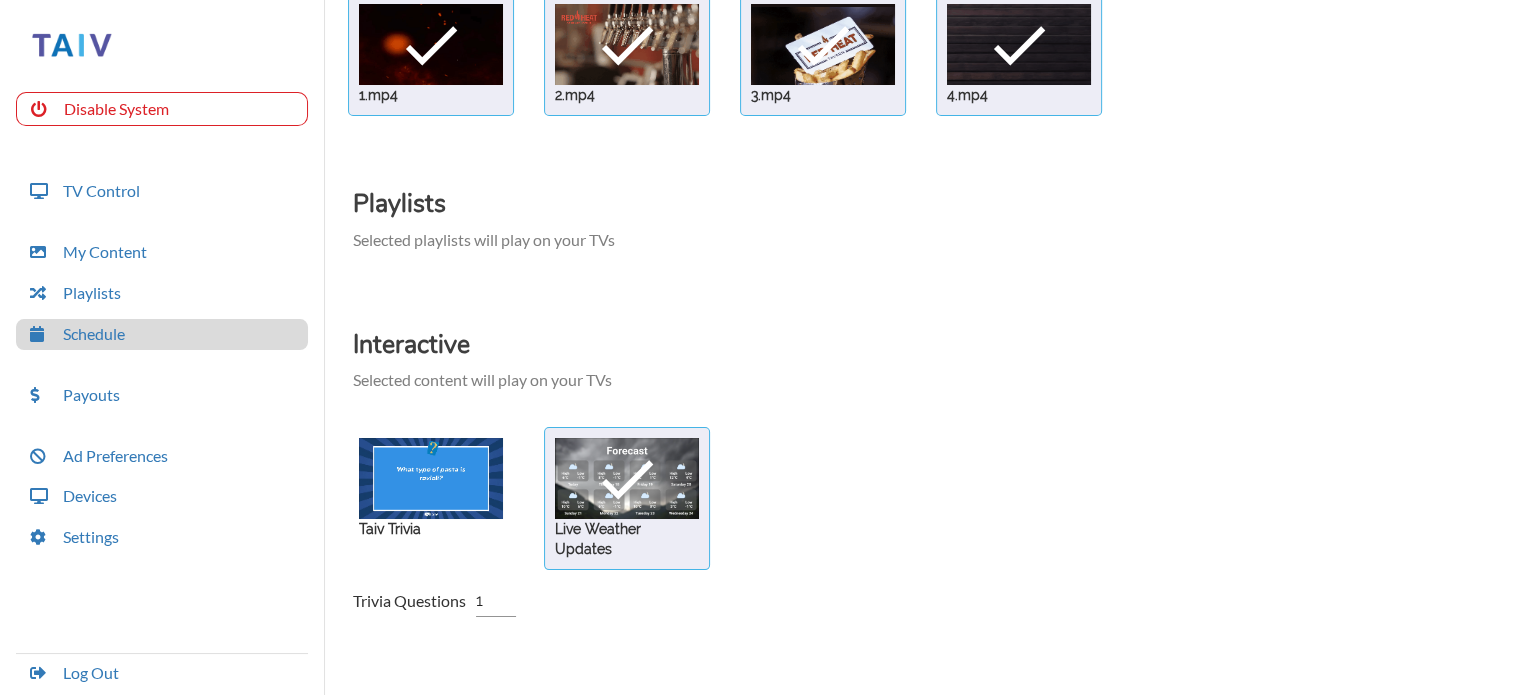 click at bounding box center [431, 44] 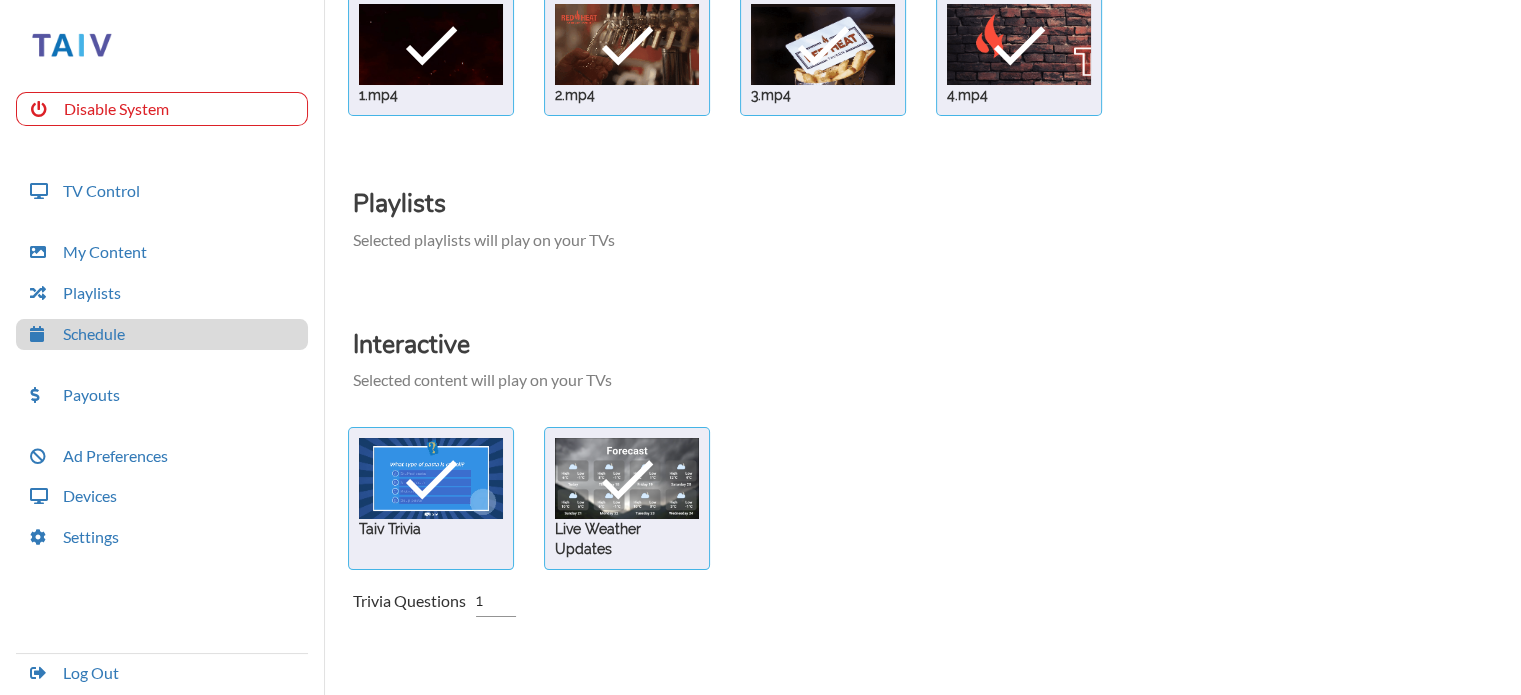 click on "1" at bounding box center (496, 601) 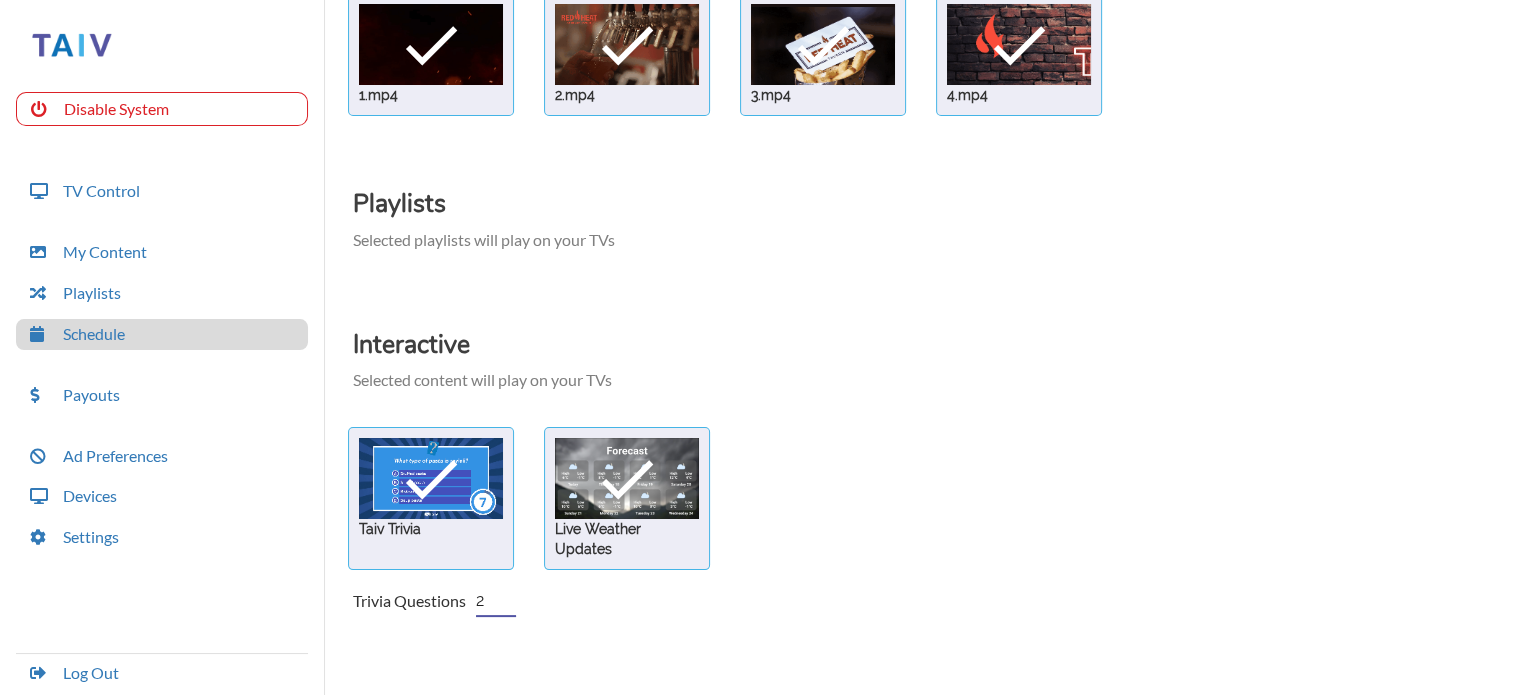click on "2" at bounding box center [496, 601] 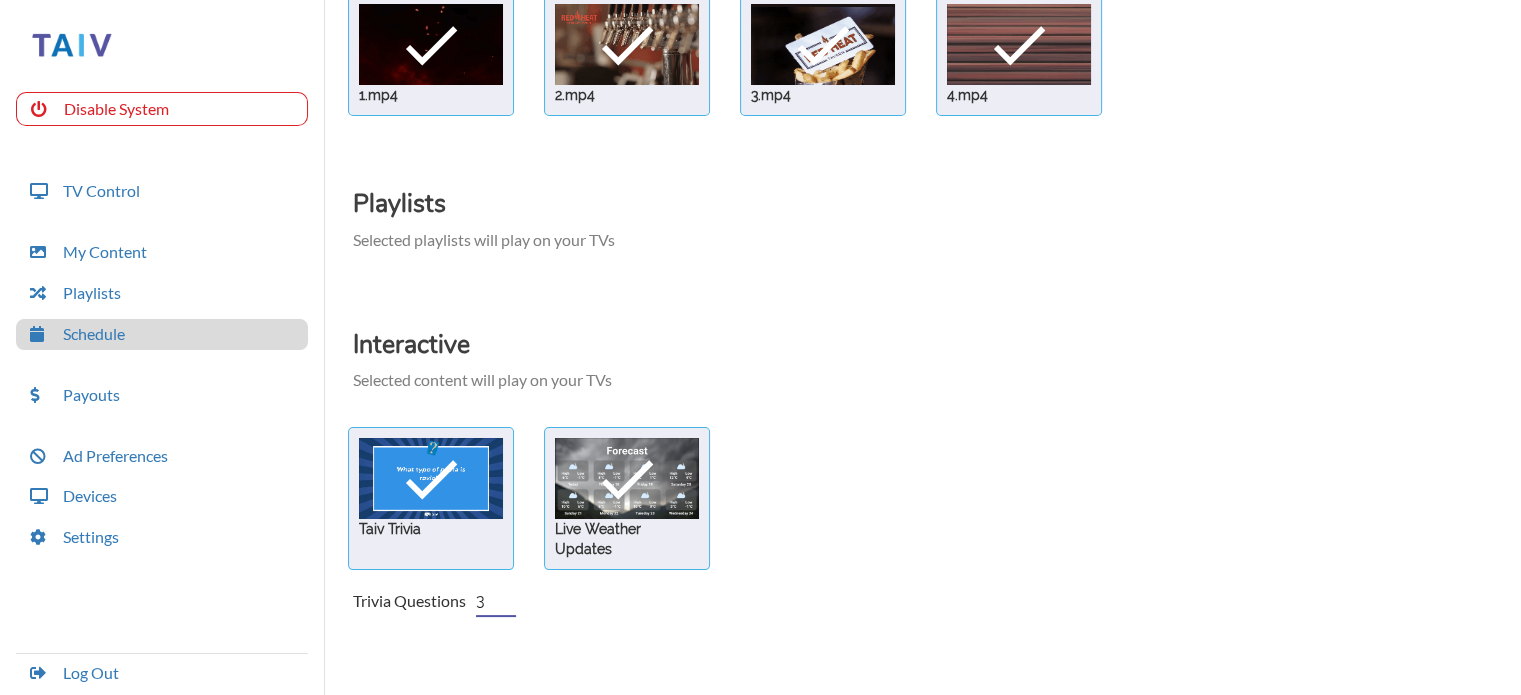 click on "3" at bounding box center [496, 601] 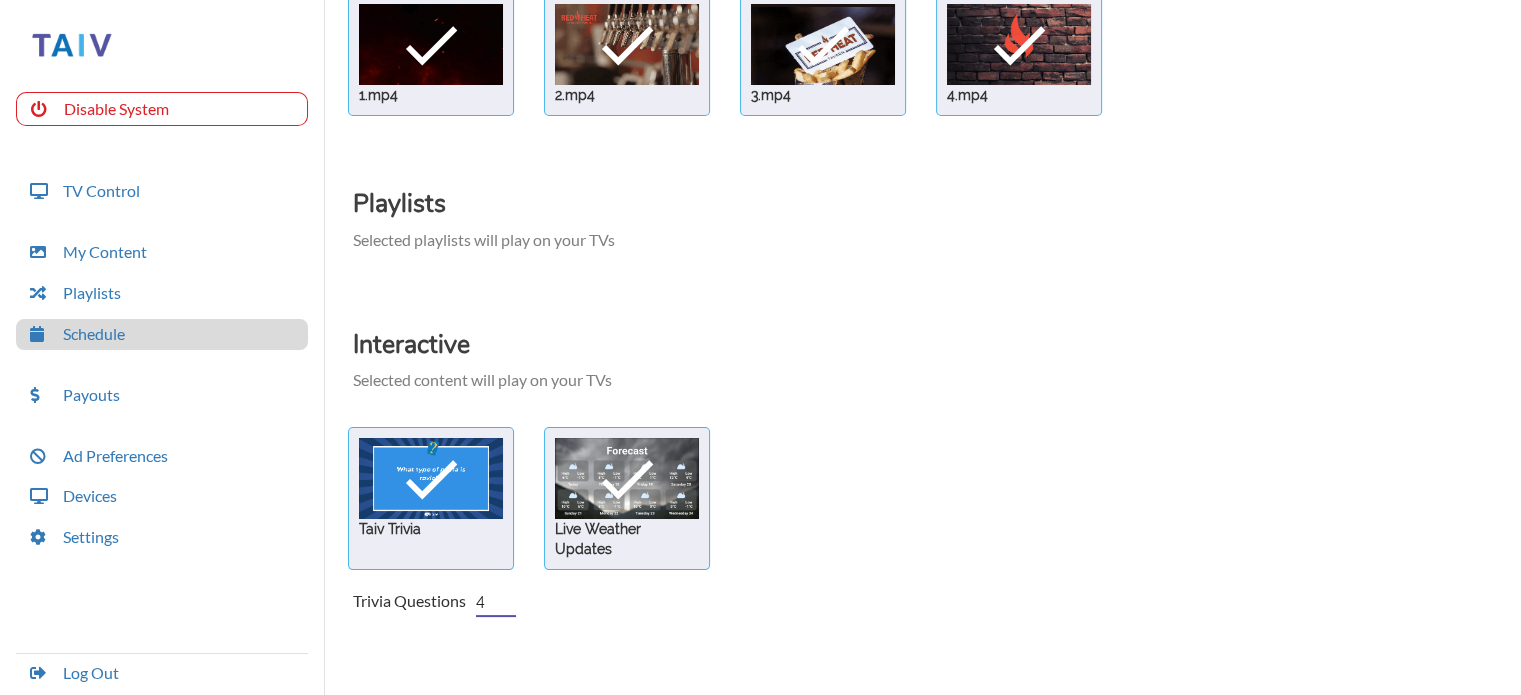 click on "4" at bounding box center (496, 601) 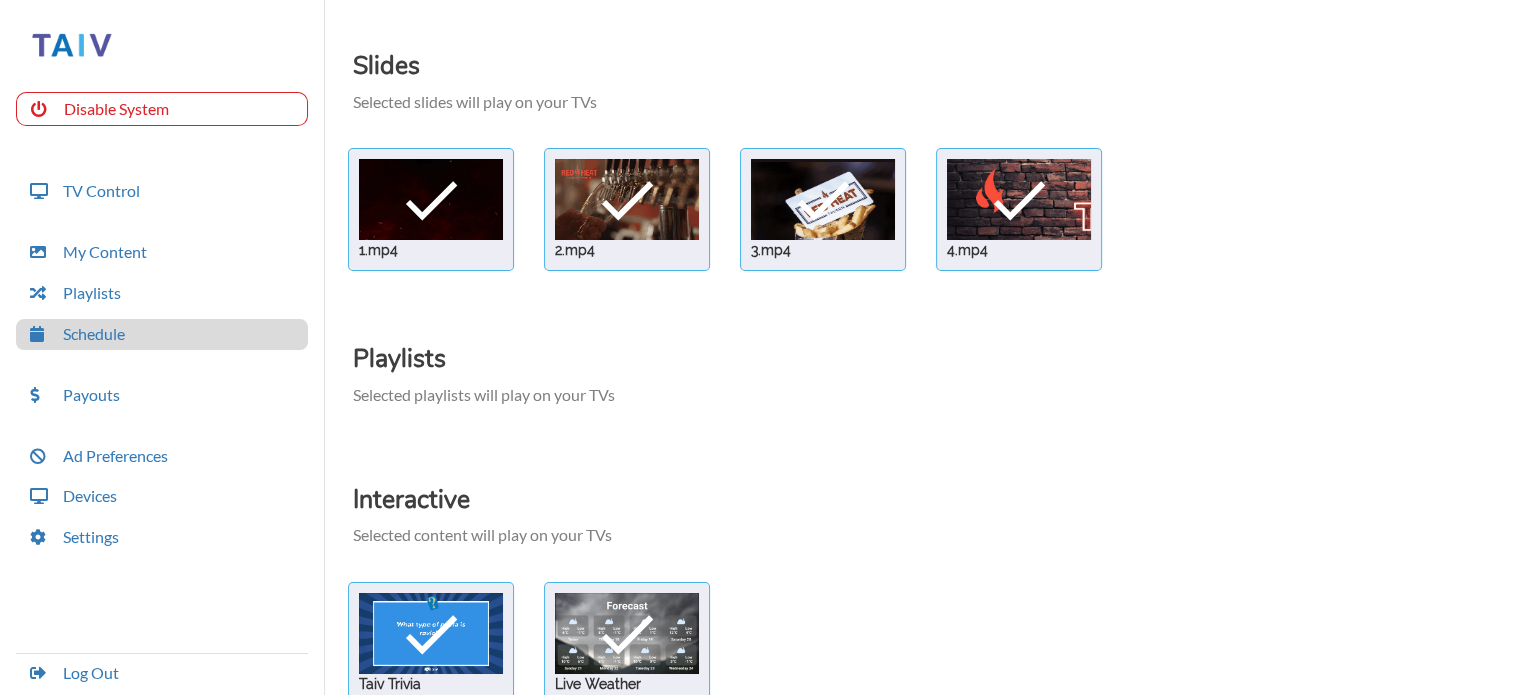 scroll, scrollTop: 212, scrollLeft: 0, axis: vertical 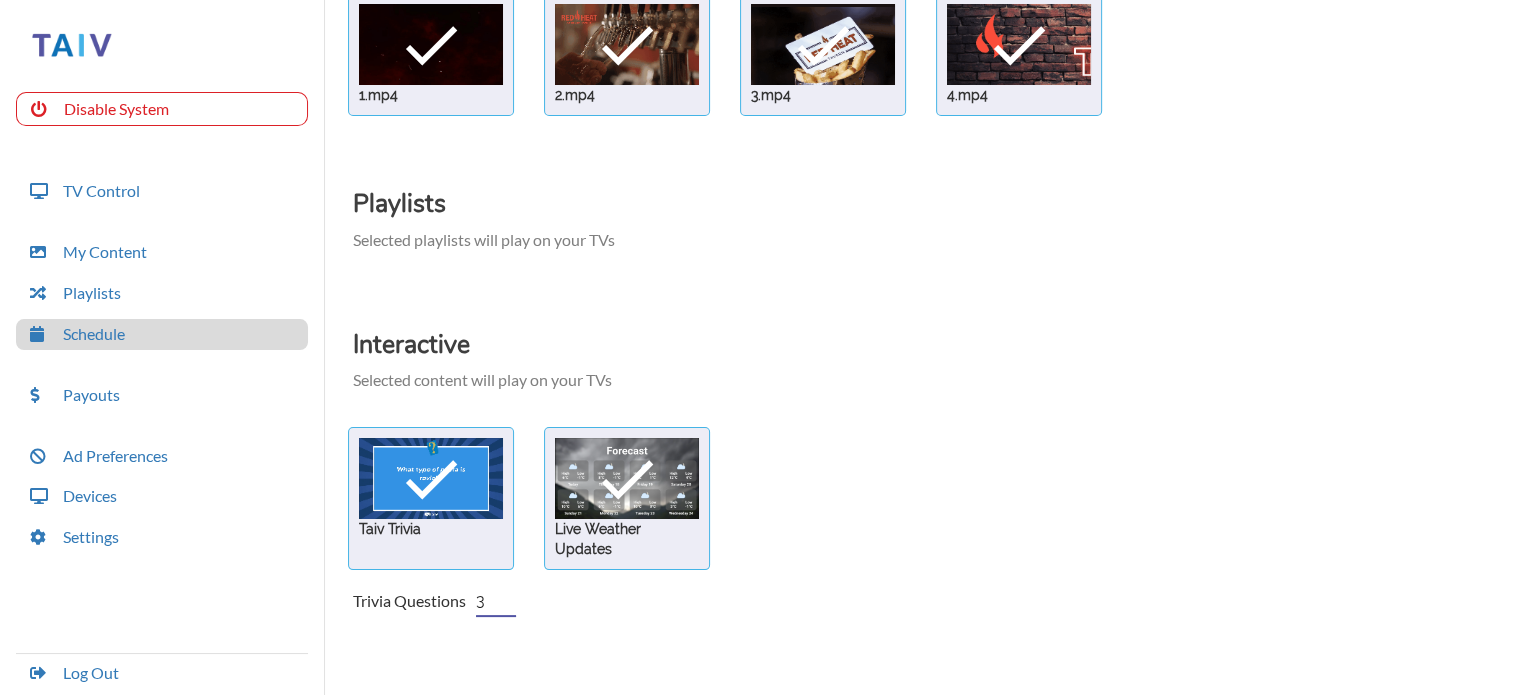 click on "3" at bounding box center [496, 601] 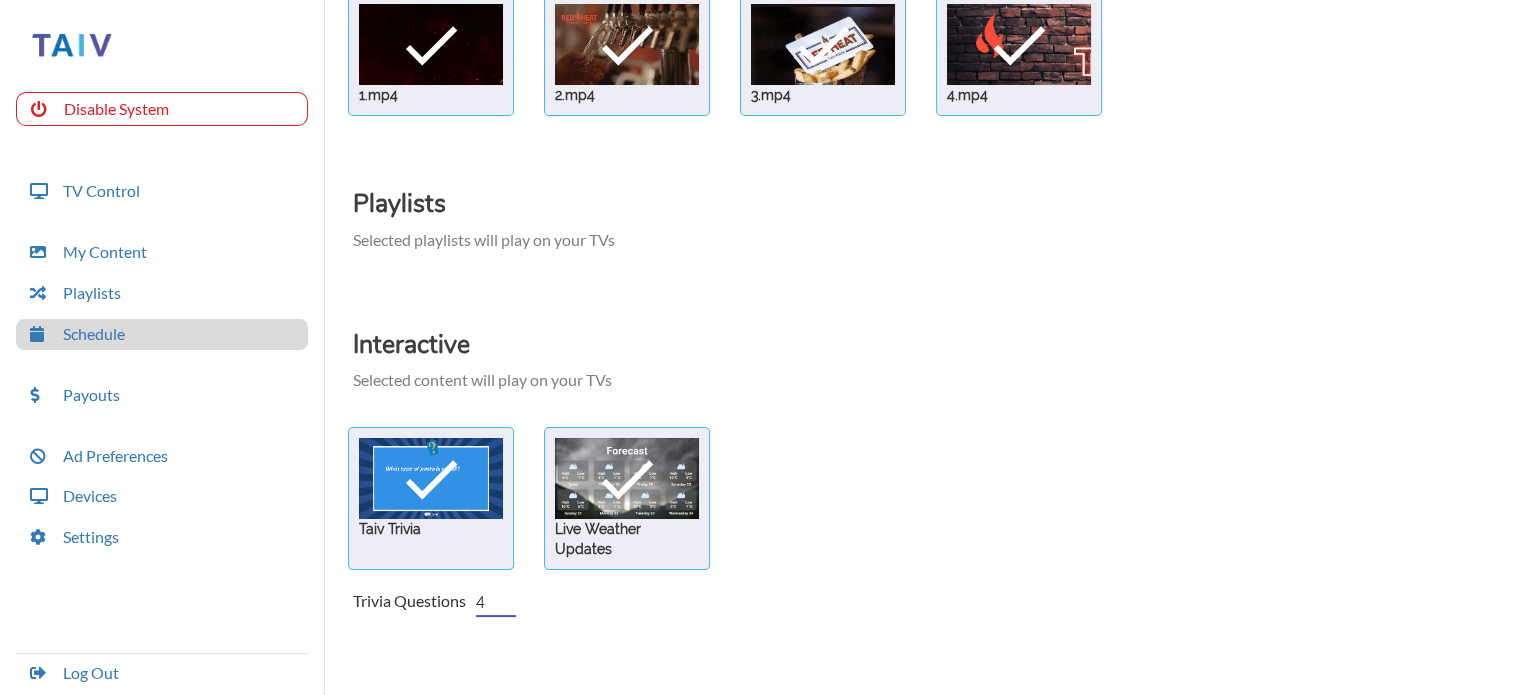 type on "4" 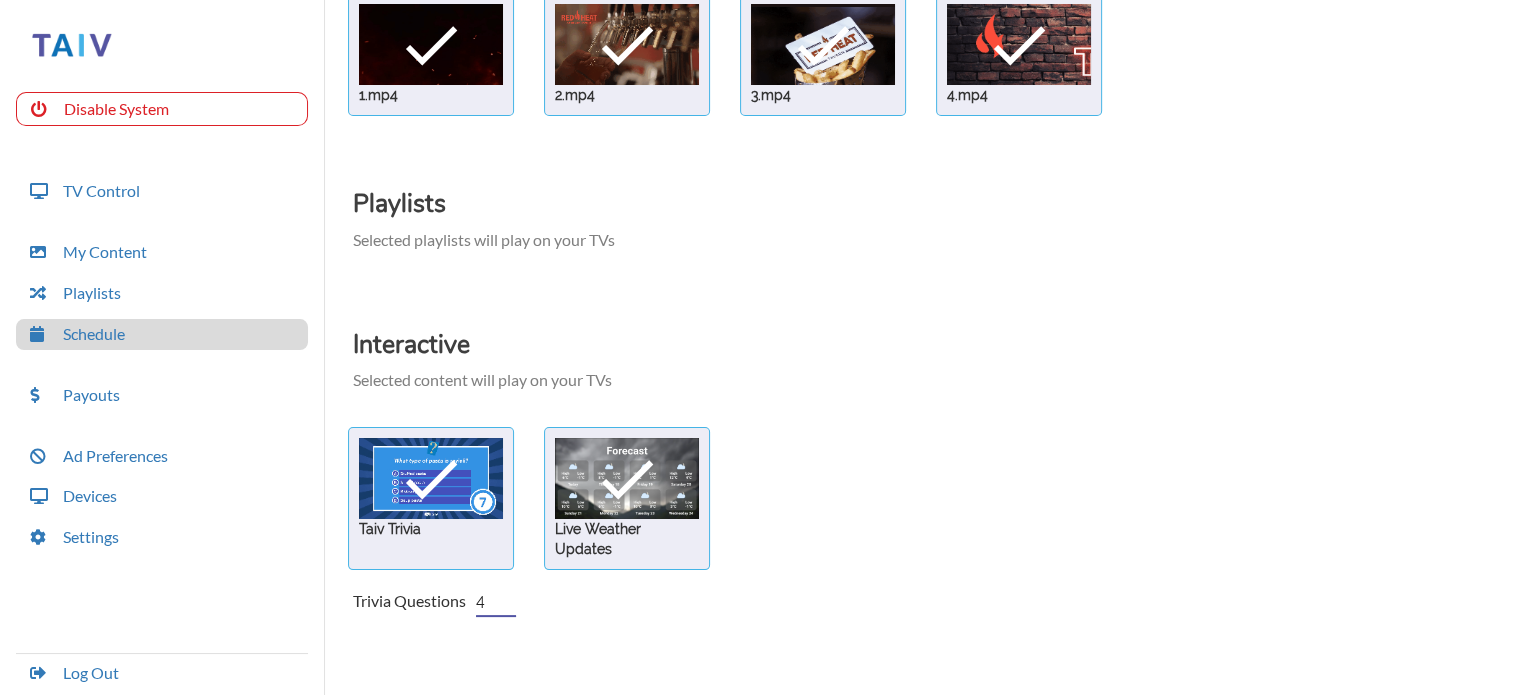 click on "4" at bounding box center [496, 601] 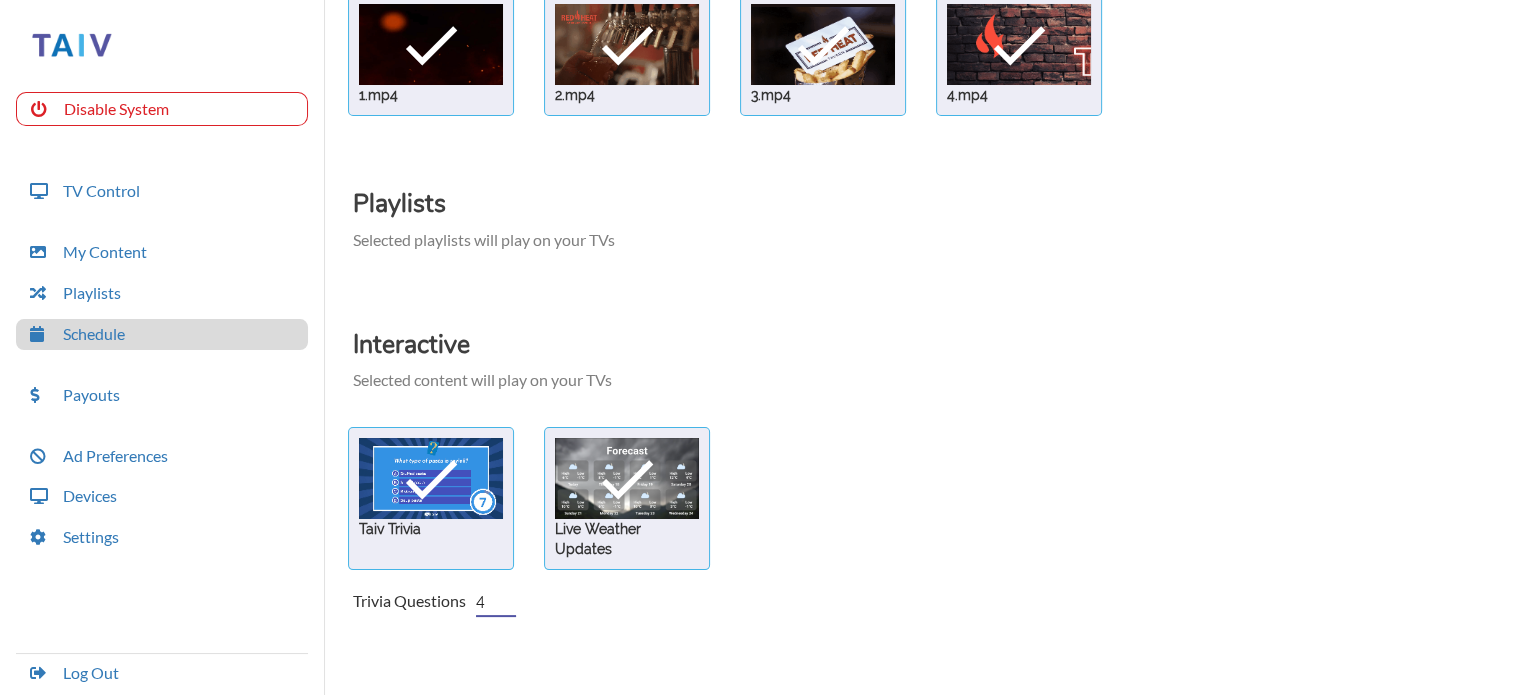 click at bounding box center [431, 44] 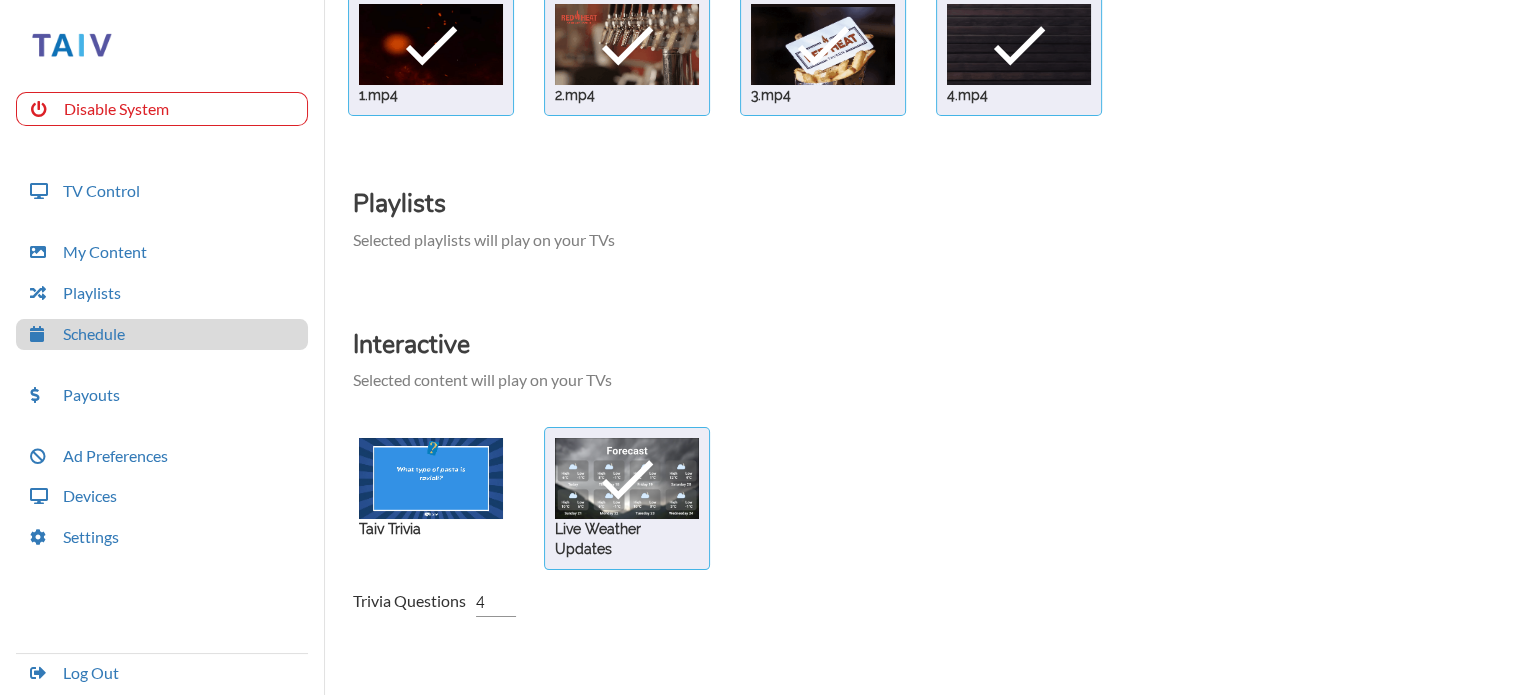 click at bounding box center (431, 44) 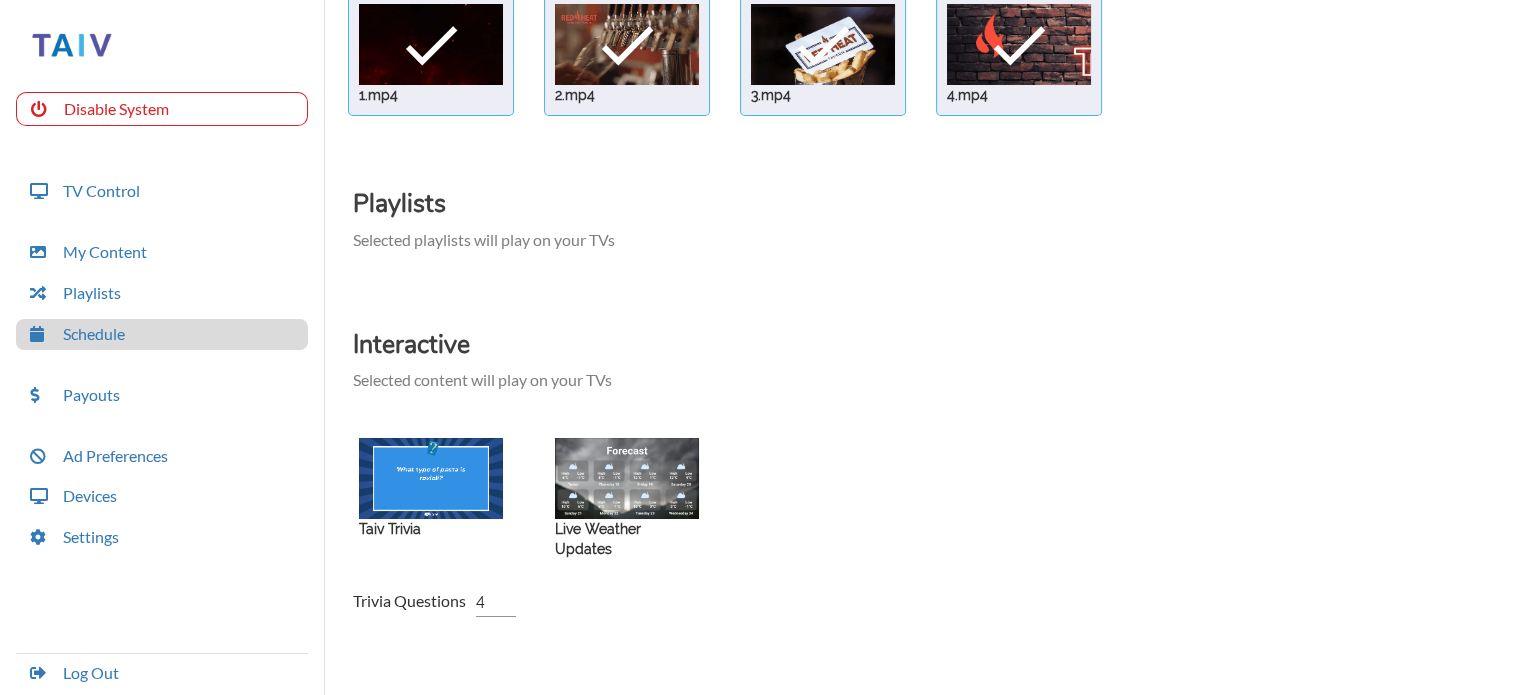 click at bounding box center (431, 44) 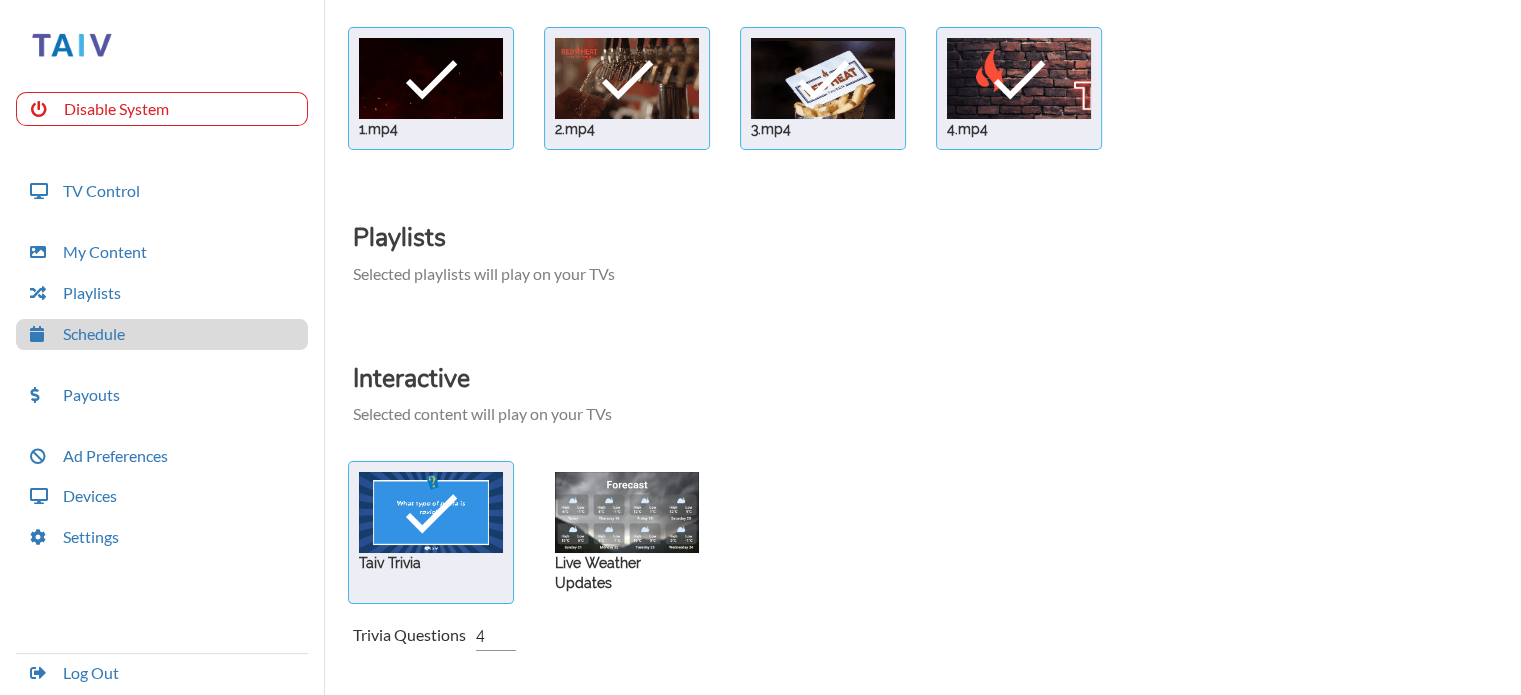scroll, scrollTop: 212, scrollLeft: 0, axis: vertical 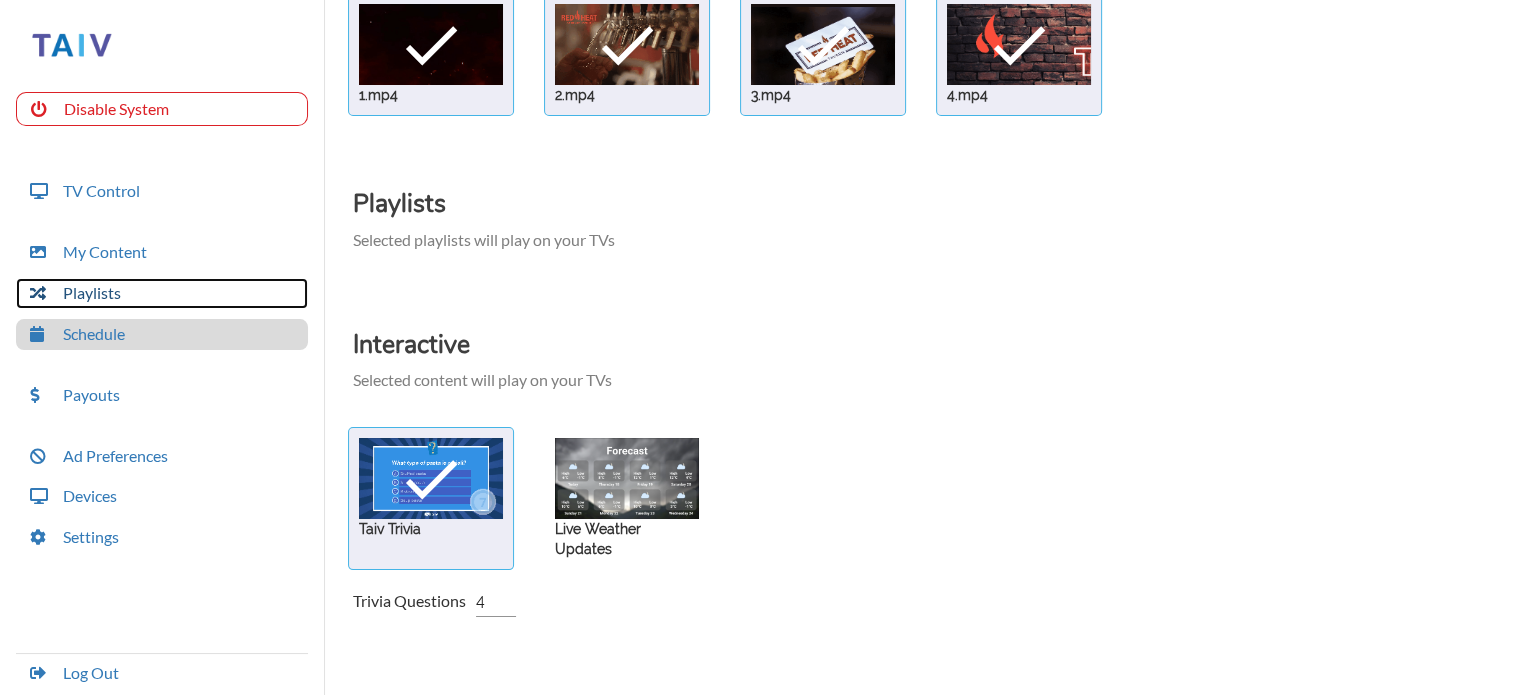 click on "Playlists" at bounding box center (162, 293) 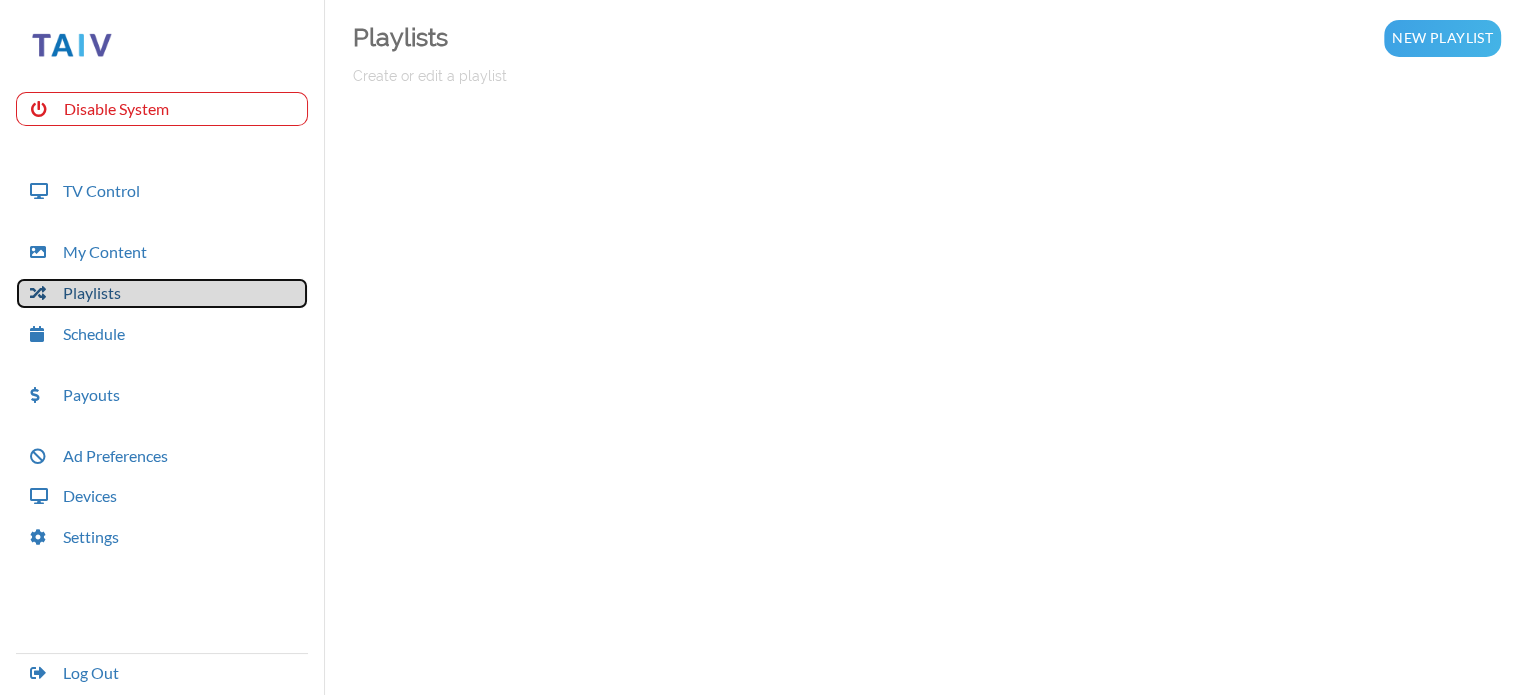 scroll, scrollTop: 50, scrollLeft: 0, axis: vertical 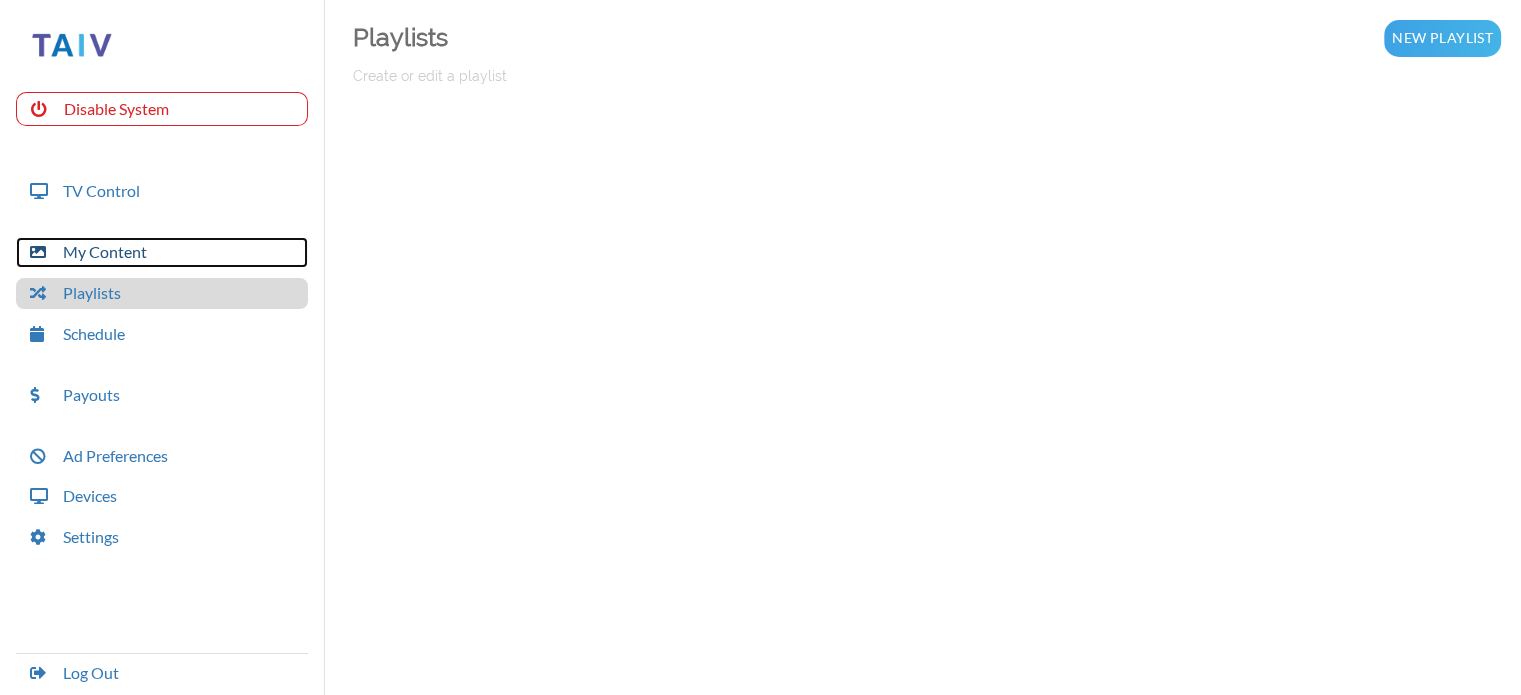 click on "My Content" at bounding box center [162, 252] 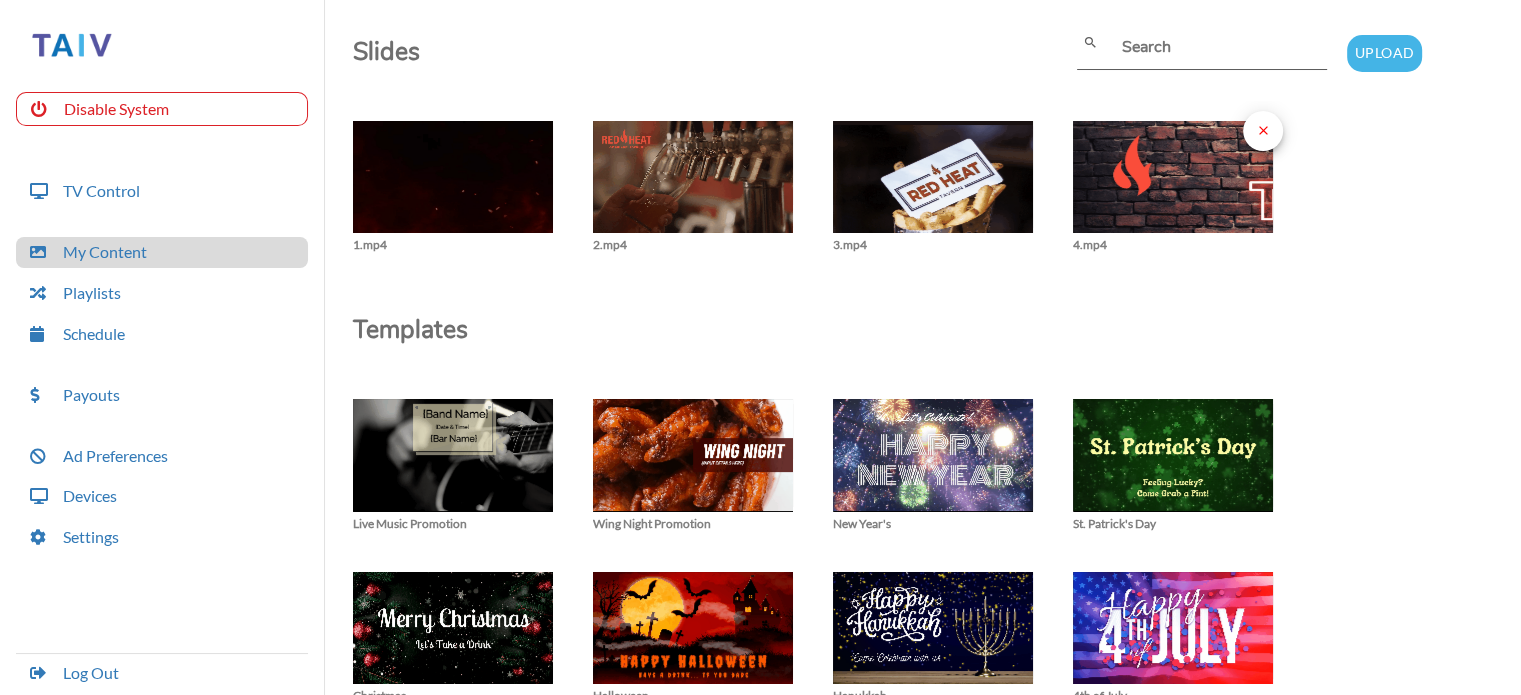 click on "close" at bounding box center [1263, 130] 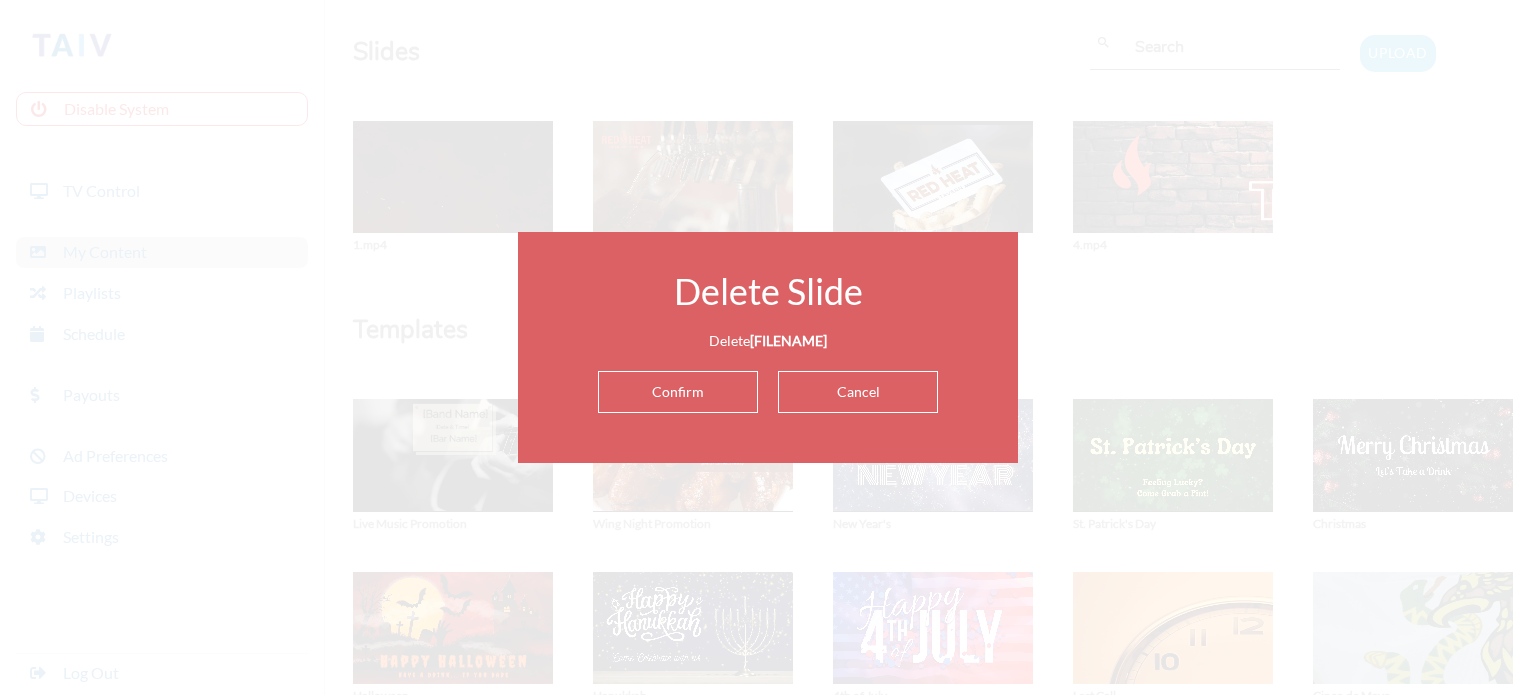 click on "Cancel" at bounding box center (858, 392) 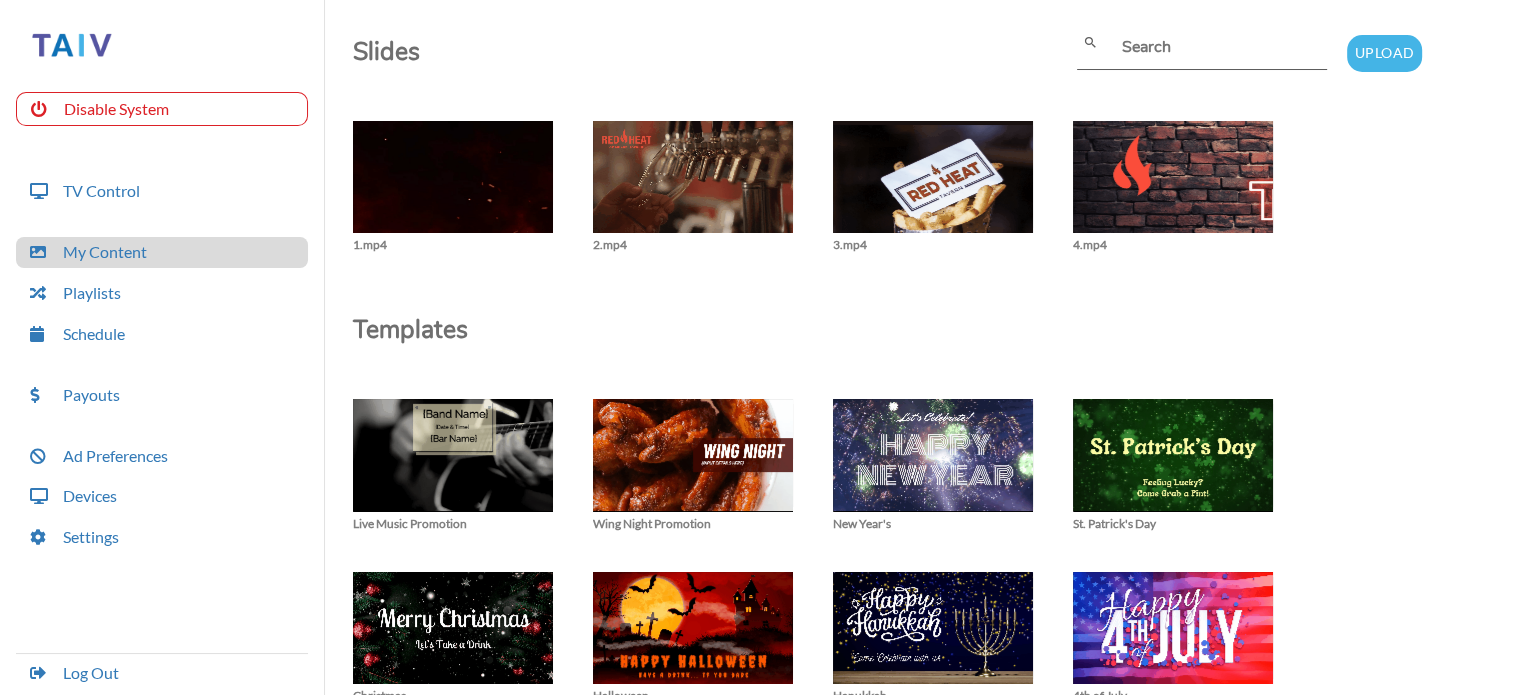 scroll, scrollTop: 0, scrollLeft: 0, axis: both 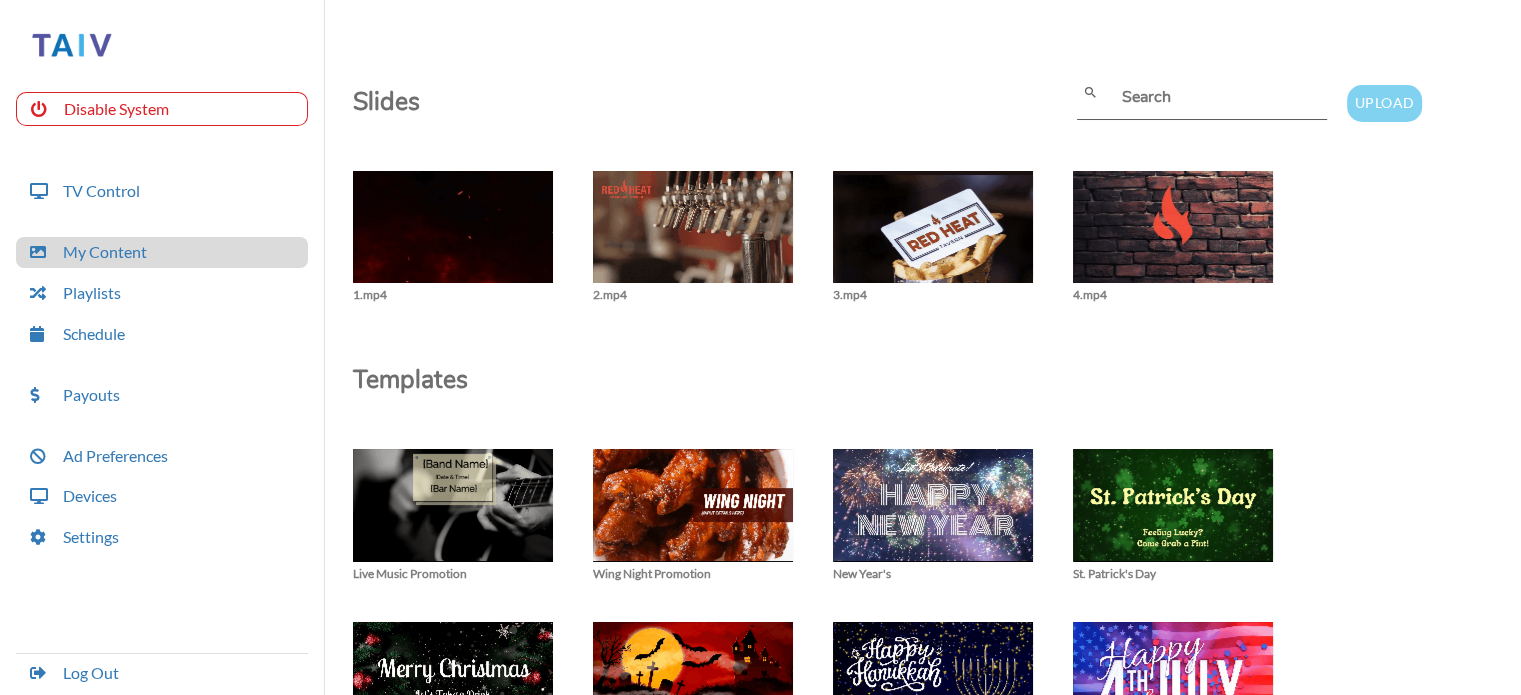 click on "Upload" at bounding box center (1384, 103) 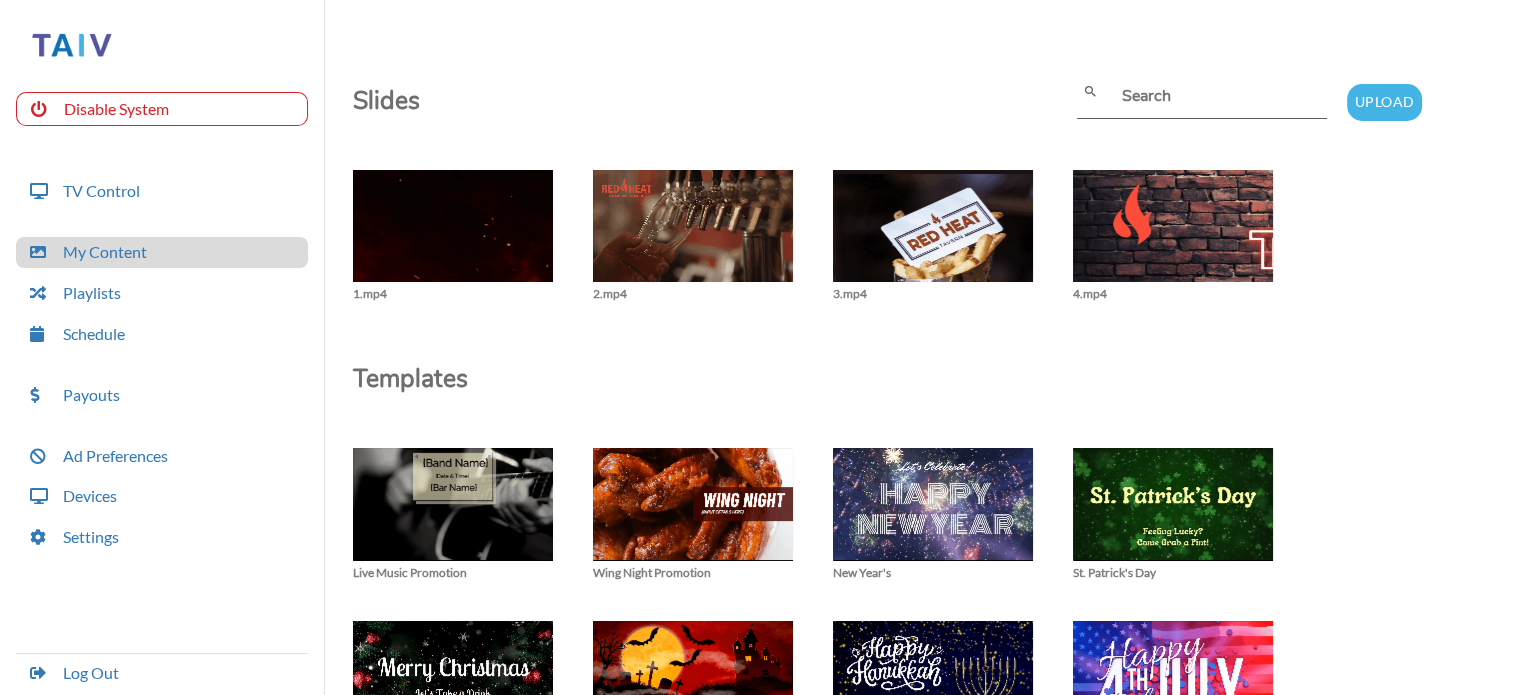 scroll, scrollTop: 0, scrollLeft: 0, axis: both 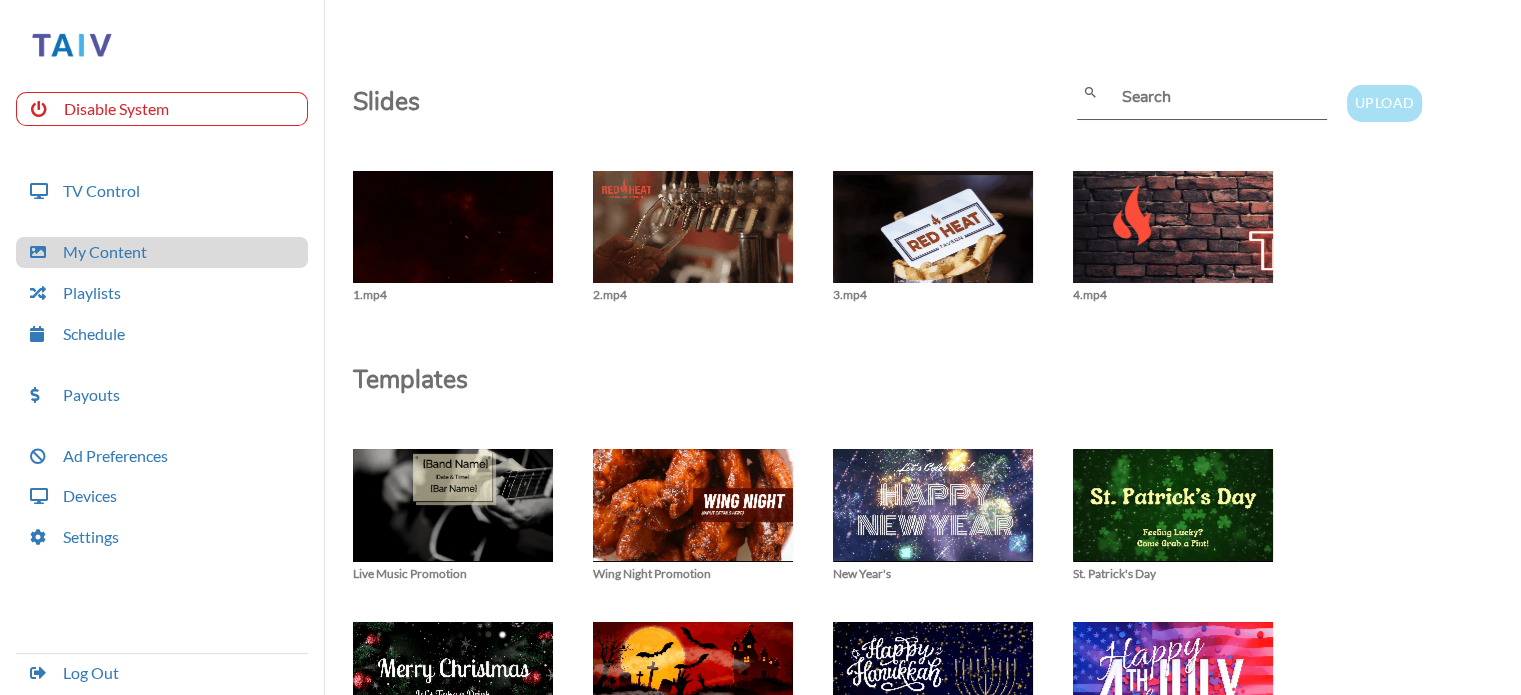 click on "Upload" at bounding box center [1384, 103] 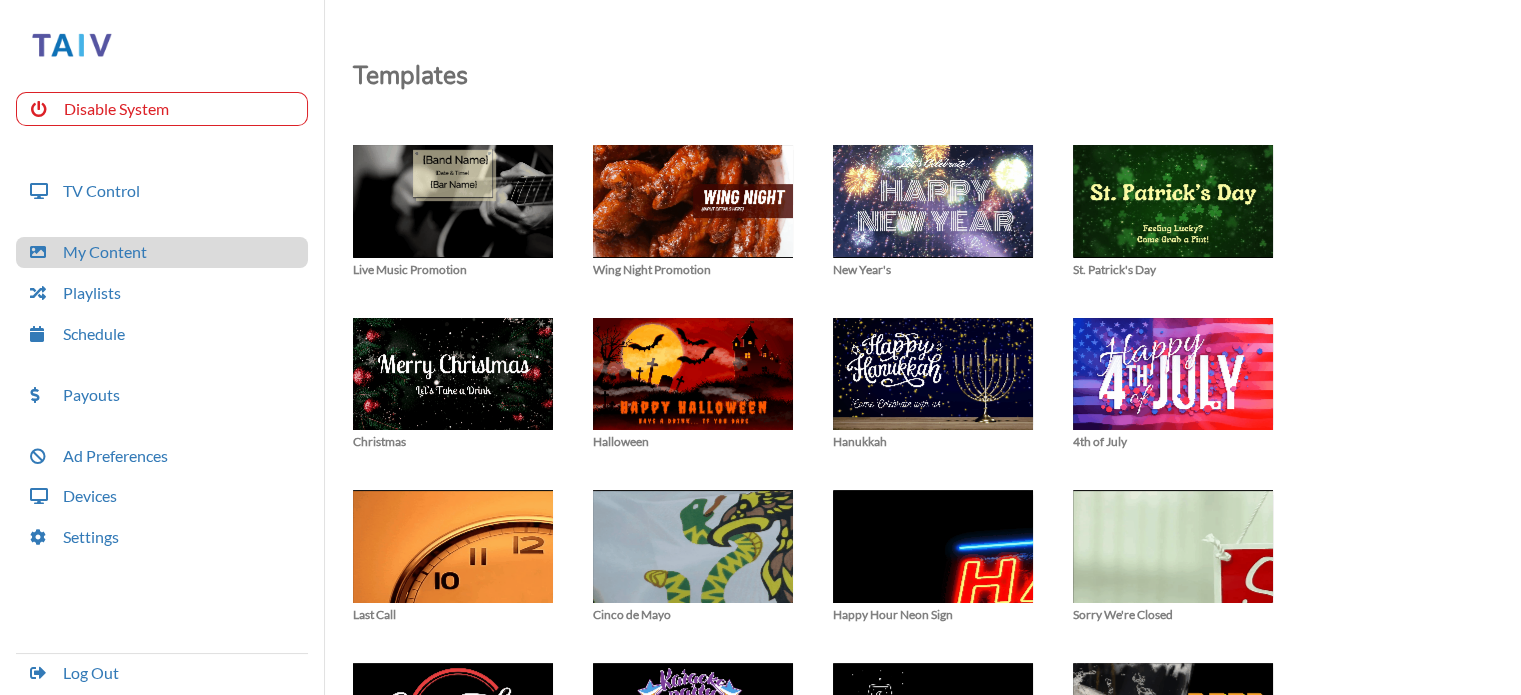 scroll, scrollTop: 0, scrollLeft: 0, axis: both 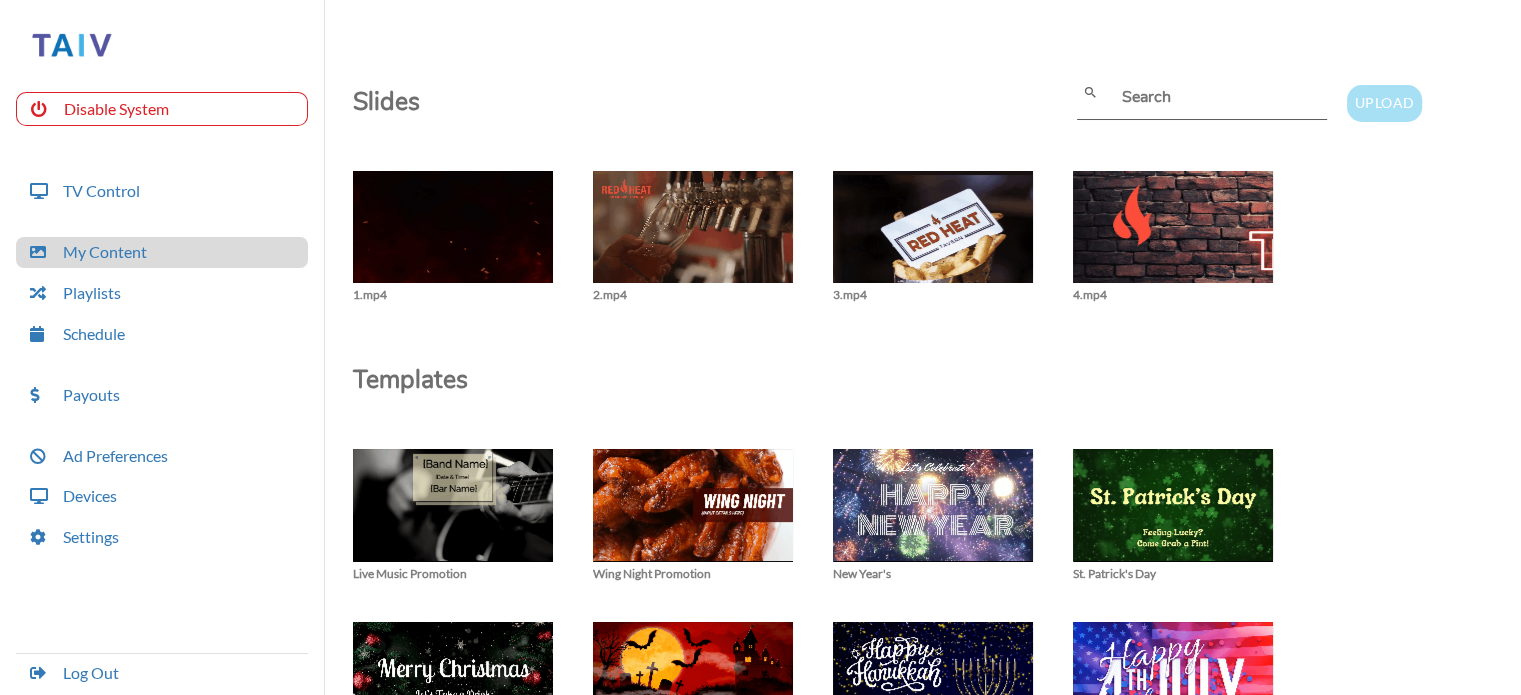 click on "Upload" at bounding box center [1384, 103] 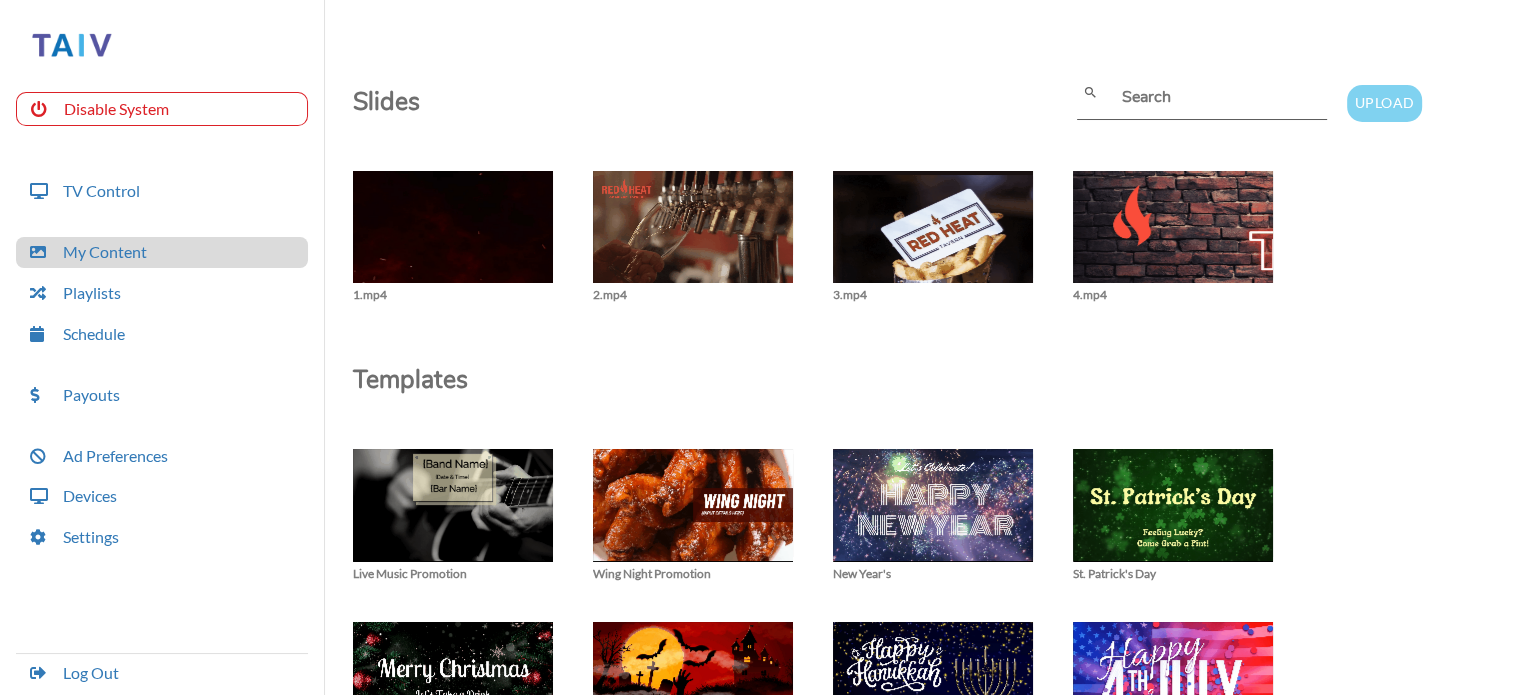 type on "C:\fakepath\RHT_Hot Dog TV Screen_1920x1080 (1).mp4" 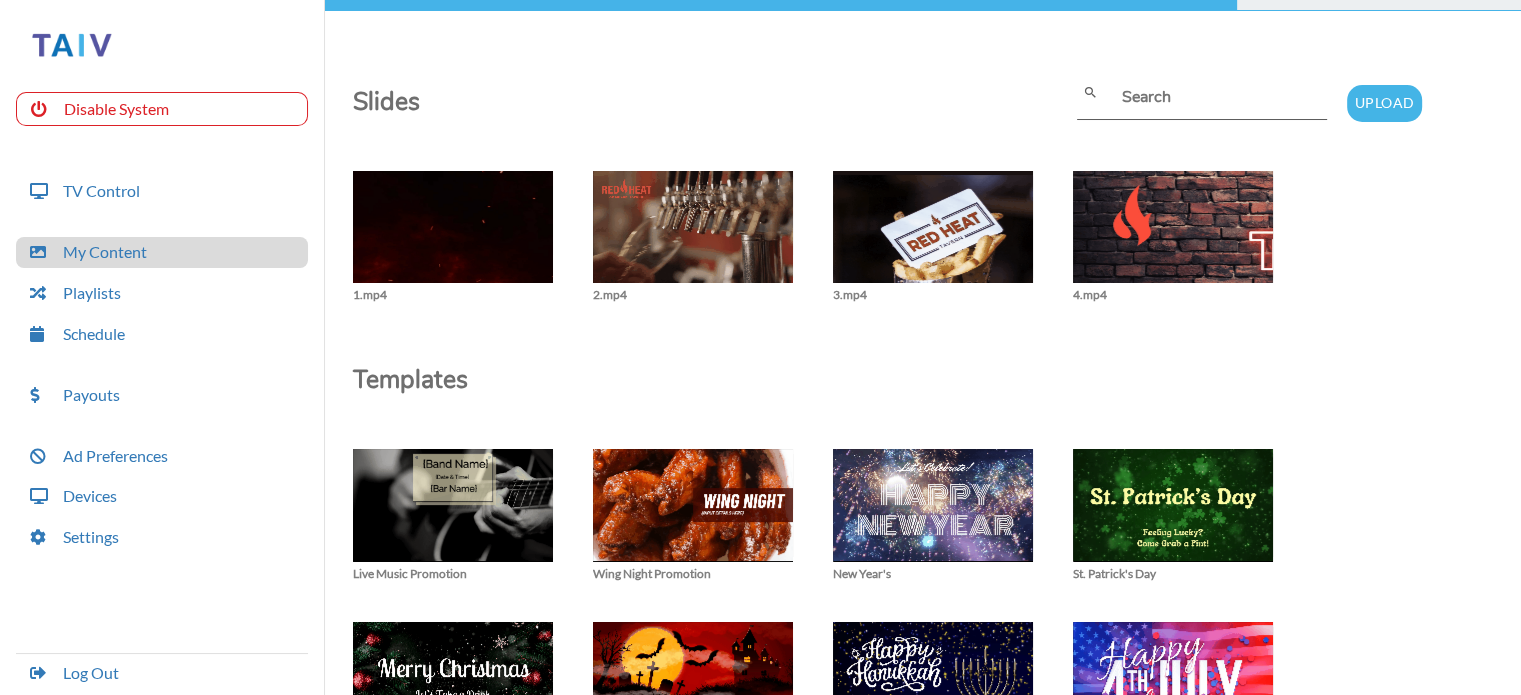 click on "Templates" at bounding box center (887, 386) 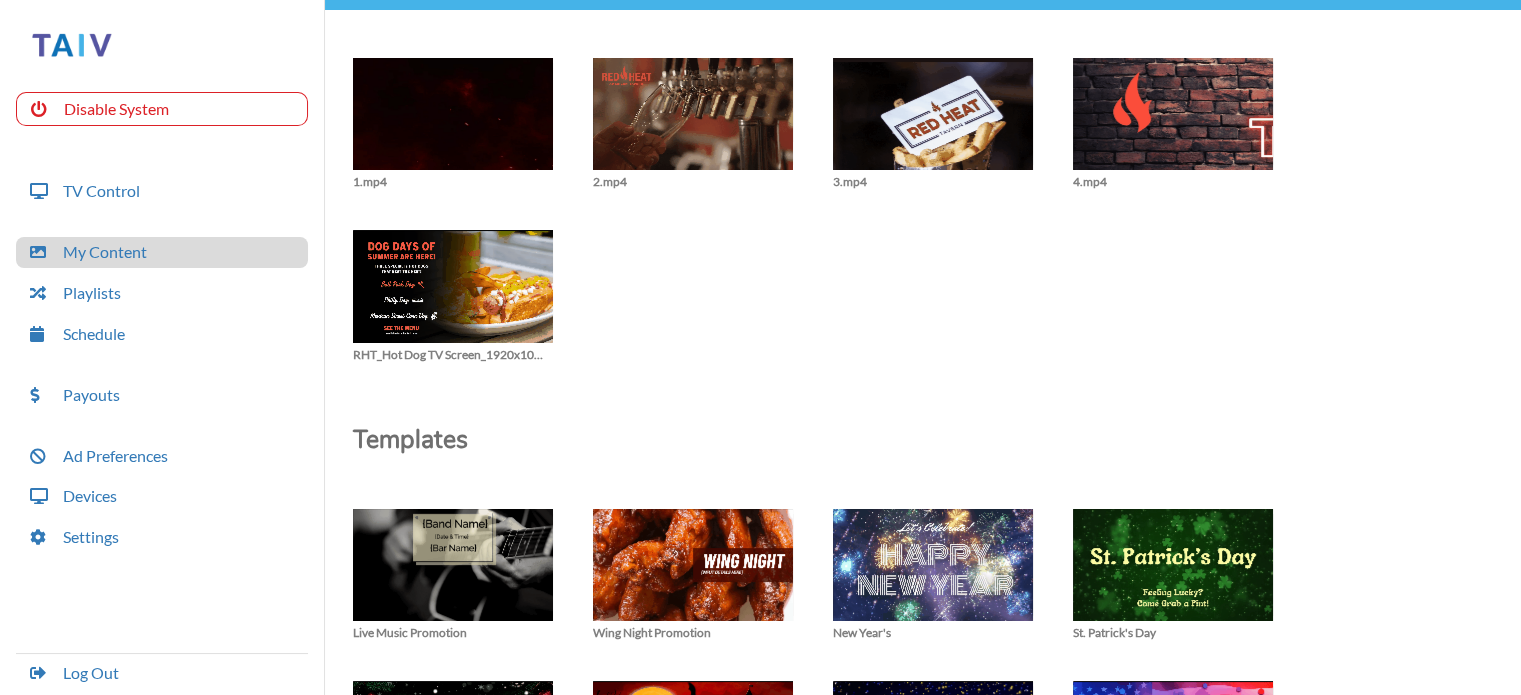 scroll, scrollTop: 0, scrollLeft: 0, axis: both 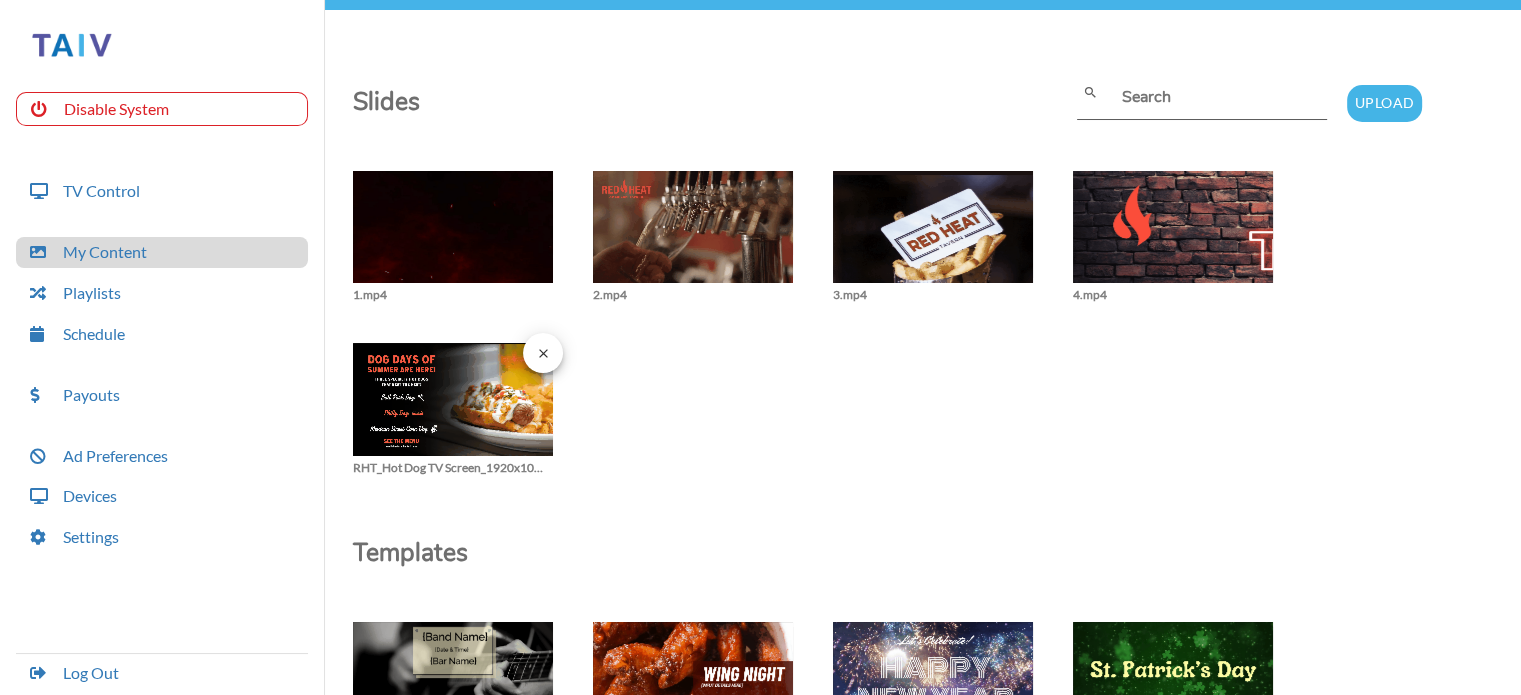 click at bounding box center [453, 237] 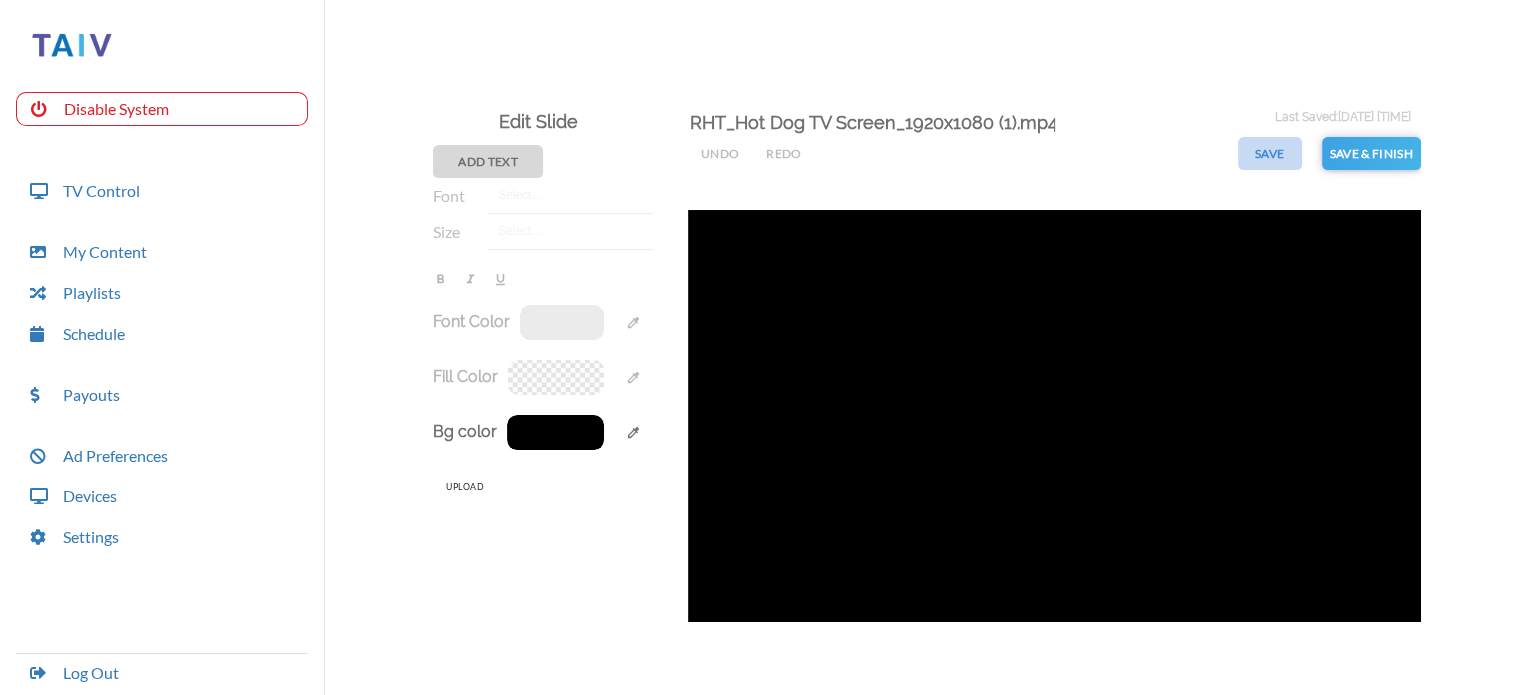 click on "Save" at bounding box center (720, 153) 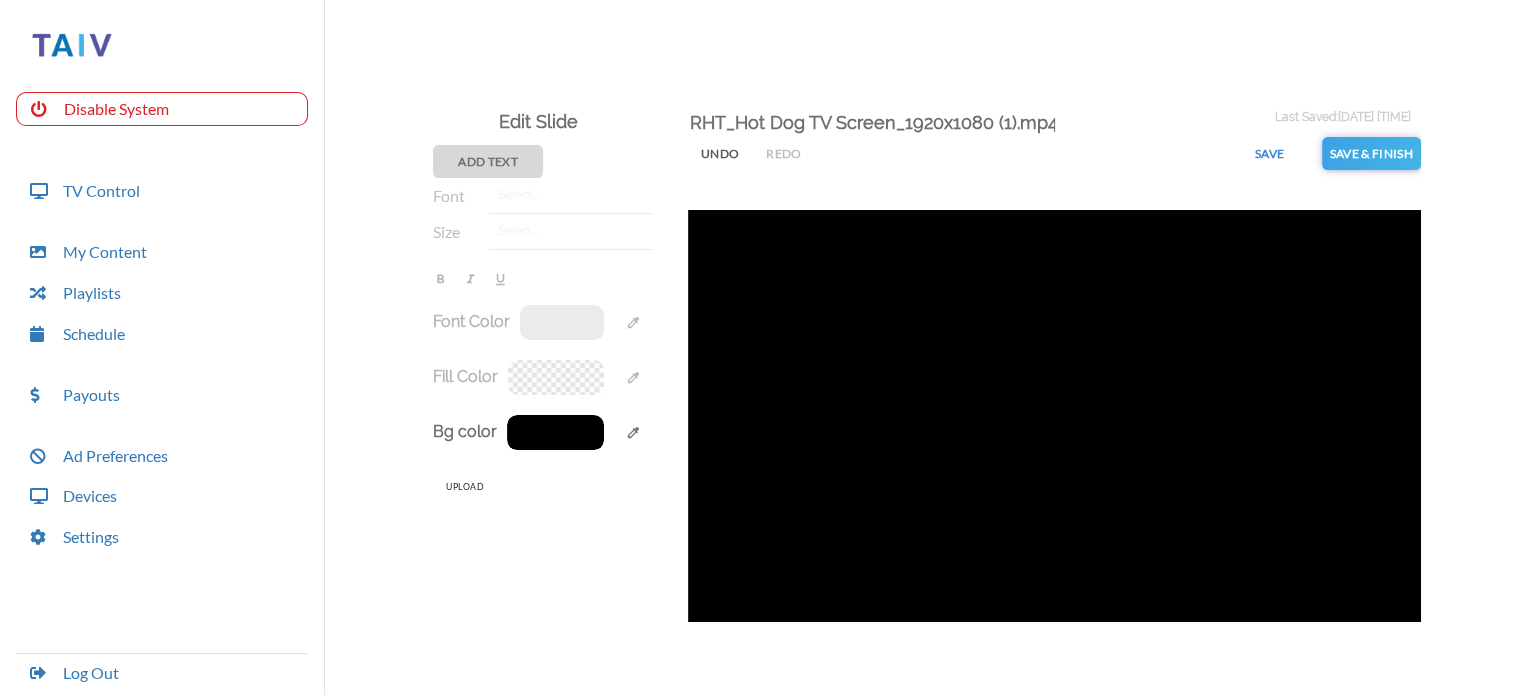 click on "Save & Finish" at bounding box center (1371, 153) 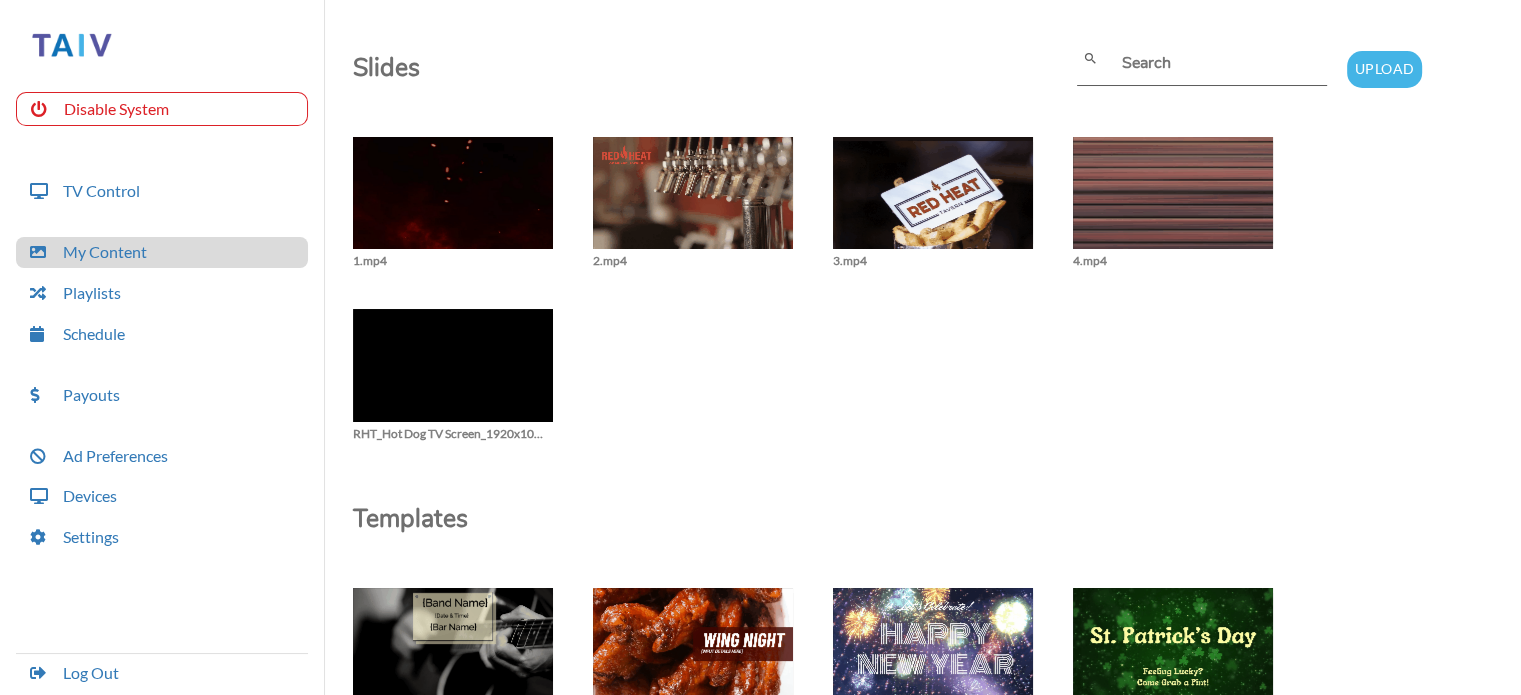 scroll, scrollTop: 0, scrollLeft: 0, axis: both 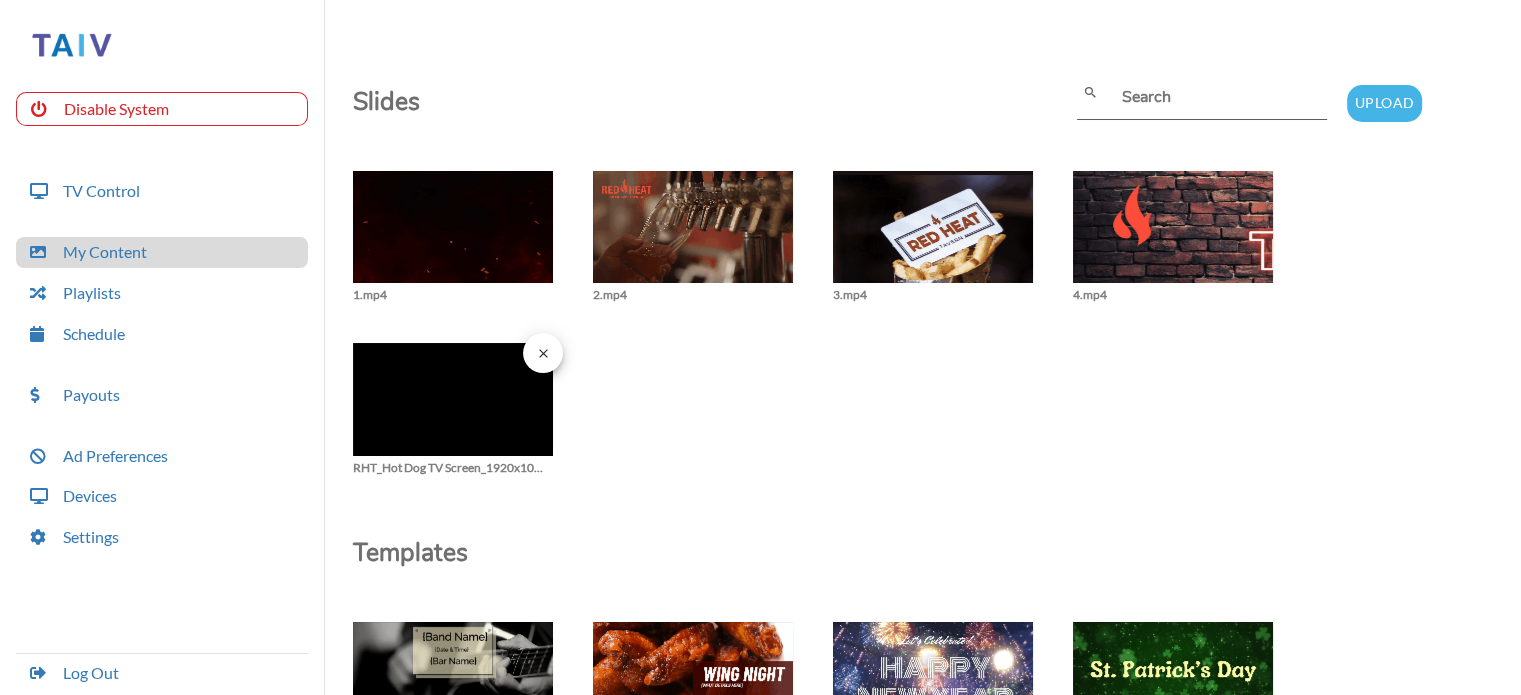 click at bounding box center (453, 237) 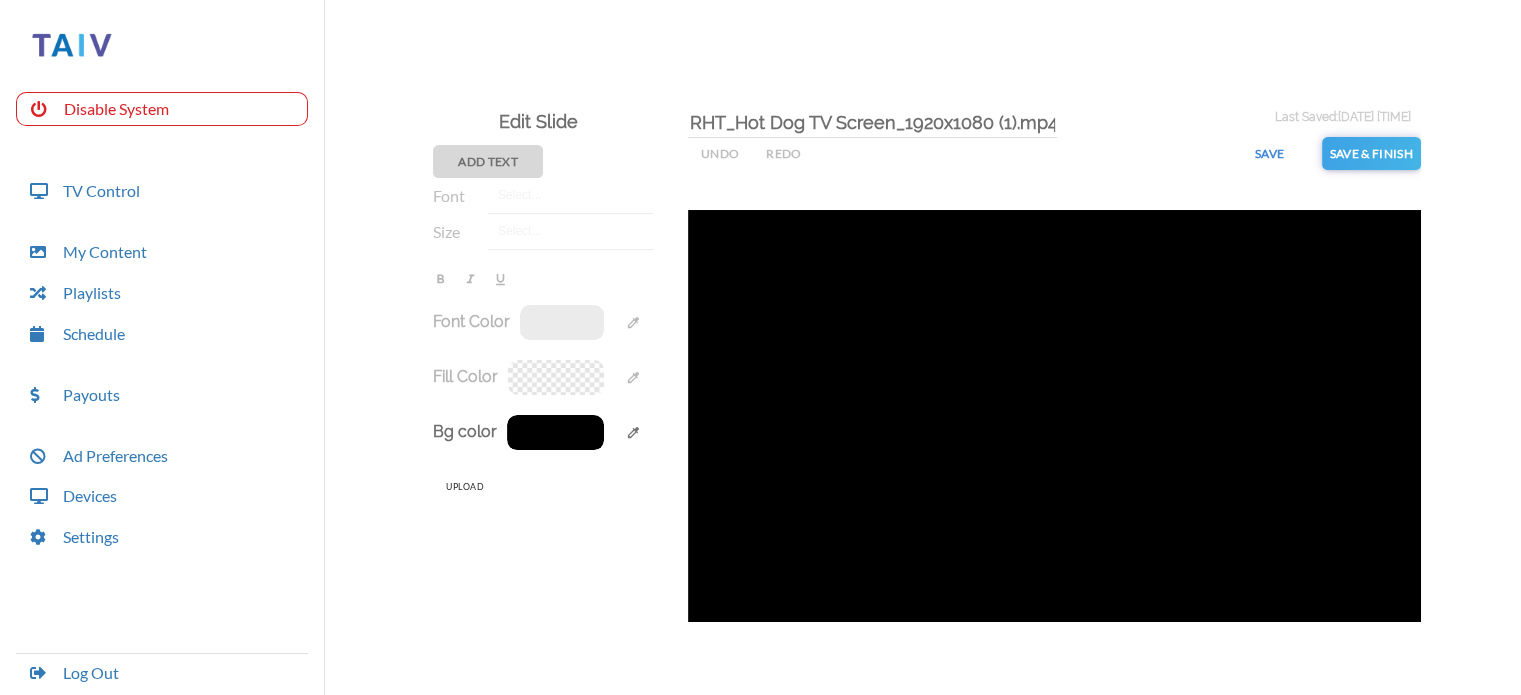 click on "RHT_Hot Dog TV Screen_1920x1080 (1).mp4" at bounding box center [872, 123] 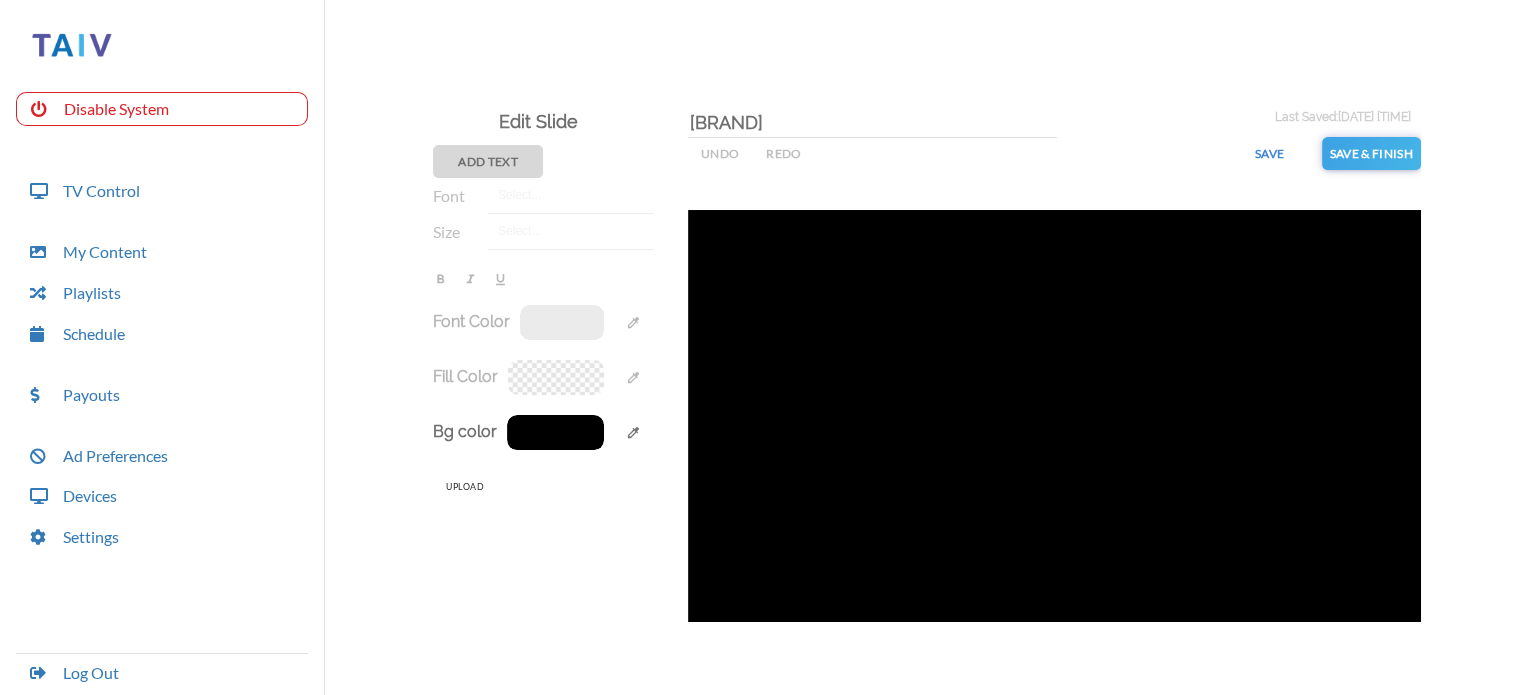 type on "[BRAND]" 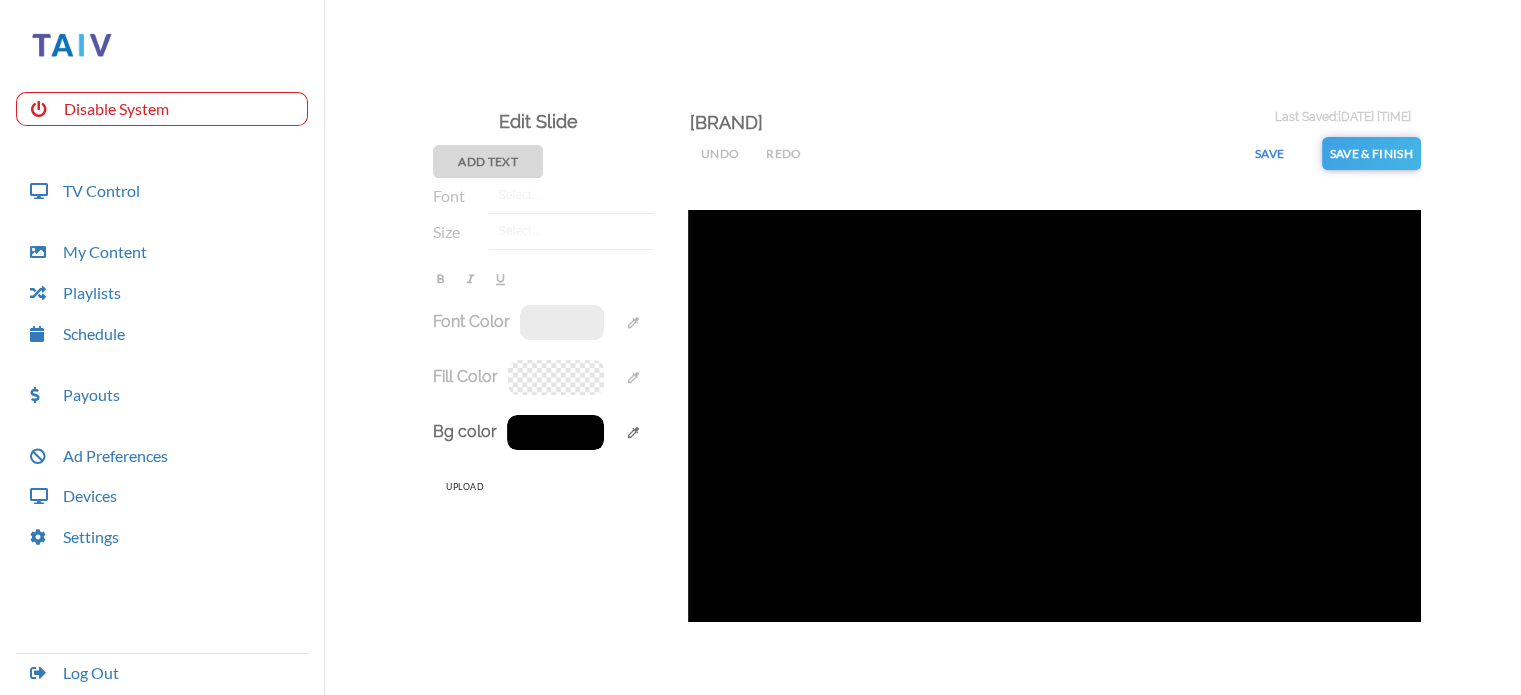 click on "Save & Finish" at bounding box center (1371, 153) 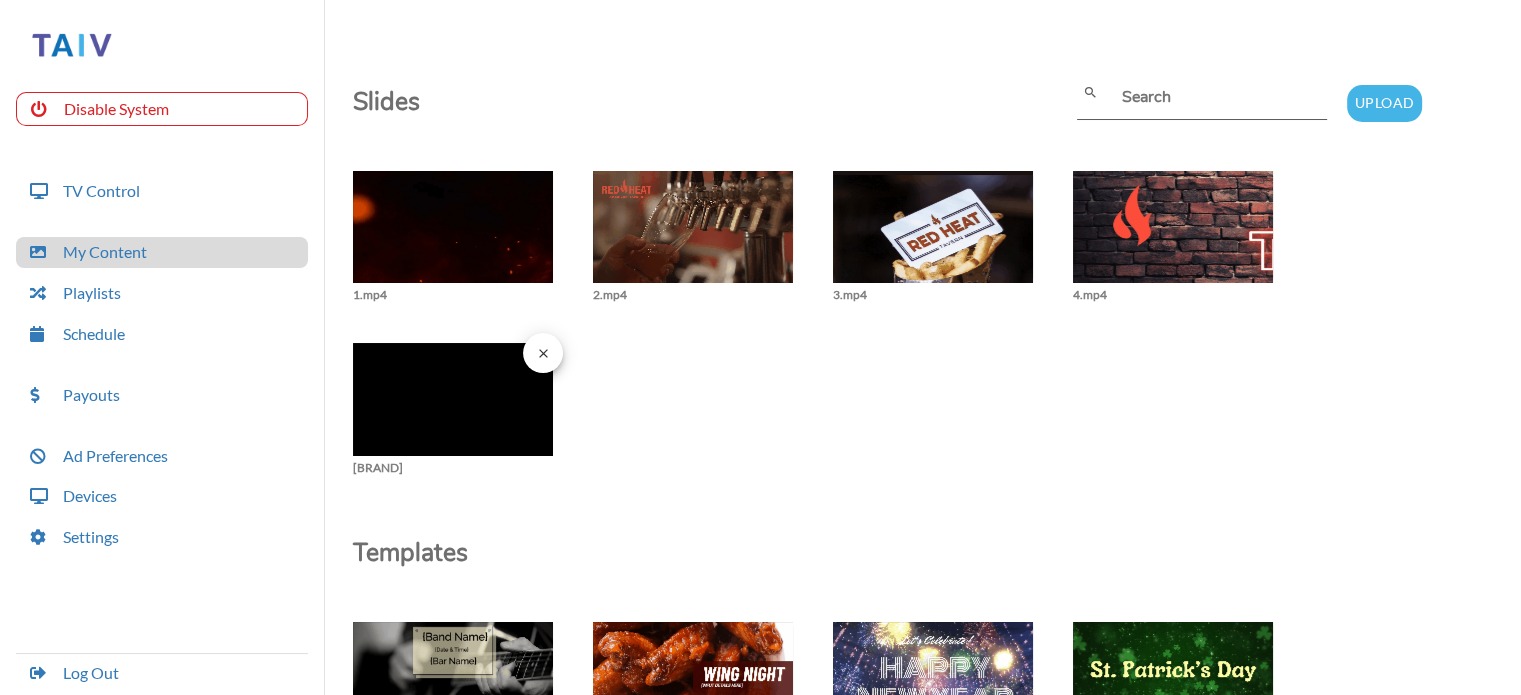 click at bounding box center [453, 237] 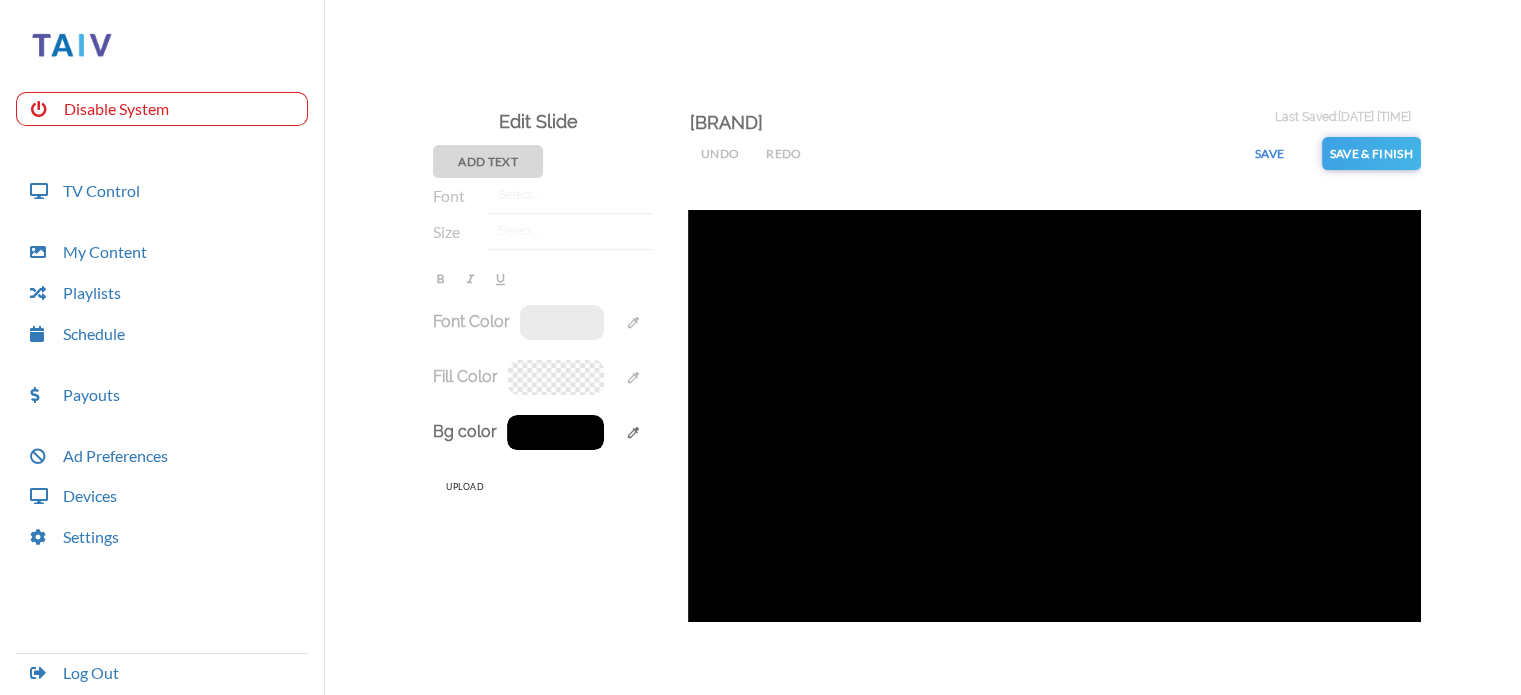 click at bounding box center (1054, 416) 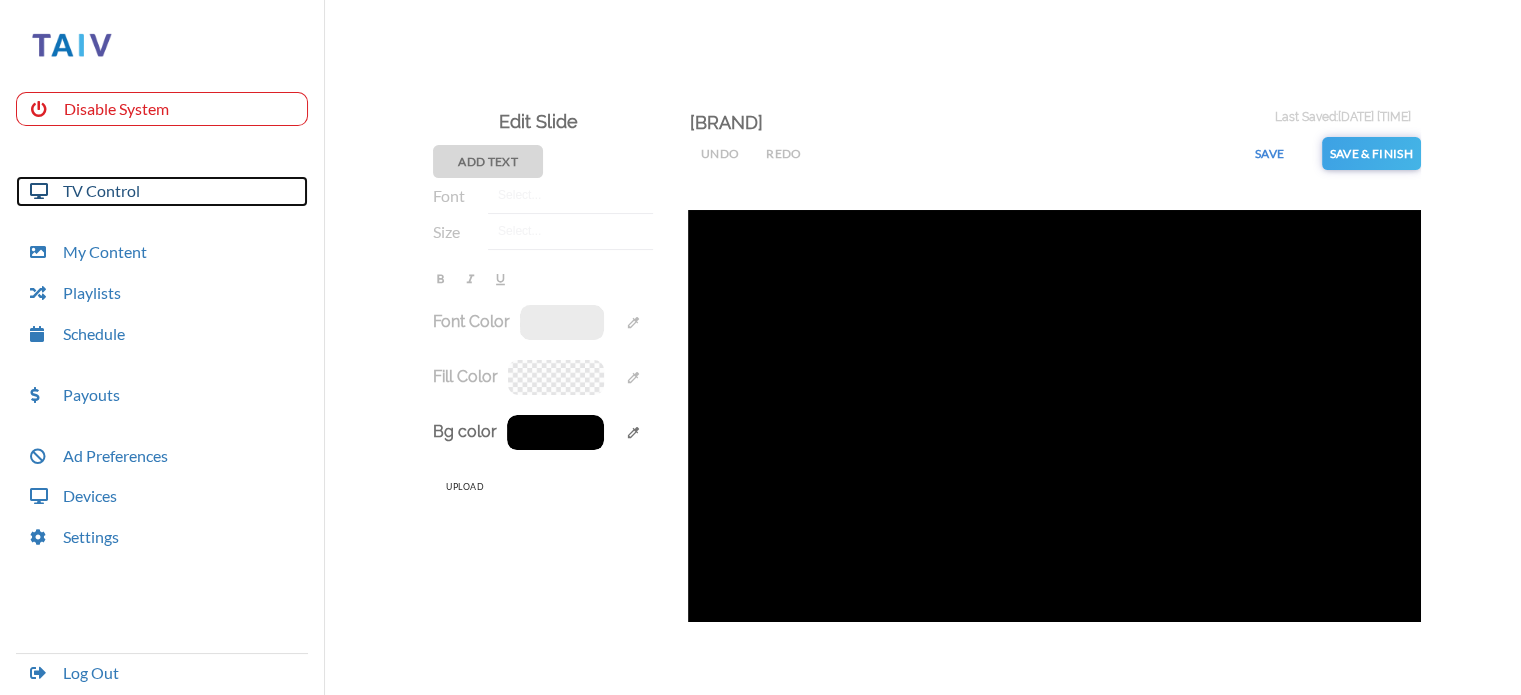 click on "TV Control" at bounding box center [162, 191] 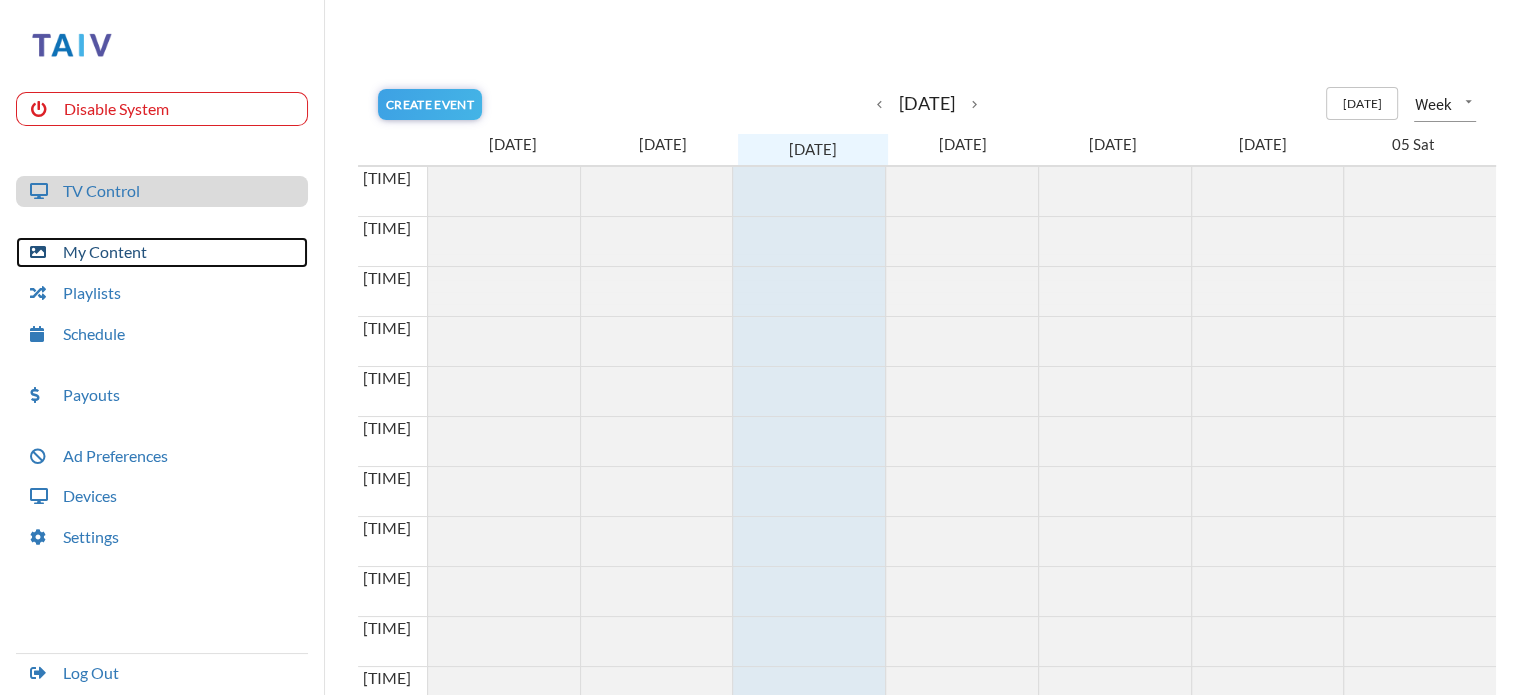 click on "My Content" at bounding box center [162, 252] 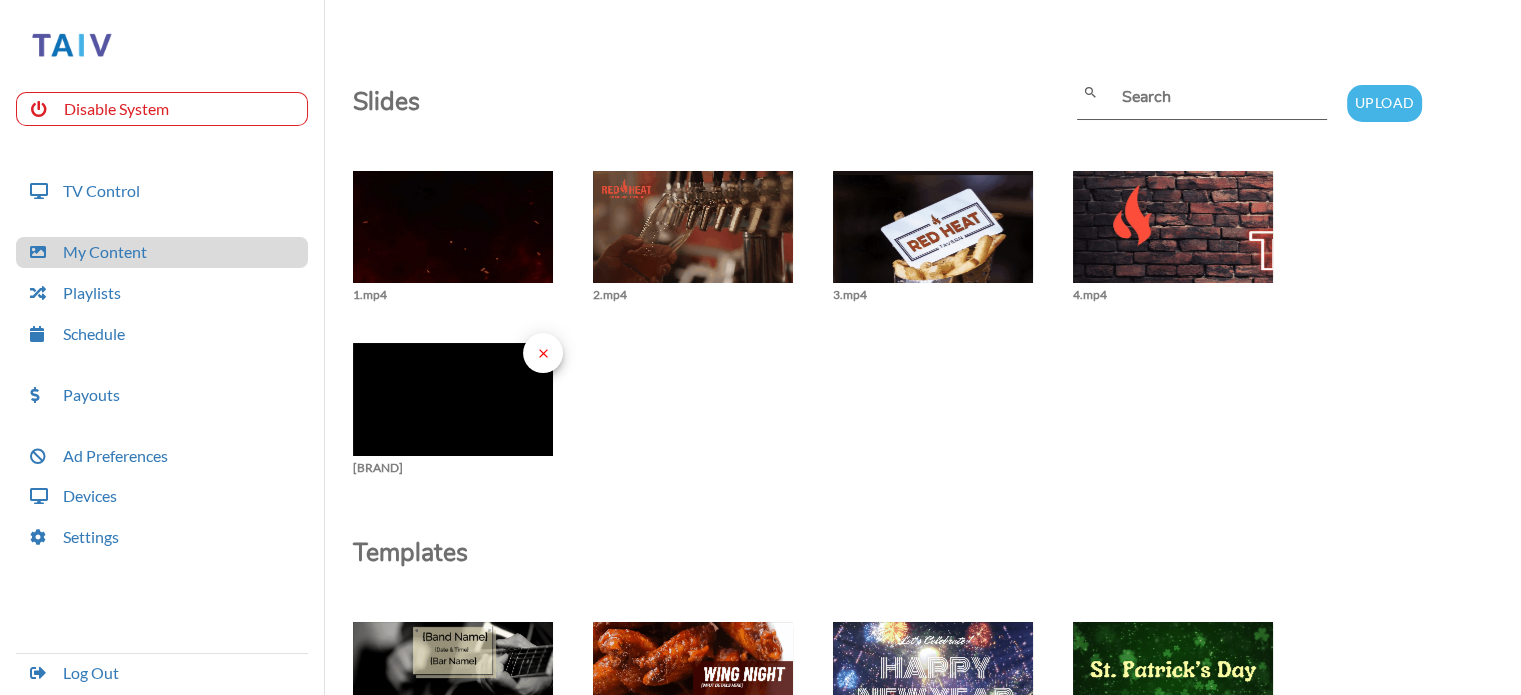 click on "close" at bounding box center [543, 353] 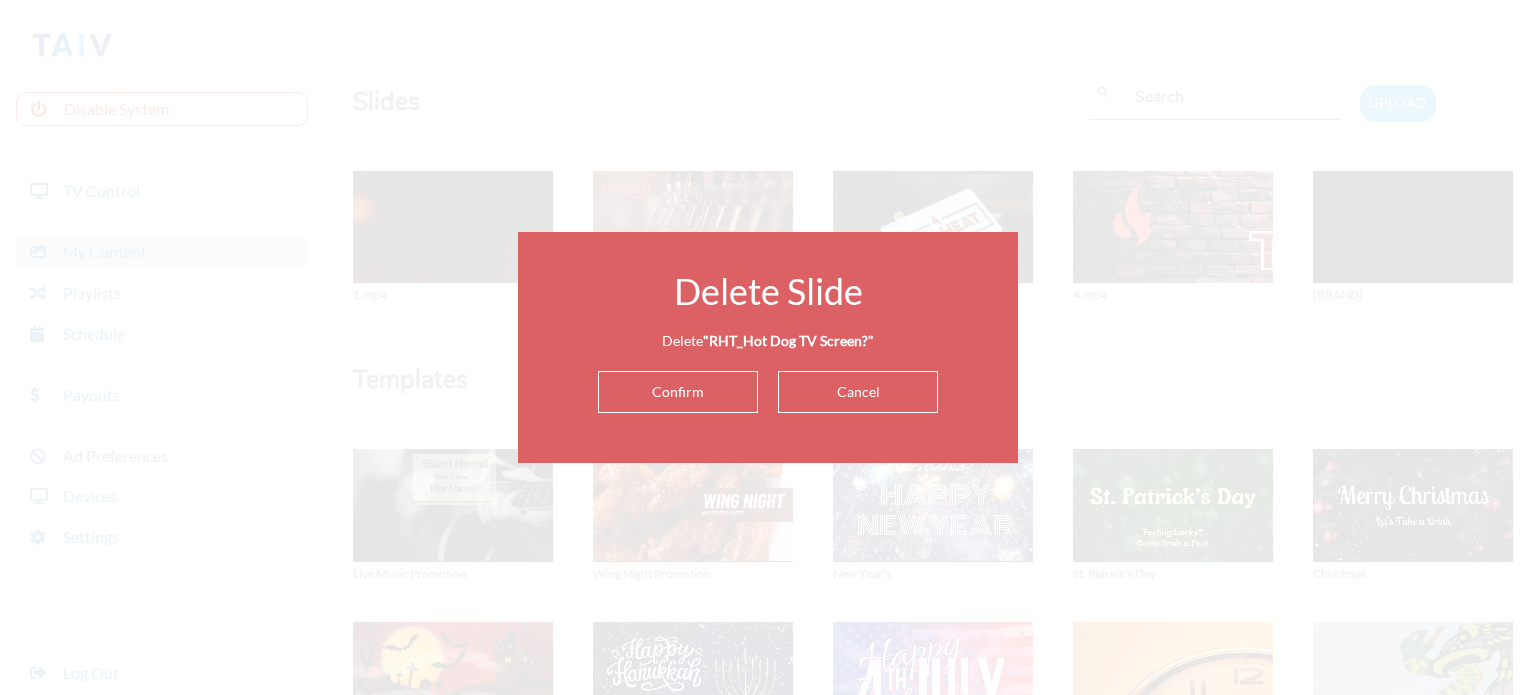 click on "Confirm" at bounding box center [678, 392] 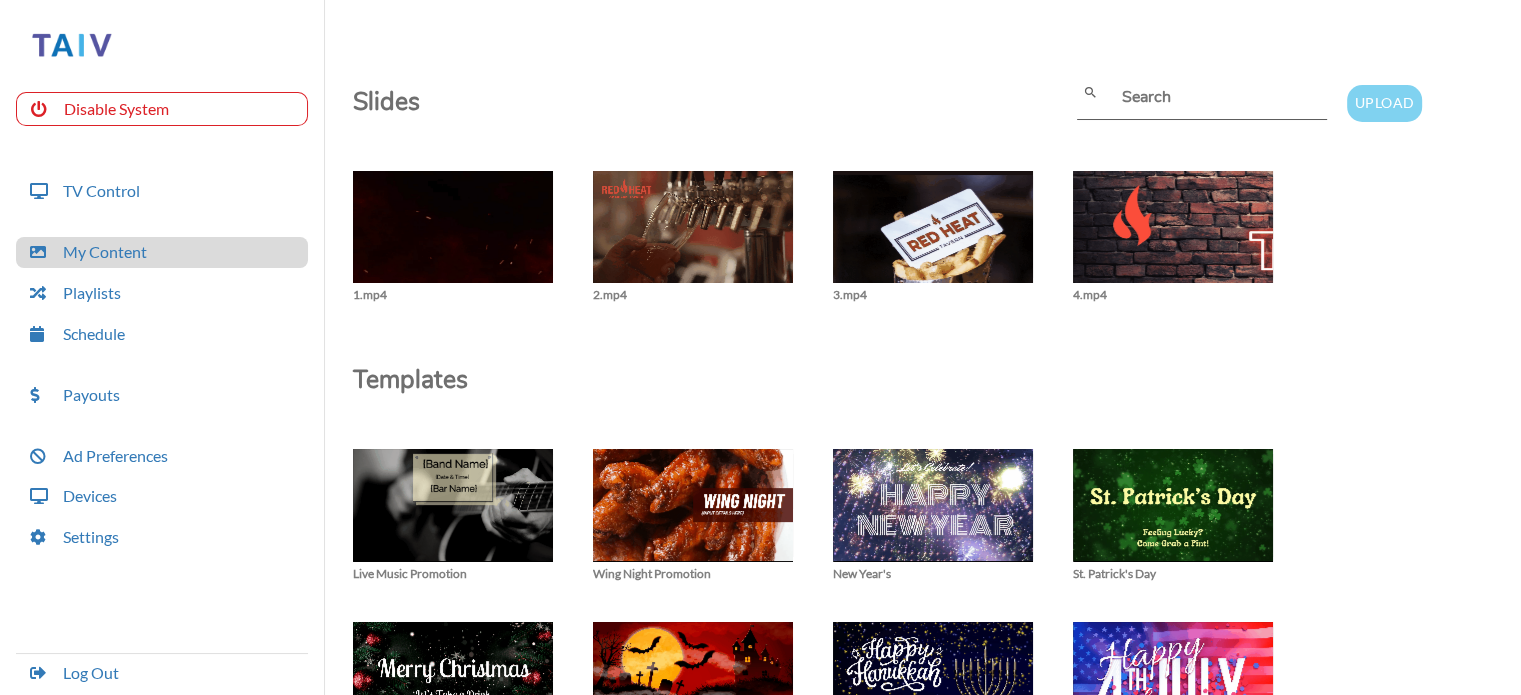 click on "Upload" at bounding box center (1384, 103) 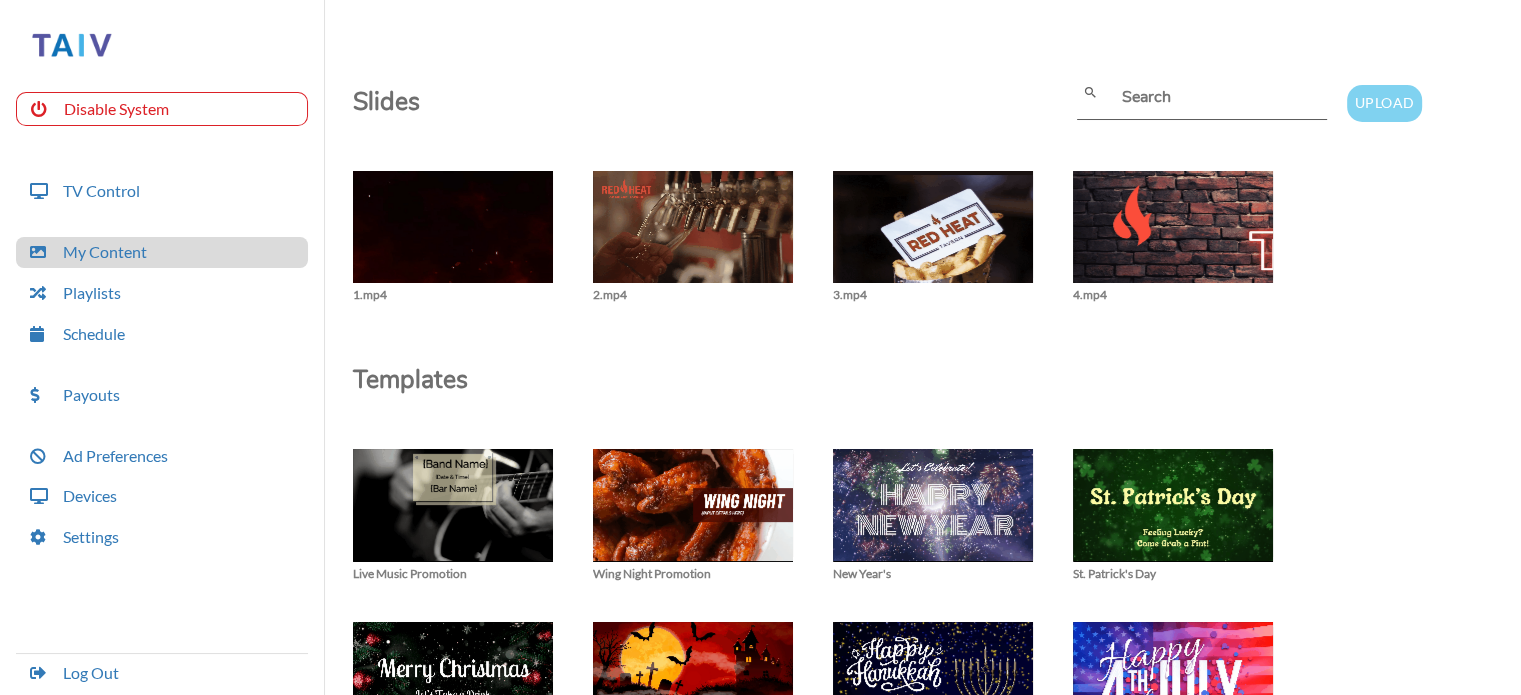 type on "[FILENAME]" 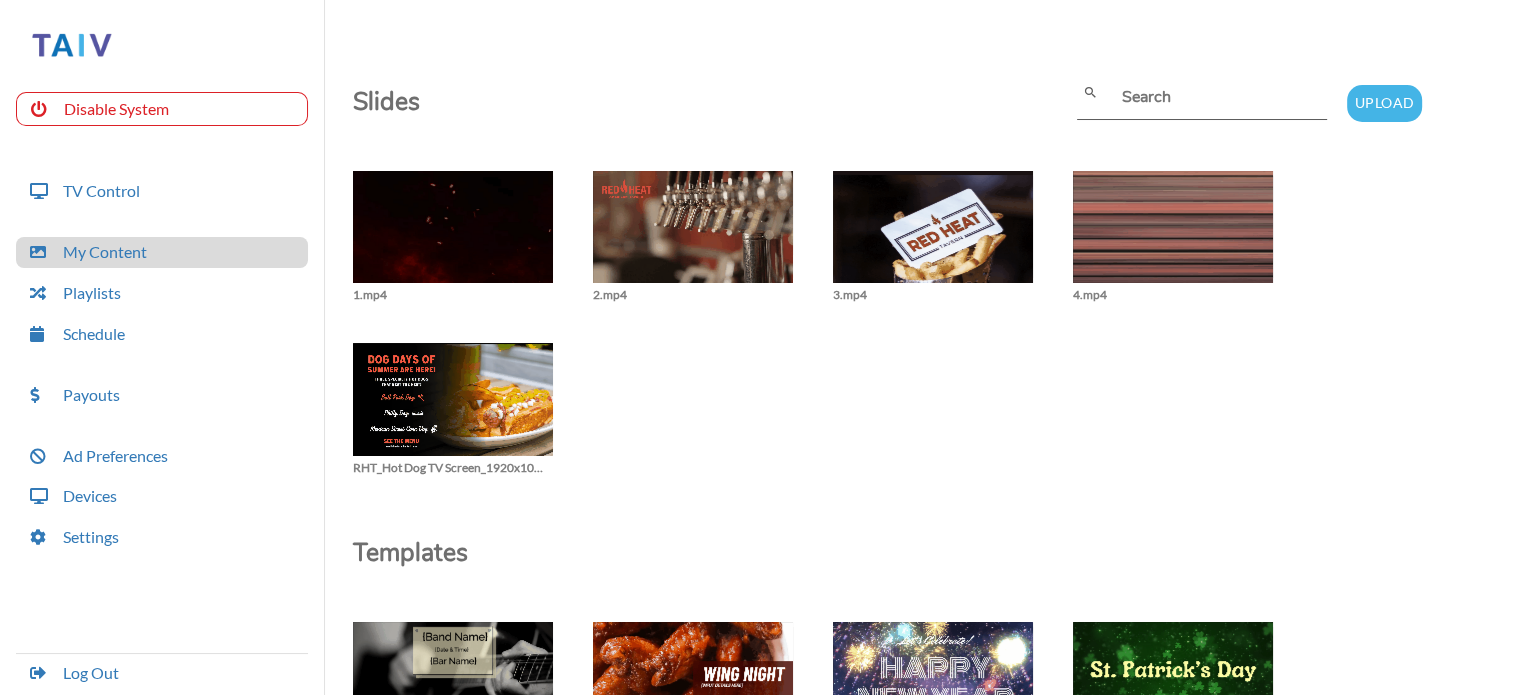 click on "close 1.mp4 close 2.mp4 close 3.mp4 close 4.mp4 close [FILENAME]" at bounding box center [927, 323] 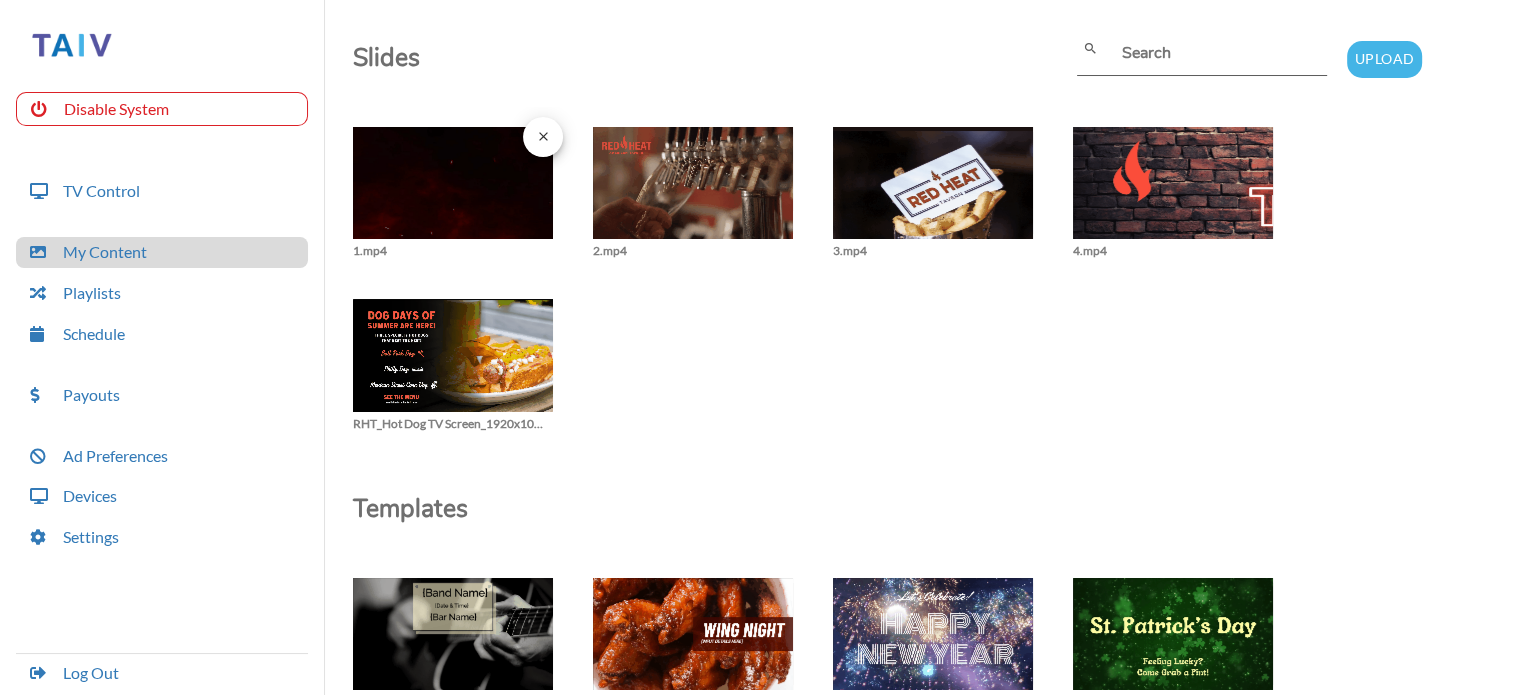 scroll, scrollTop: 0, scrollLeft: 0, axis: both 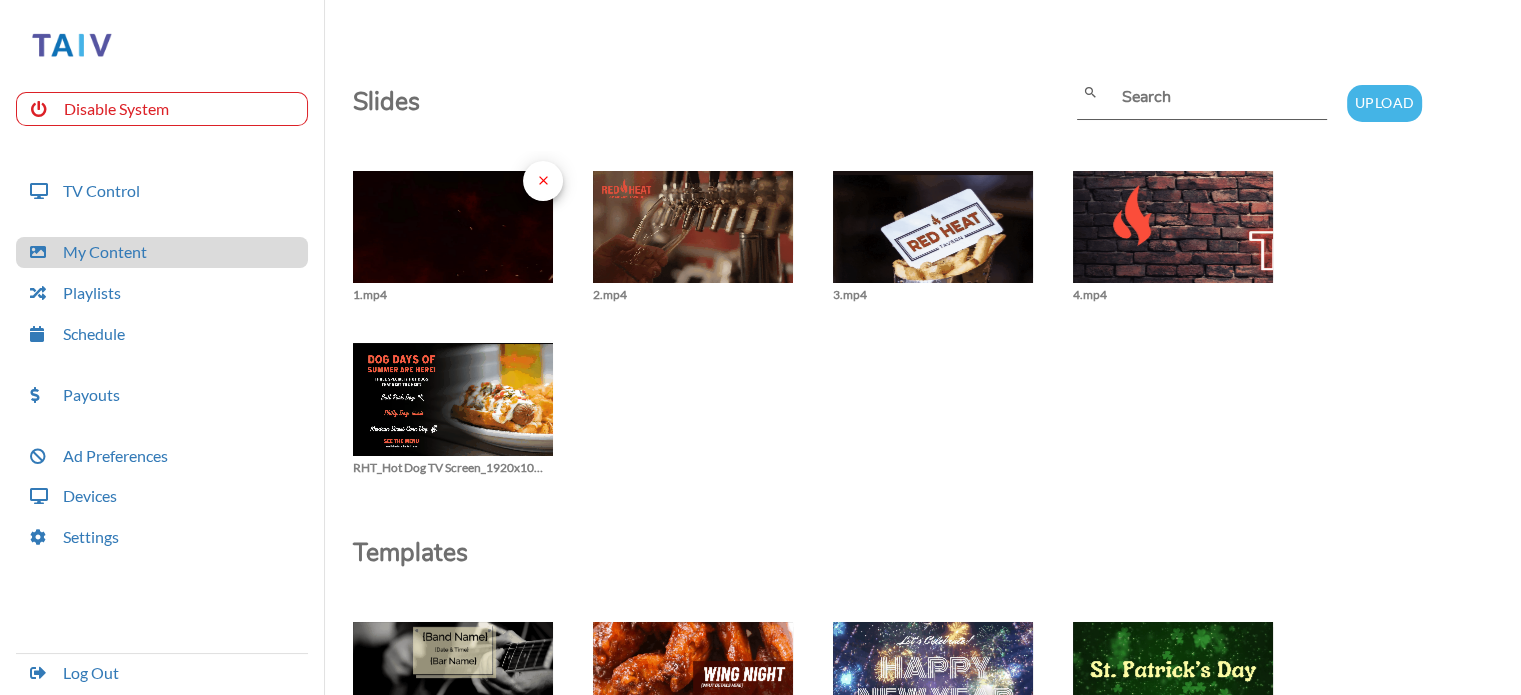 click on "close" at bounding box center [543, 180] 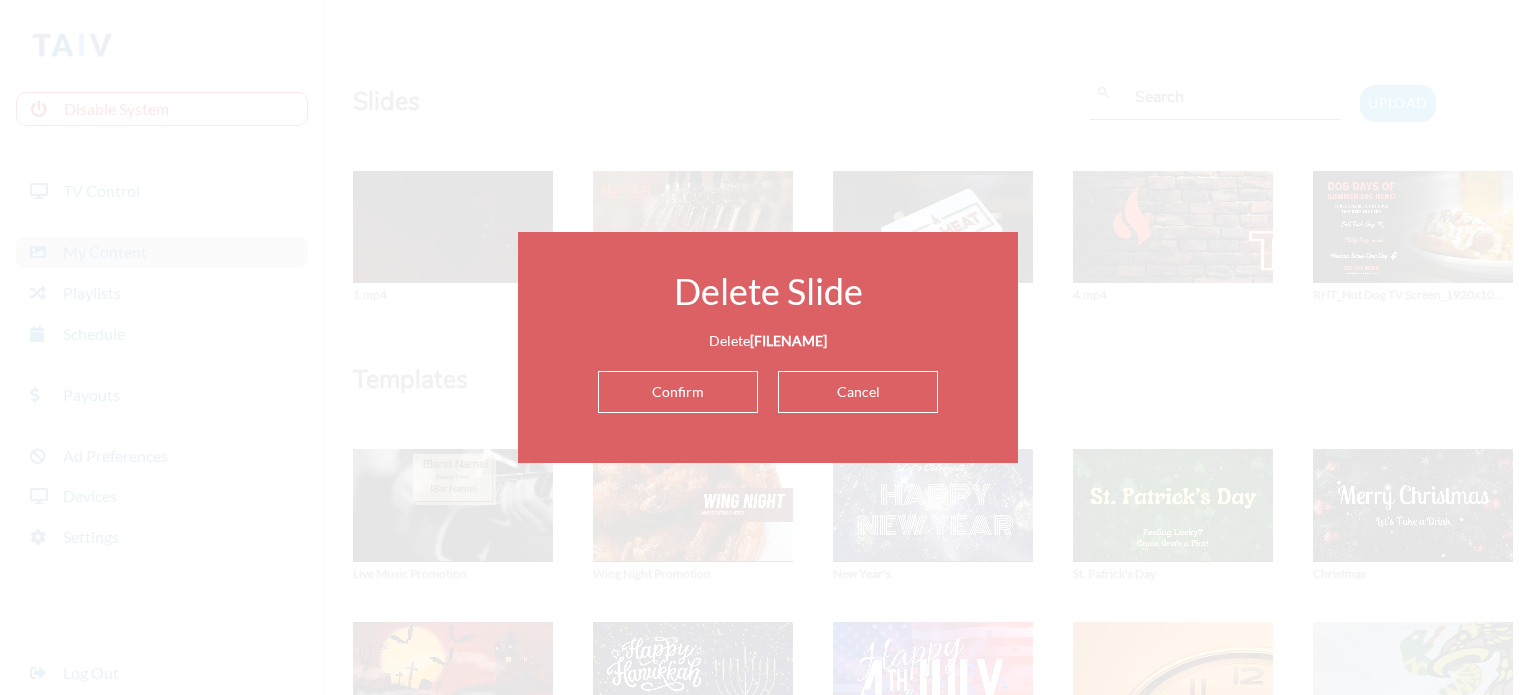 click on "Confirm" at bounding box center (678, 392) 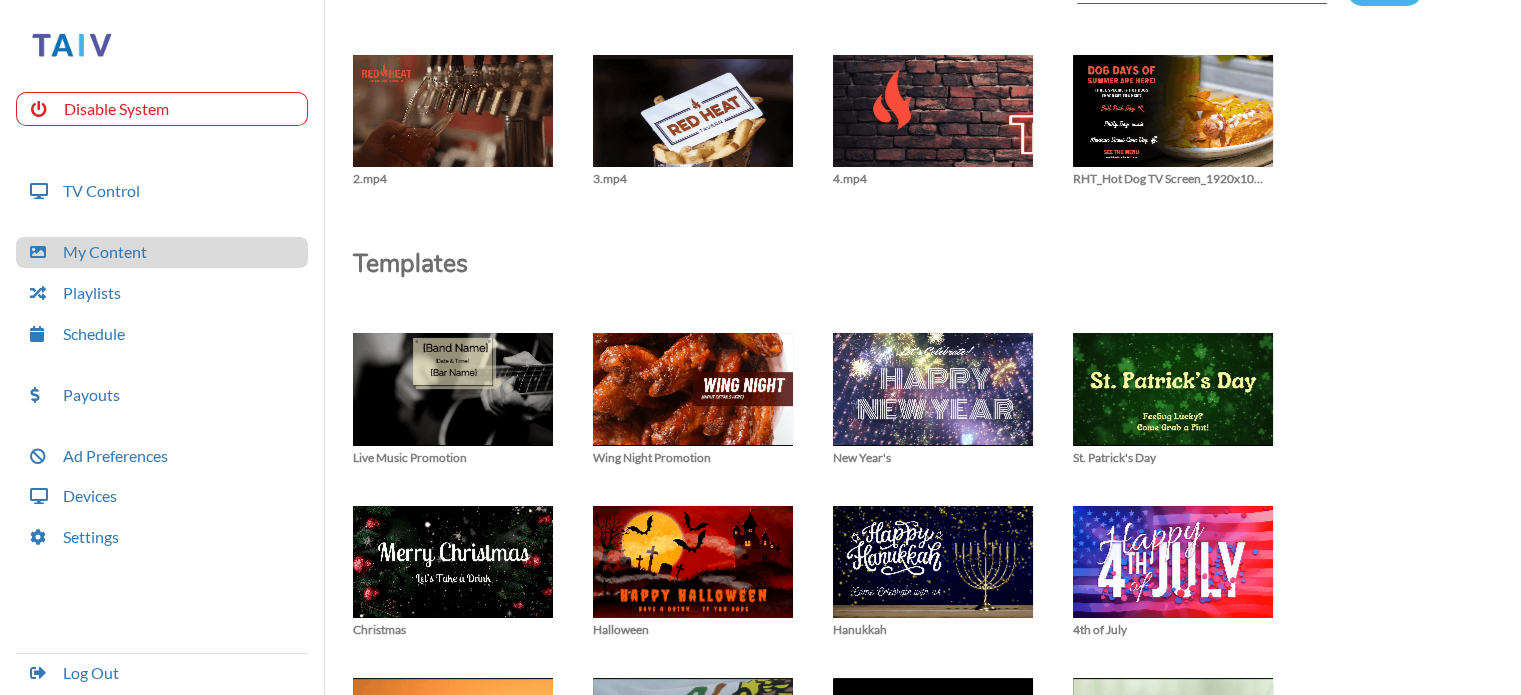 scroll, scrollTop: 0, scrollLeft: 0, axis: both 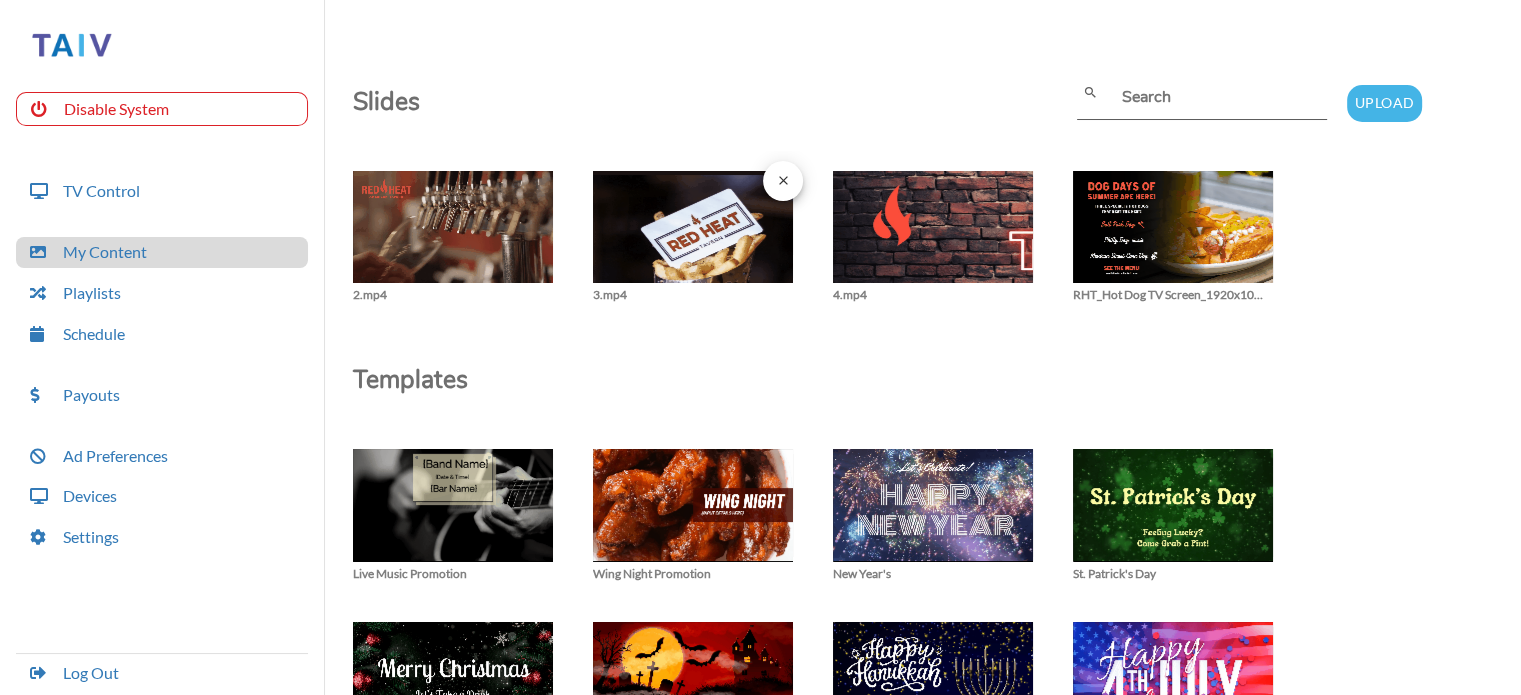 click at bounding box center (453, 237) 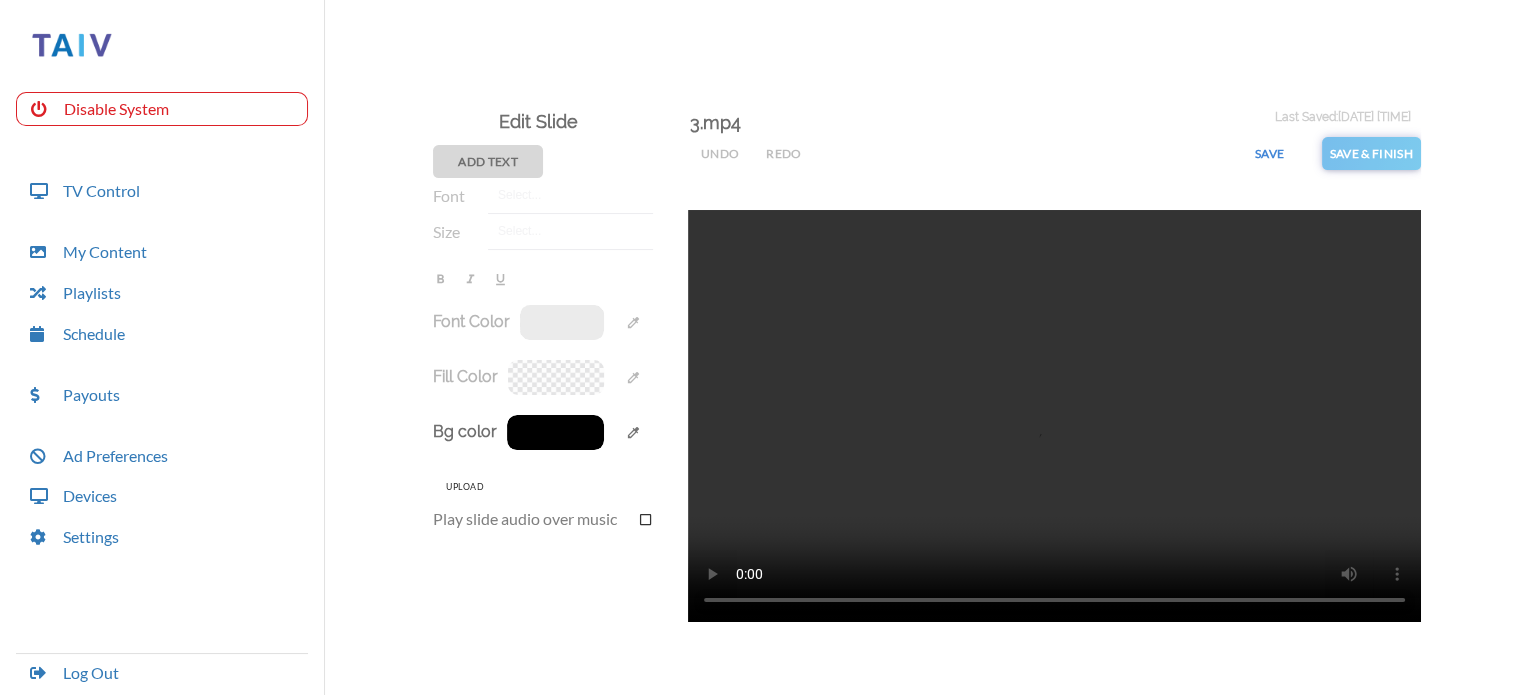 click on "Save & Finish" at bounding box center [1371, 153] 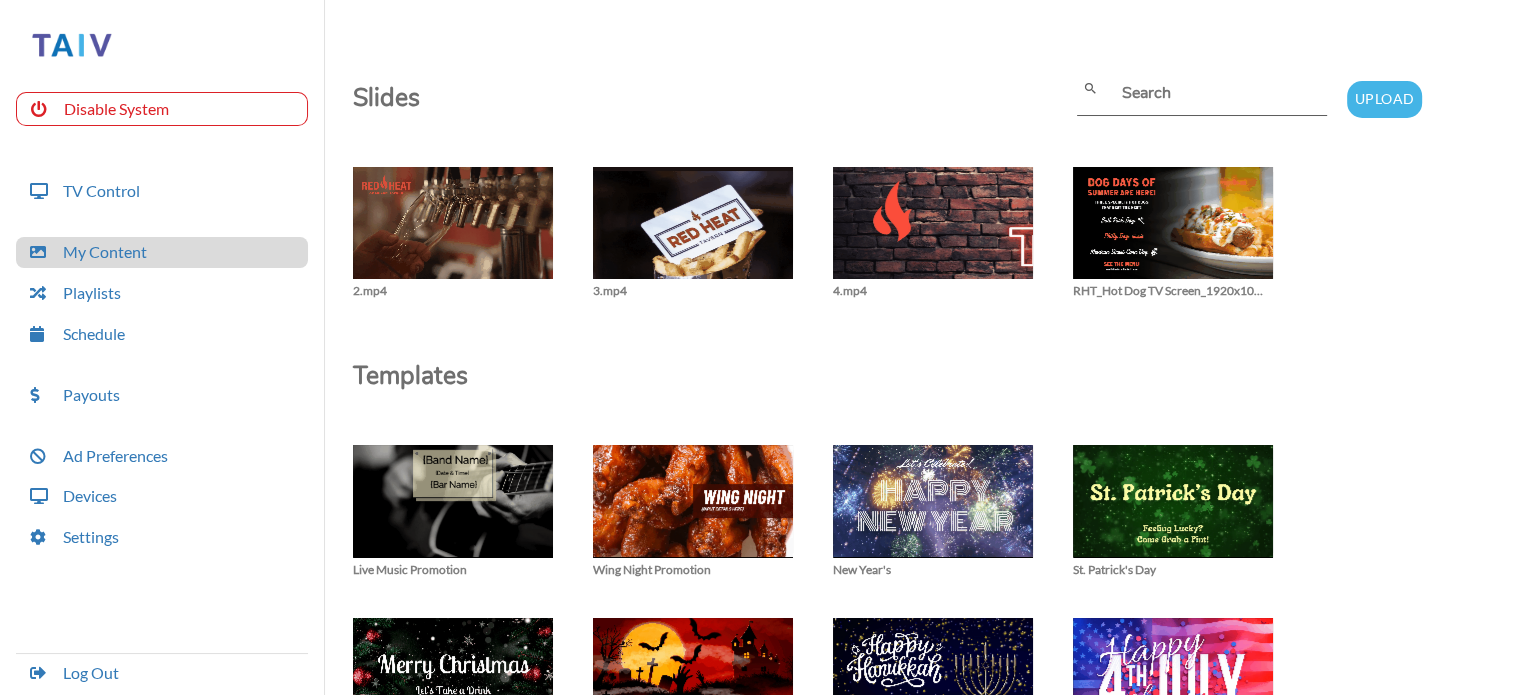 scroll, scrollTop: 0, scrollLeft: 0, axis: both 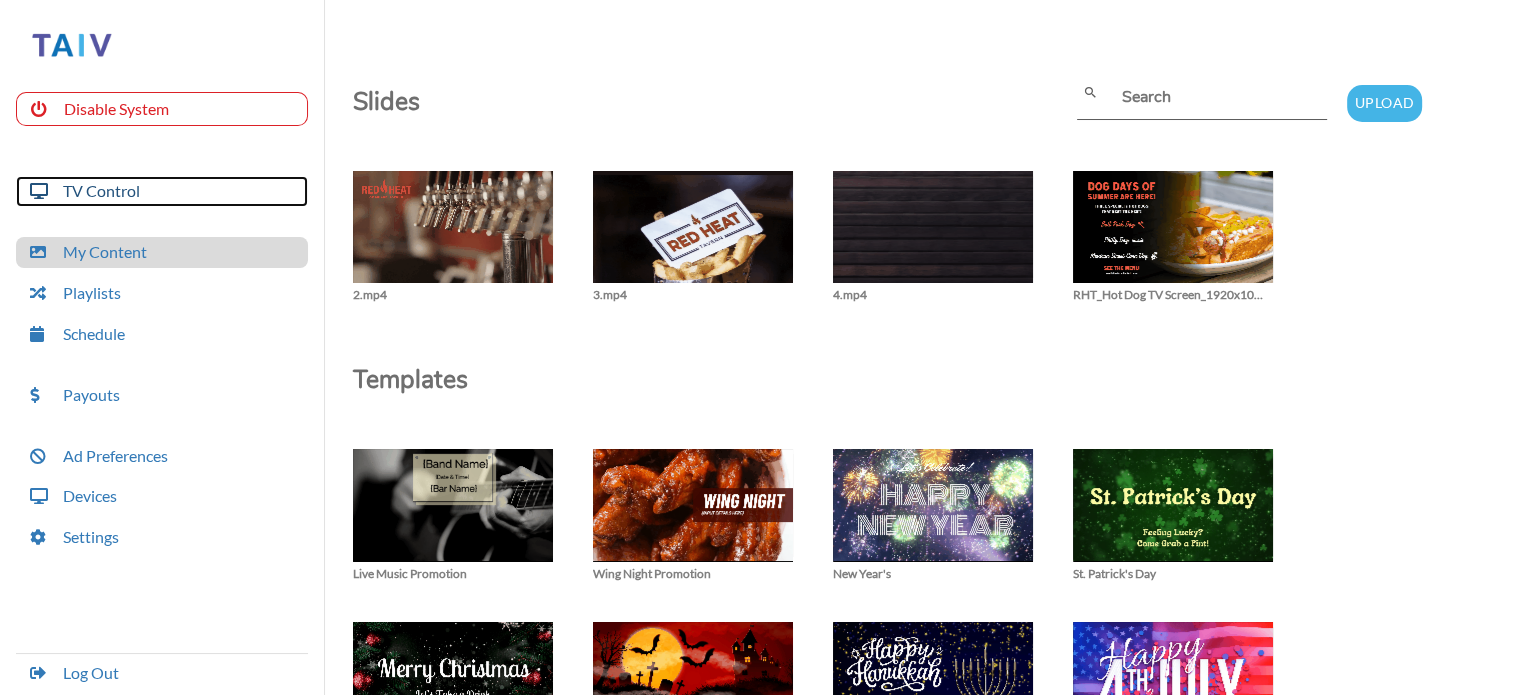 click on "TV Control" at bounding box center [162, 191] 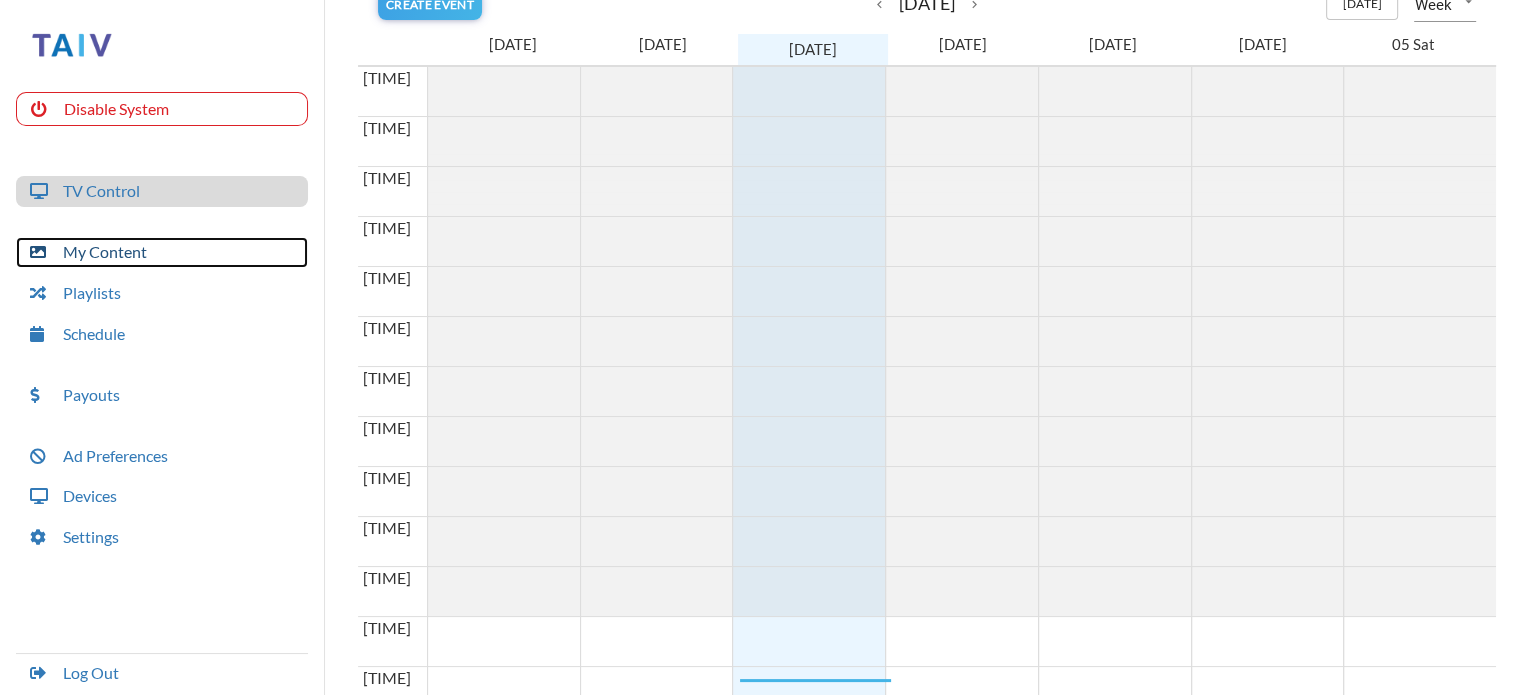 click on "My Content" at bounding box center [162, 252] 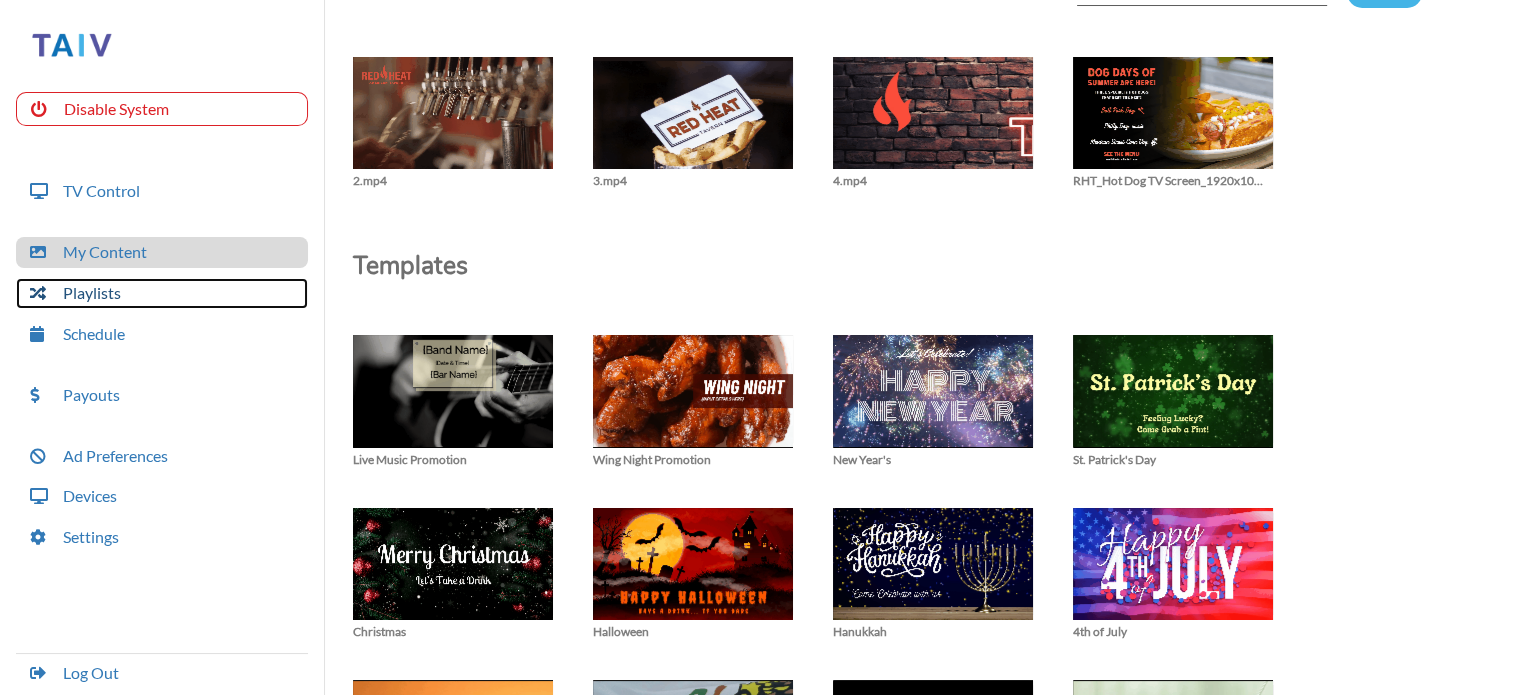 click on "Playlists" at bounding box center [162, 293] 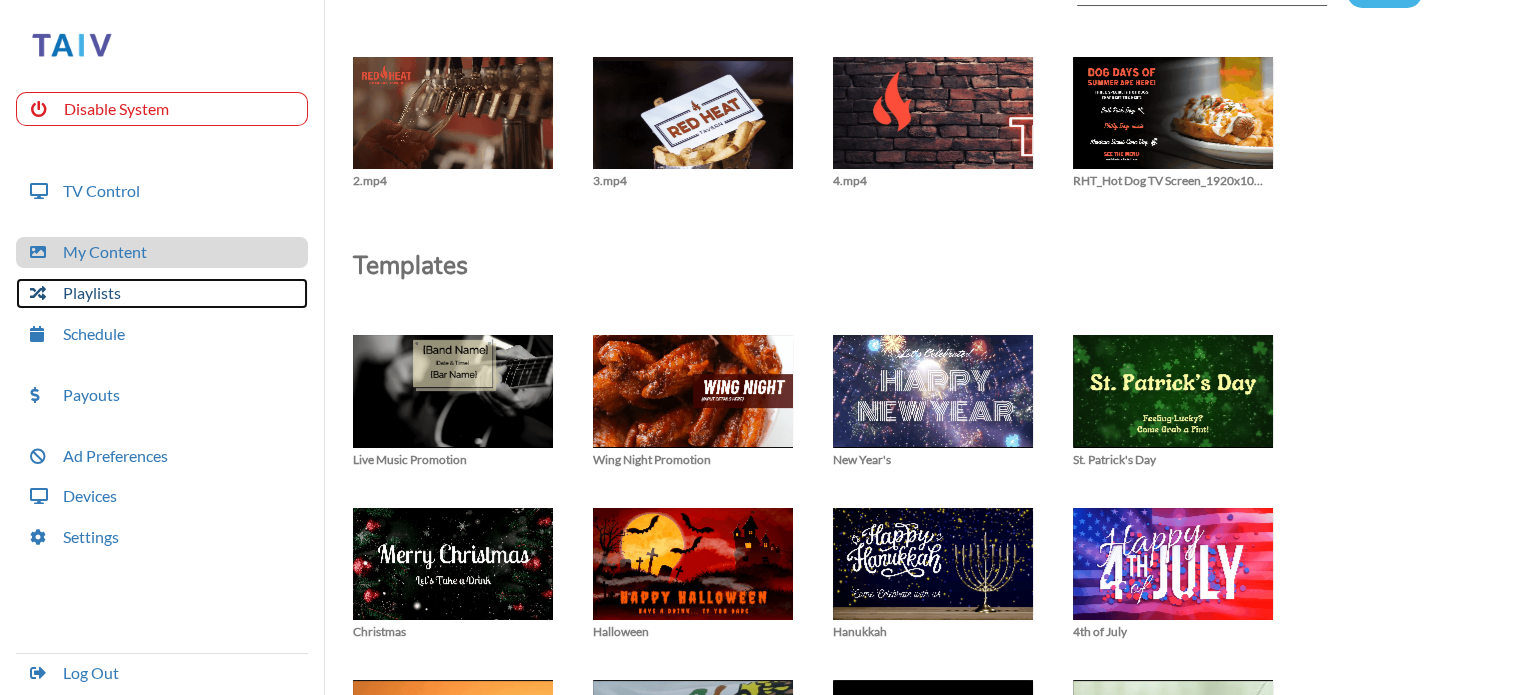 scroll, scrollTop: 50, scrollLeft: 0, axis: vertical 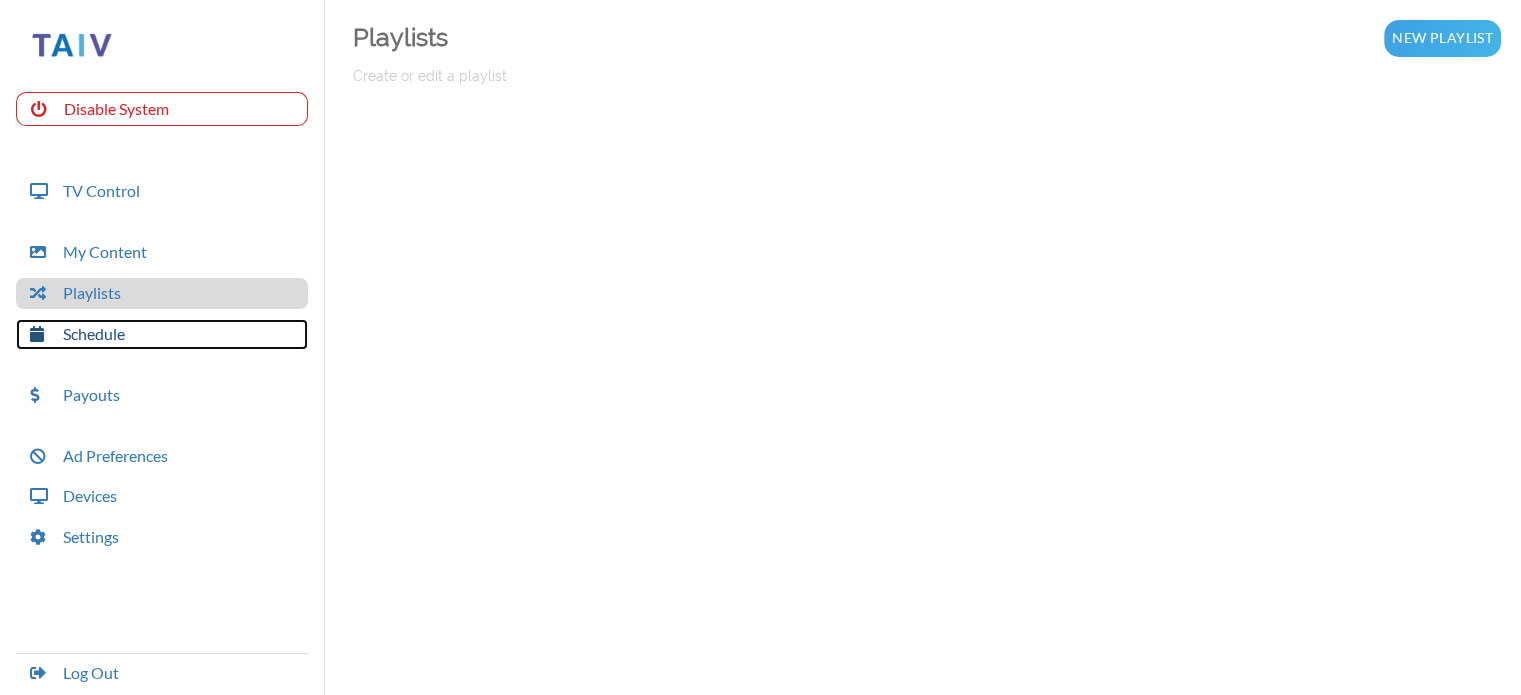 click on "Schedule" at bounding box center (162, 334) 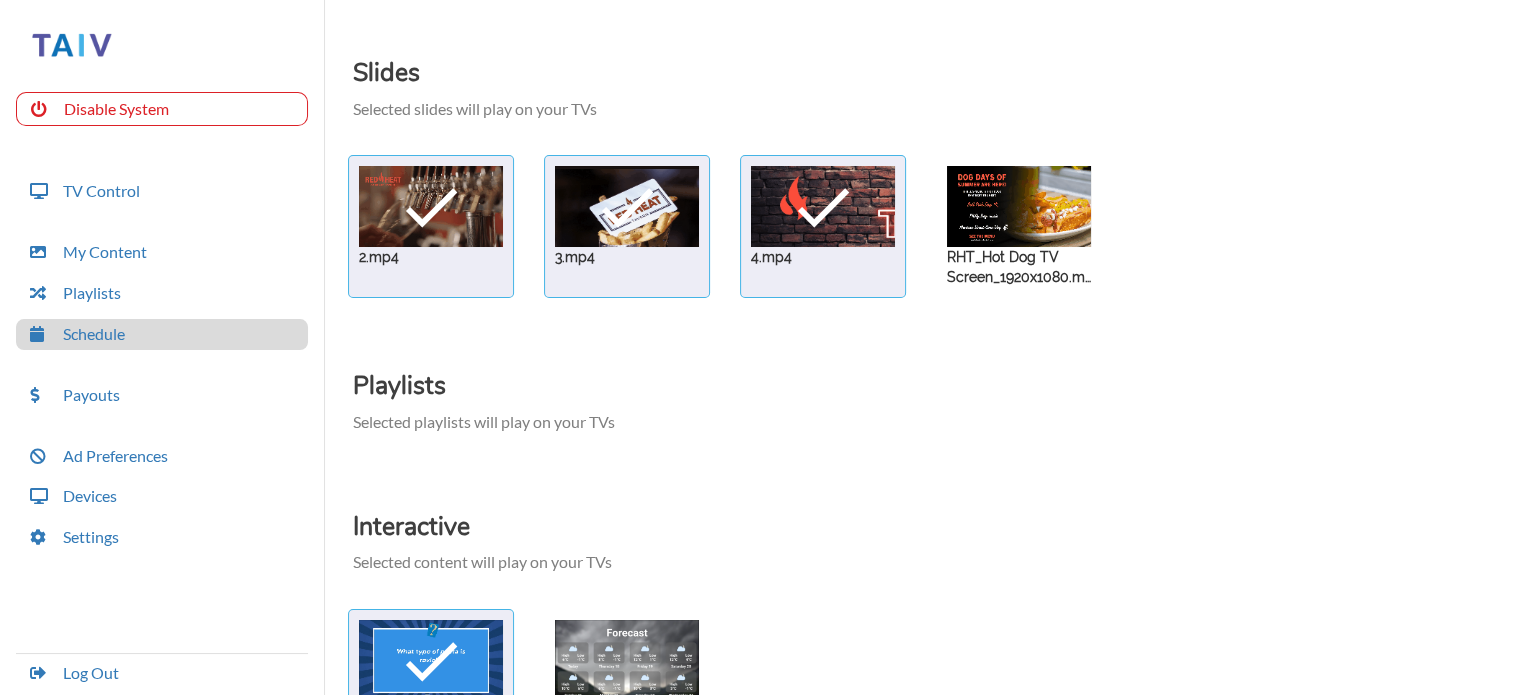 click on "RHT_Hot Dog TV Screen_1920x1080.mp4" at bounding box center [431, 206] 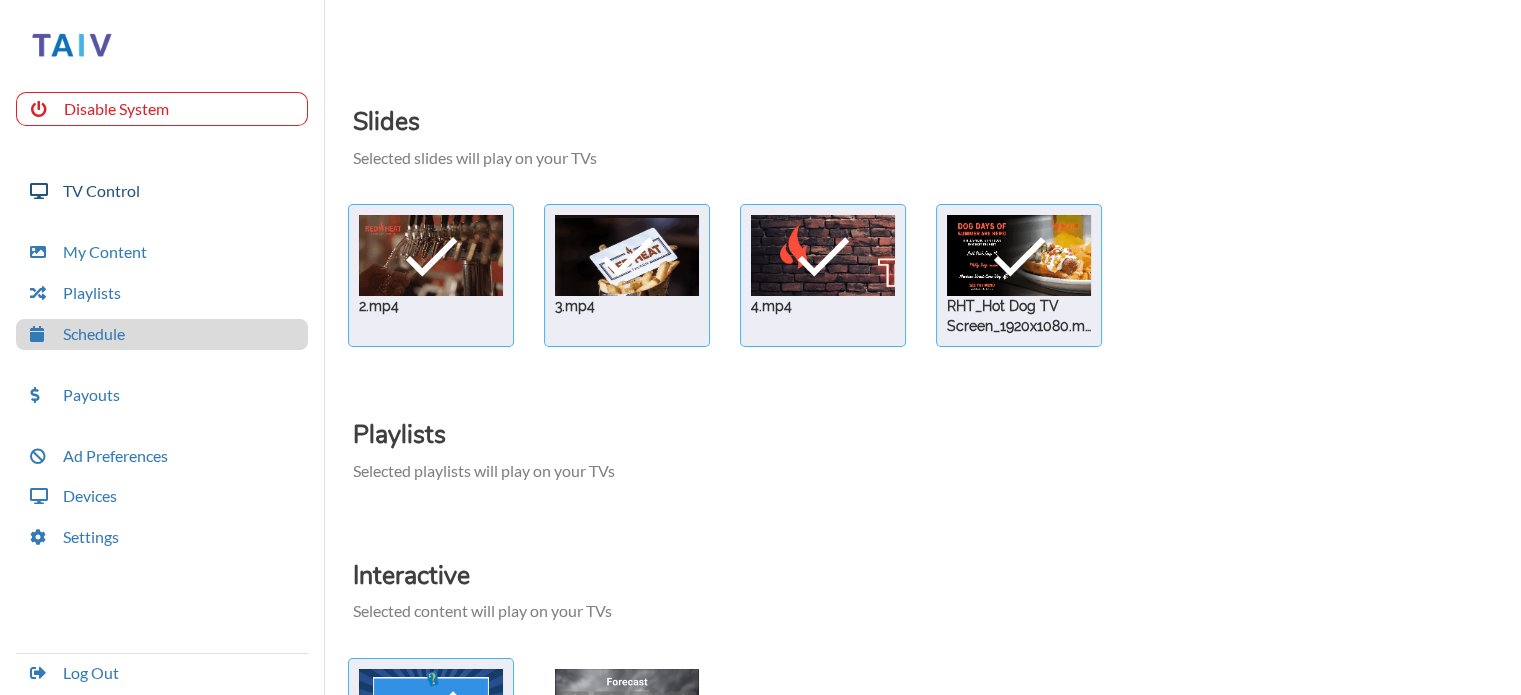 scroll, scrollTop: 0, scrollLeft: 0, axis: both 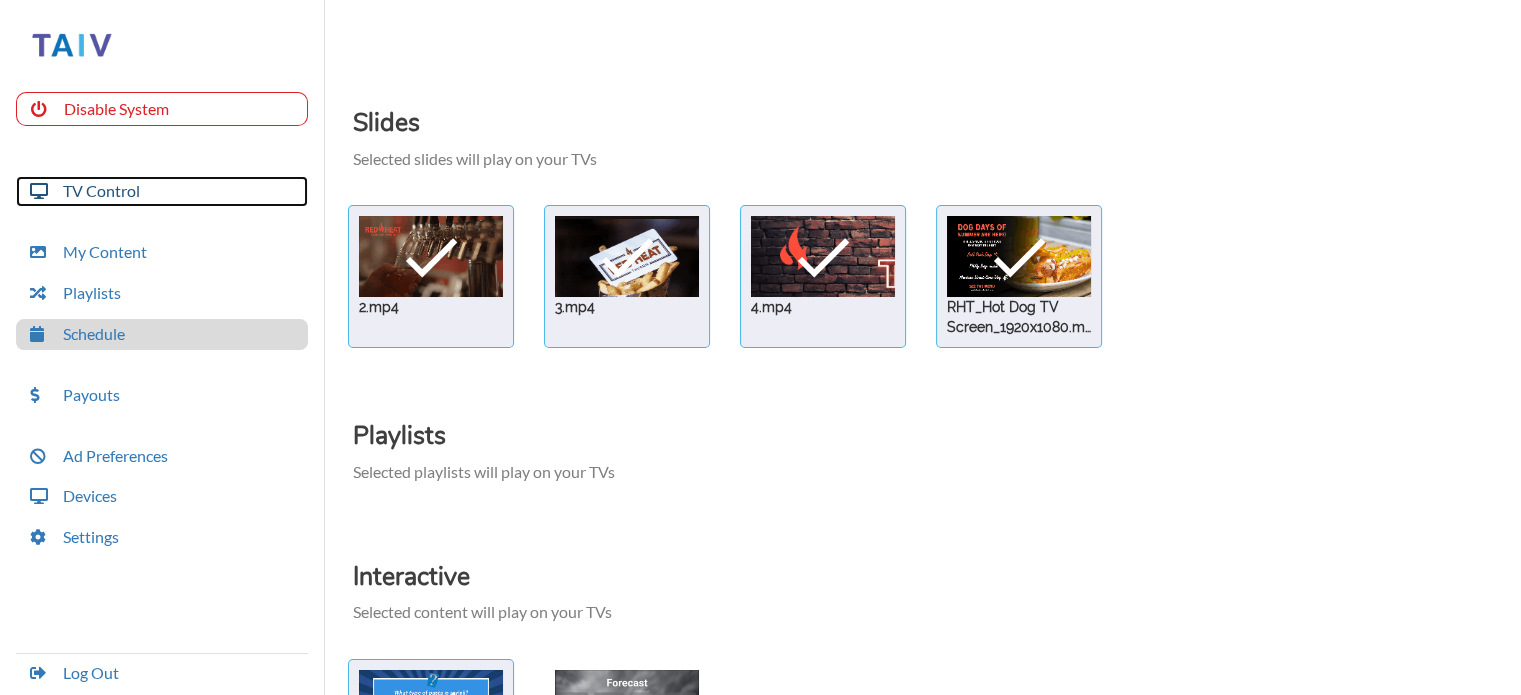 click on "TV Control" at bounding box center (162, 191) 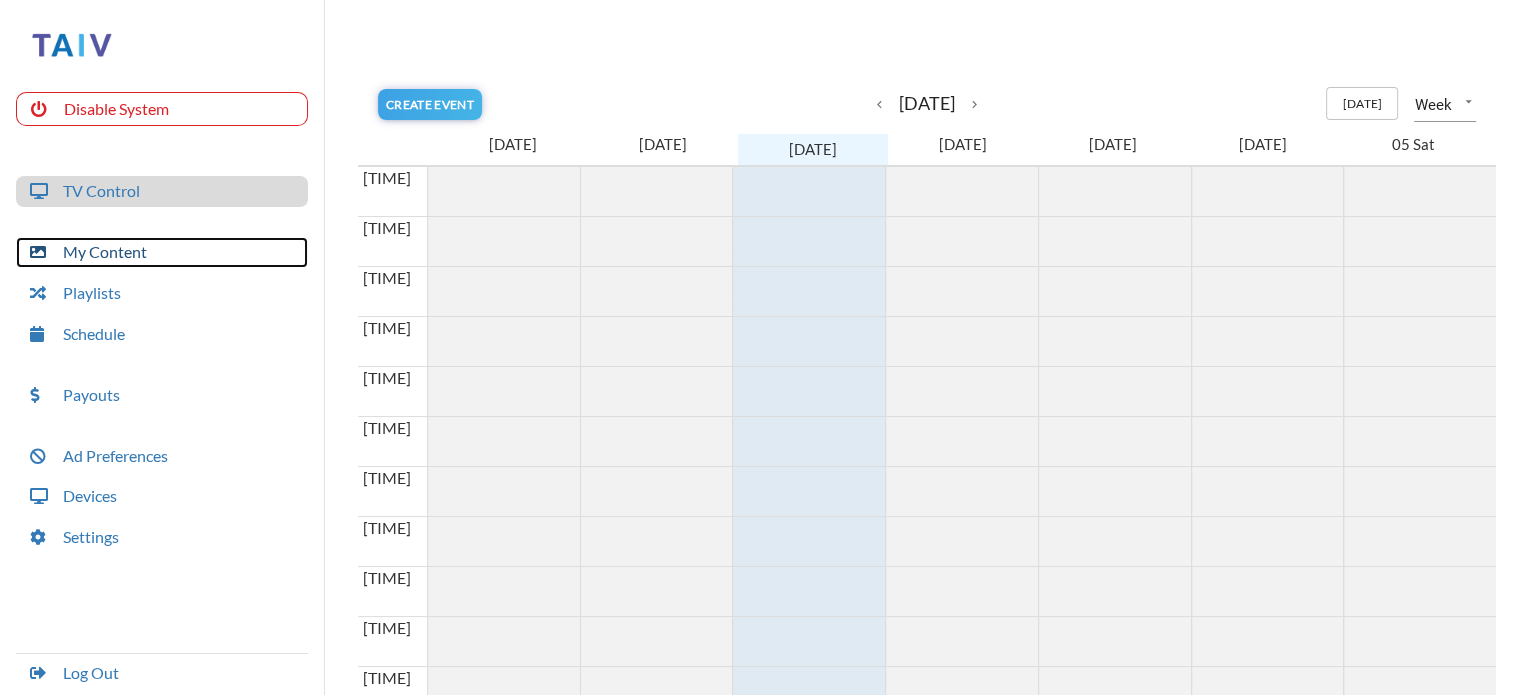 click on "My Content" at bounding box center (162, 252) 